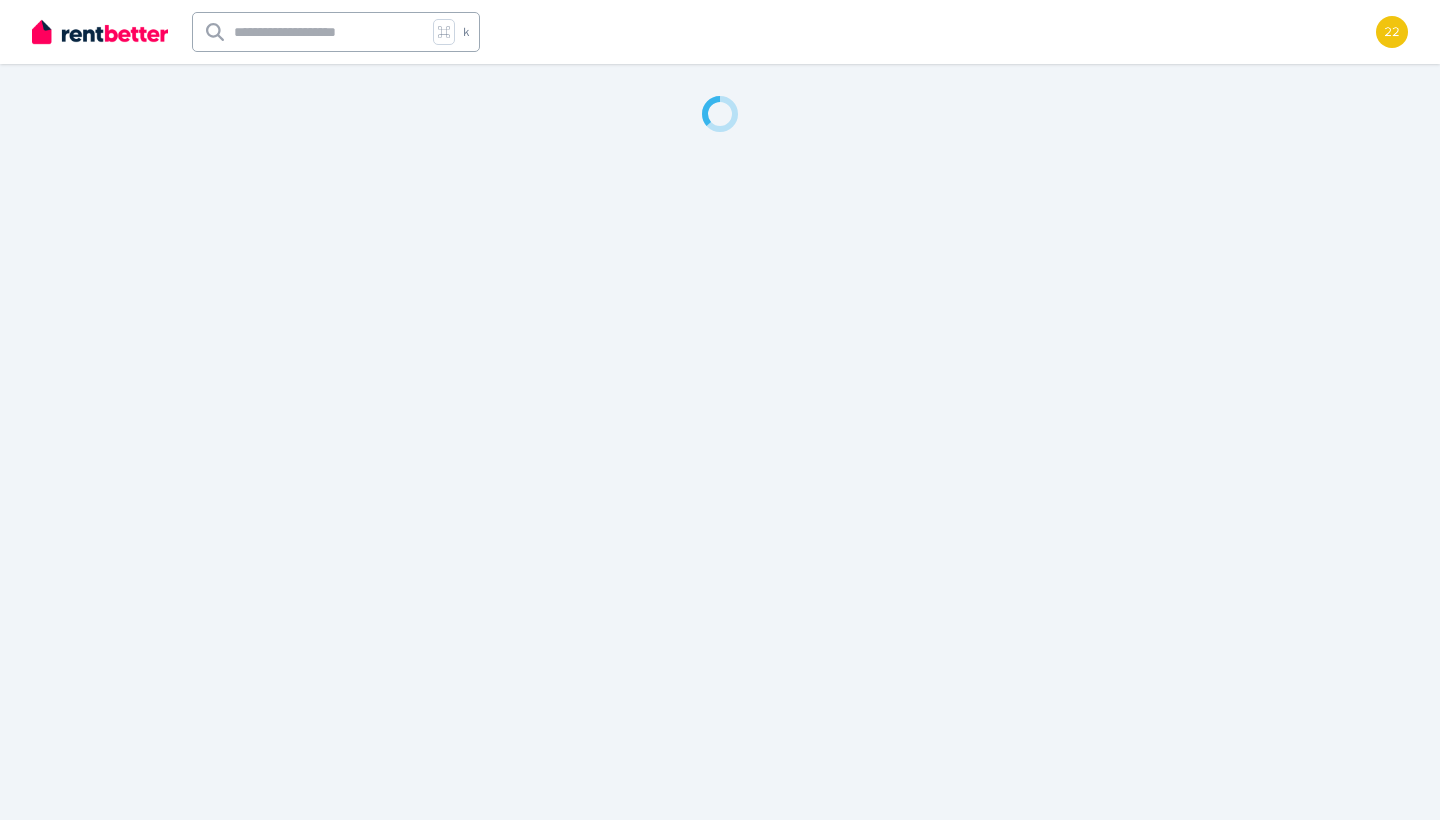 scroll, scrollTop: 0, scrollLeft: 0, axis: both 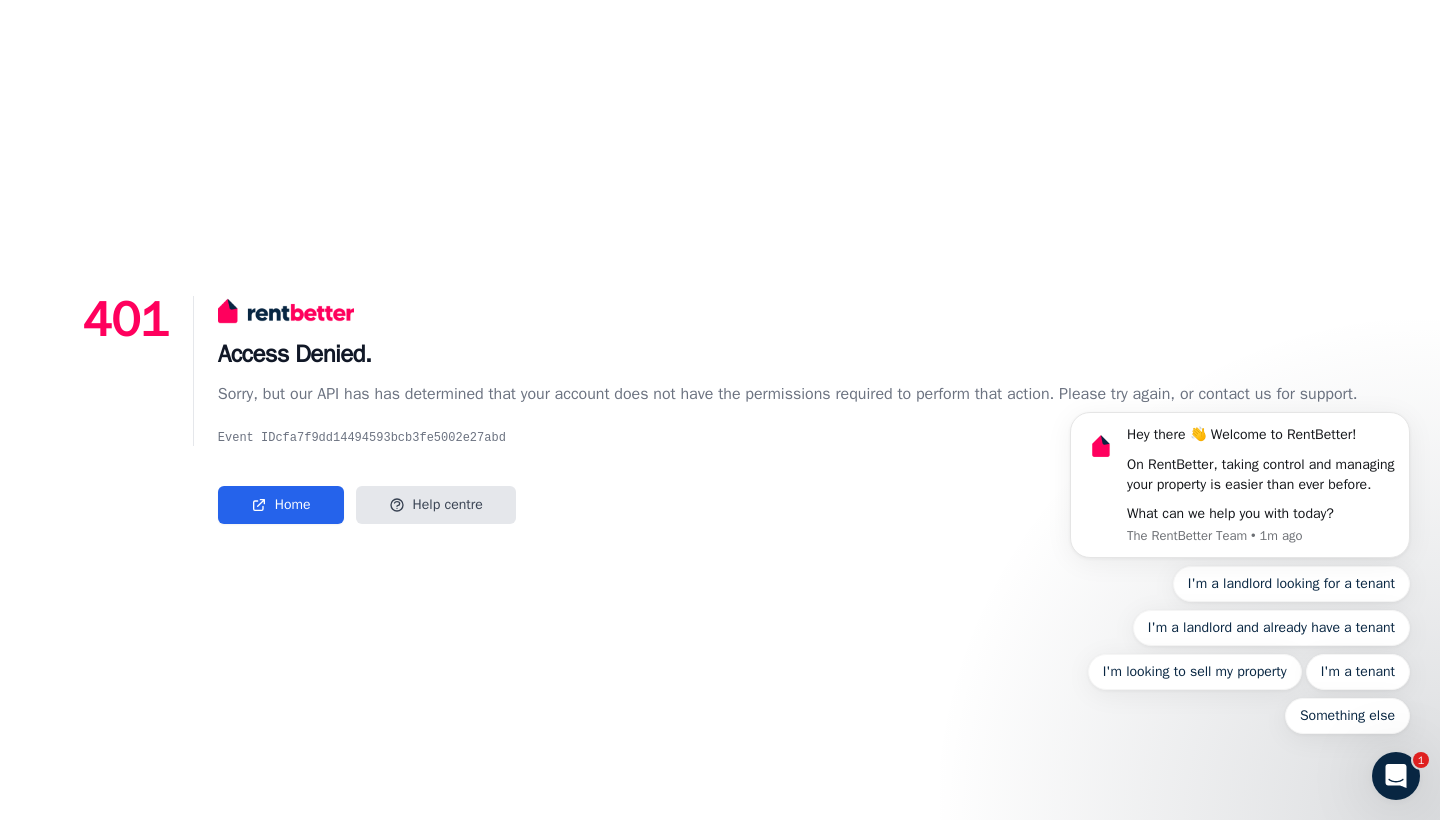 click on "Access Denied. Sorry, but our API has has determined that your account does not have the permissions required to perform that action. Please try again, or contact us for support. Event ID  cfa7f9dd14494593bcb3fe5002e27abd Home Help centre" at bounding box center (775, 410) 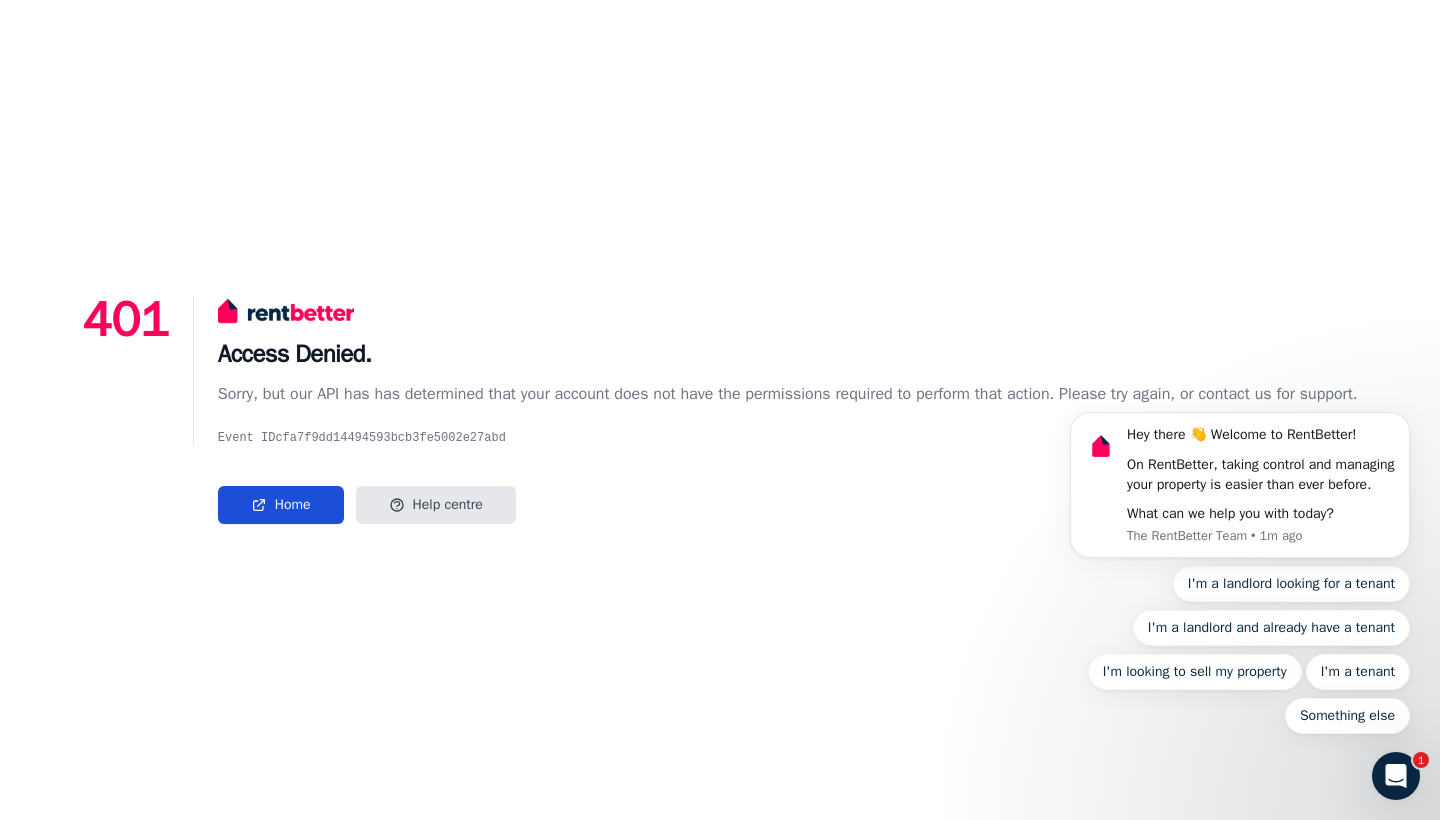 click on "Home" at bounding box center (281, 505) 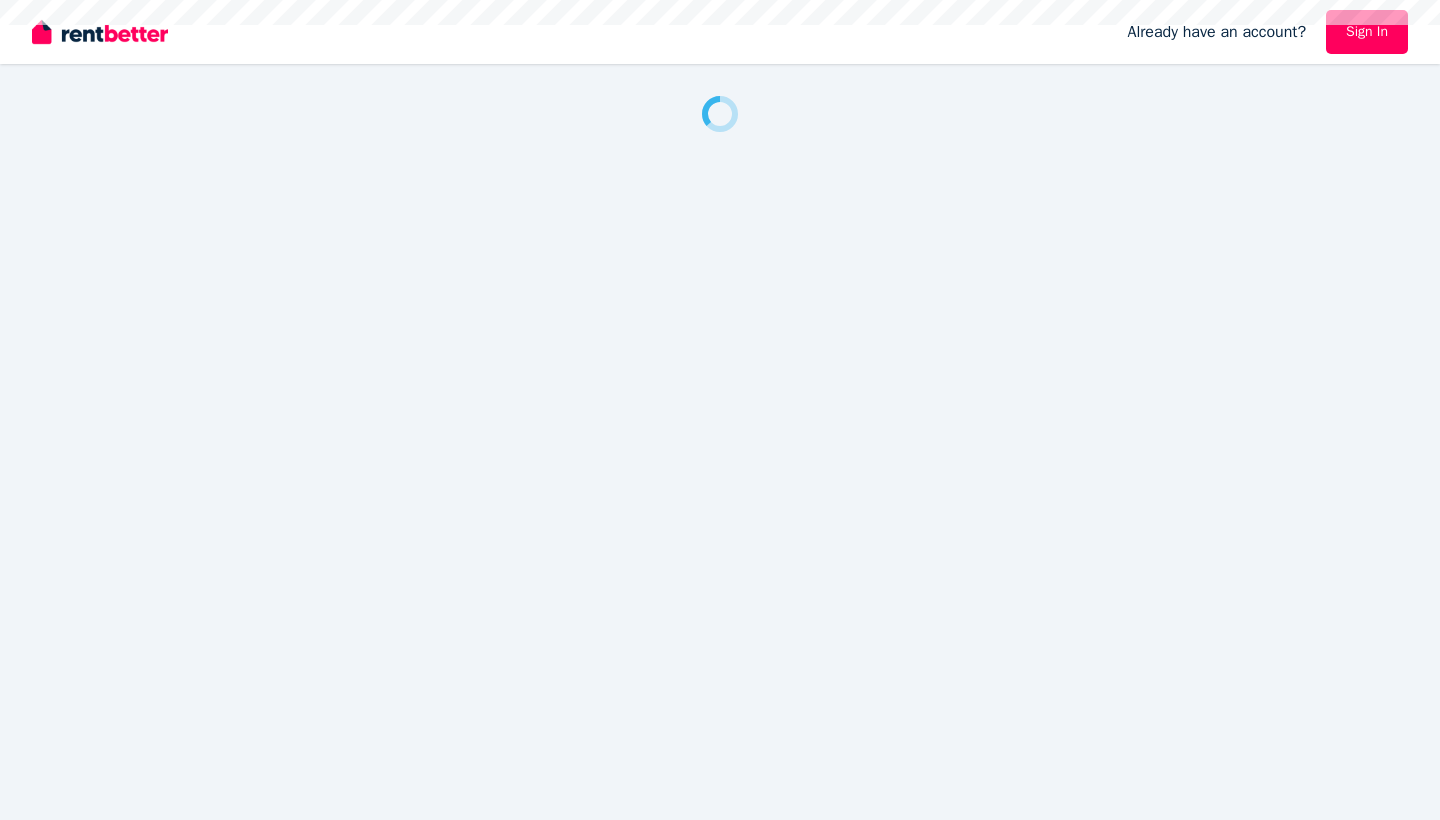 scroll, scrollTop: 0, scrollLeft: 0, axis: both 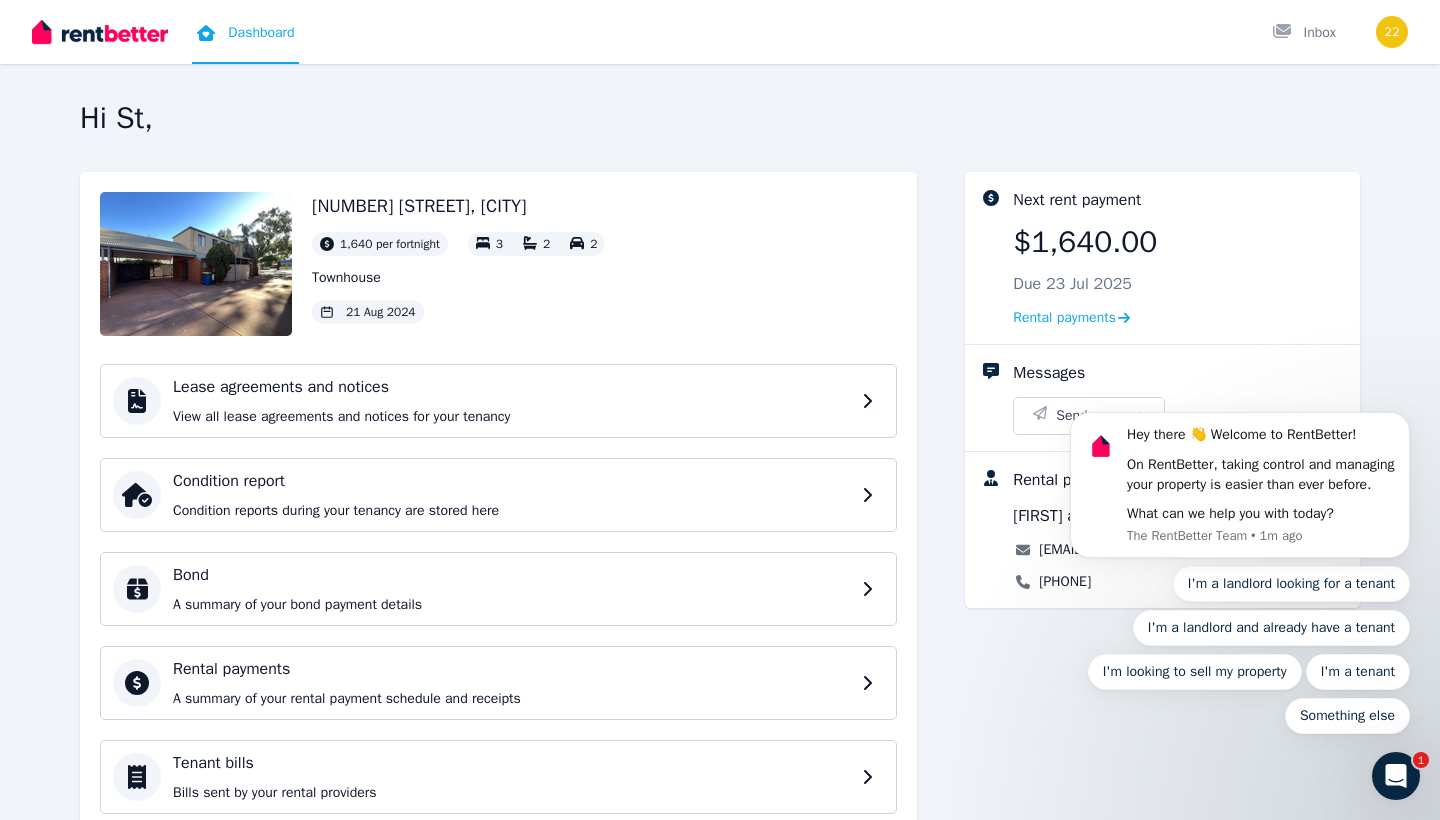 click on "Hi St, [NUMBER] [STREET], [CITY] [PRICE] per fortnight 3 2 2 Townhouse [DATE] Lease agreements and notices View all lease agreements and notices for your tenancy Condition report Condition reports during your tenancy are stored here Bond A summary of your bond payment details Rental payments A summary of your rental payment schedule and receipts Tenant bills Bills sent by your rental providers Maintenance Lodge and track the progress of maintenance requests Next rent payment [PRICE] Due [DATE] Rental payments Messages Send message Rental provider details [FIRST] and [FIRST] [LAST] [EMAIL] [PHONE]" at bounding box center [720, 524] 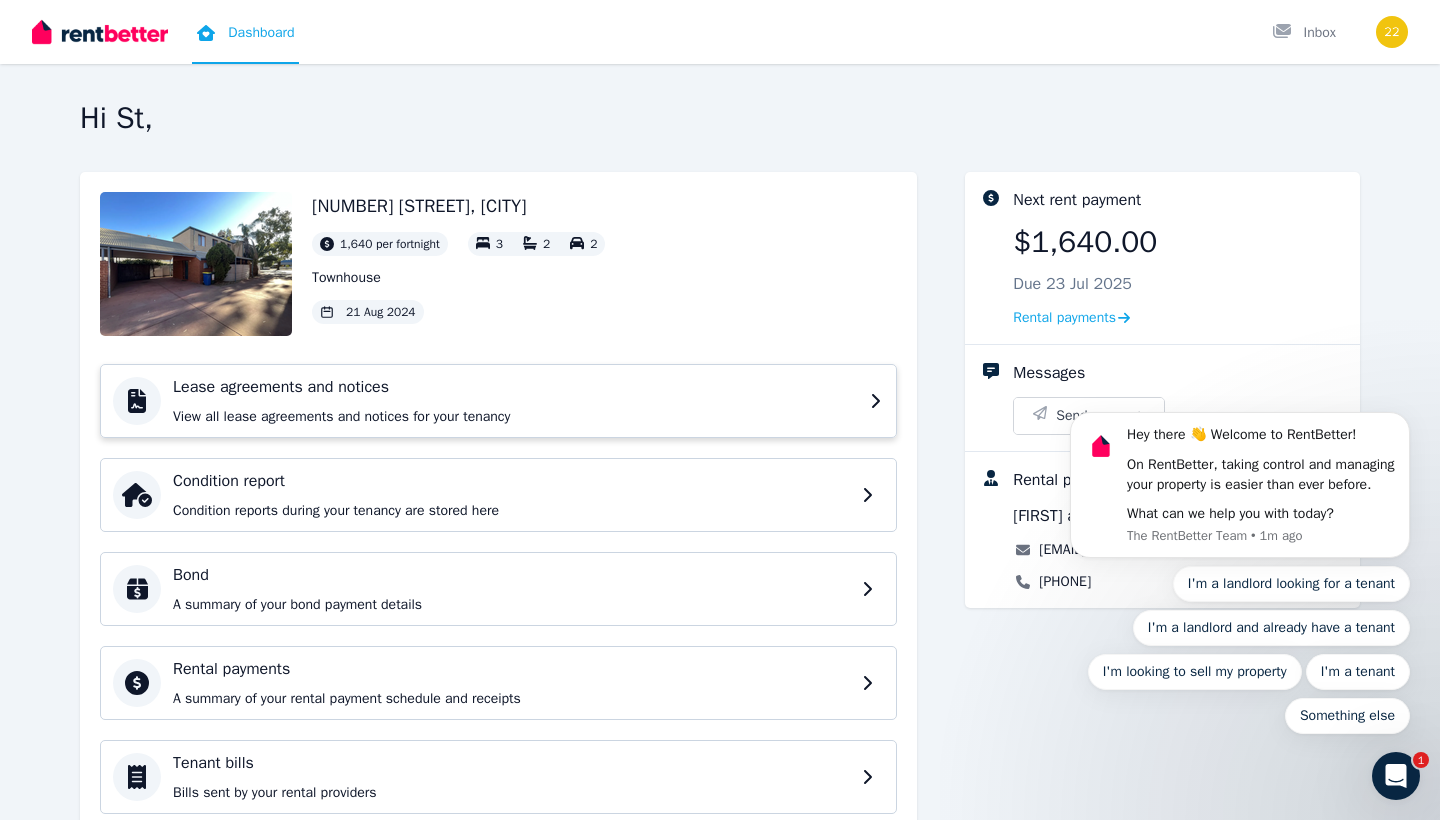 click on "Lease agreements and notices" at bounding box center (515, 387) 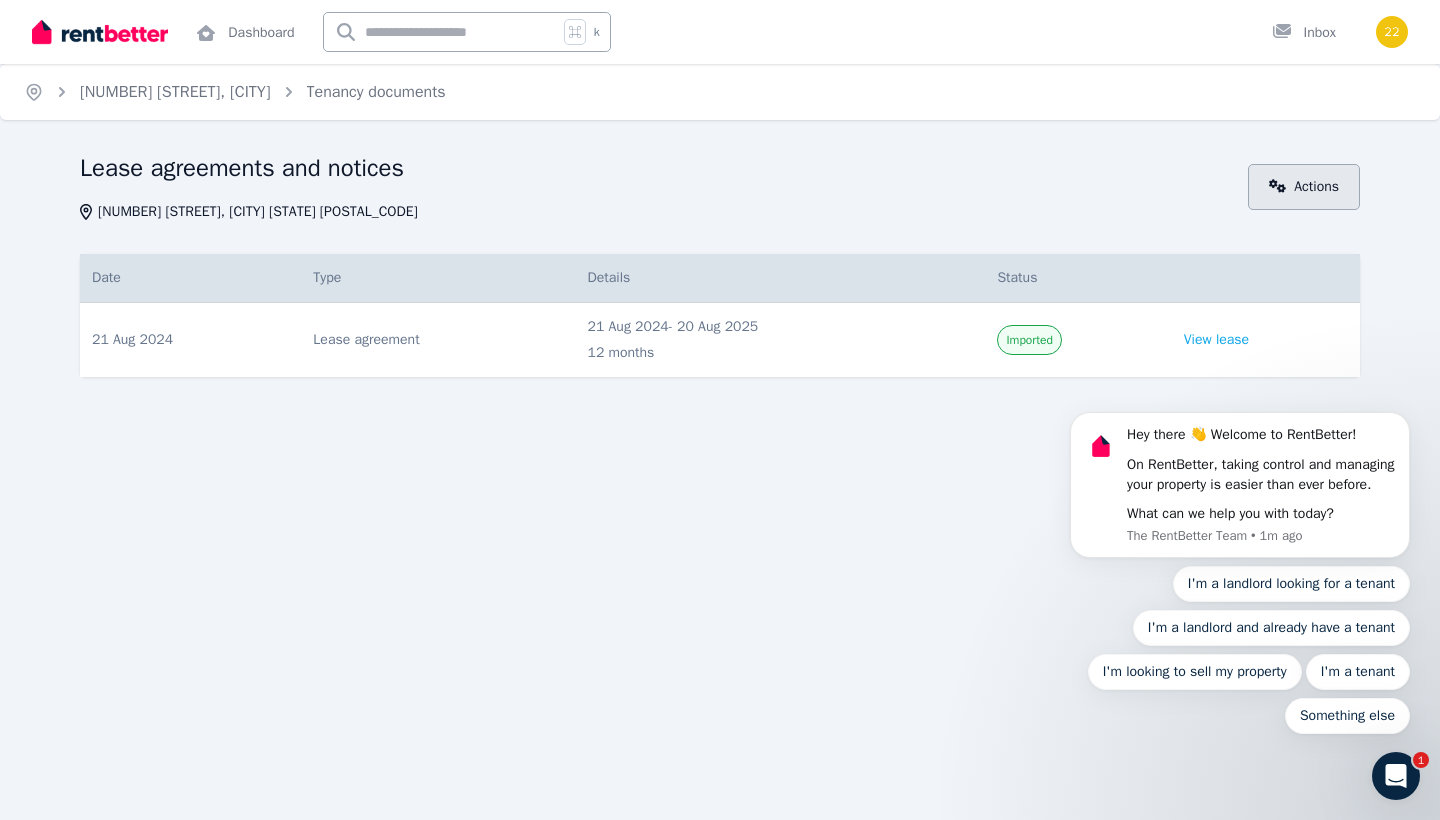 click on "Actions" at bounding box center [1304, 187] 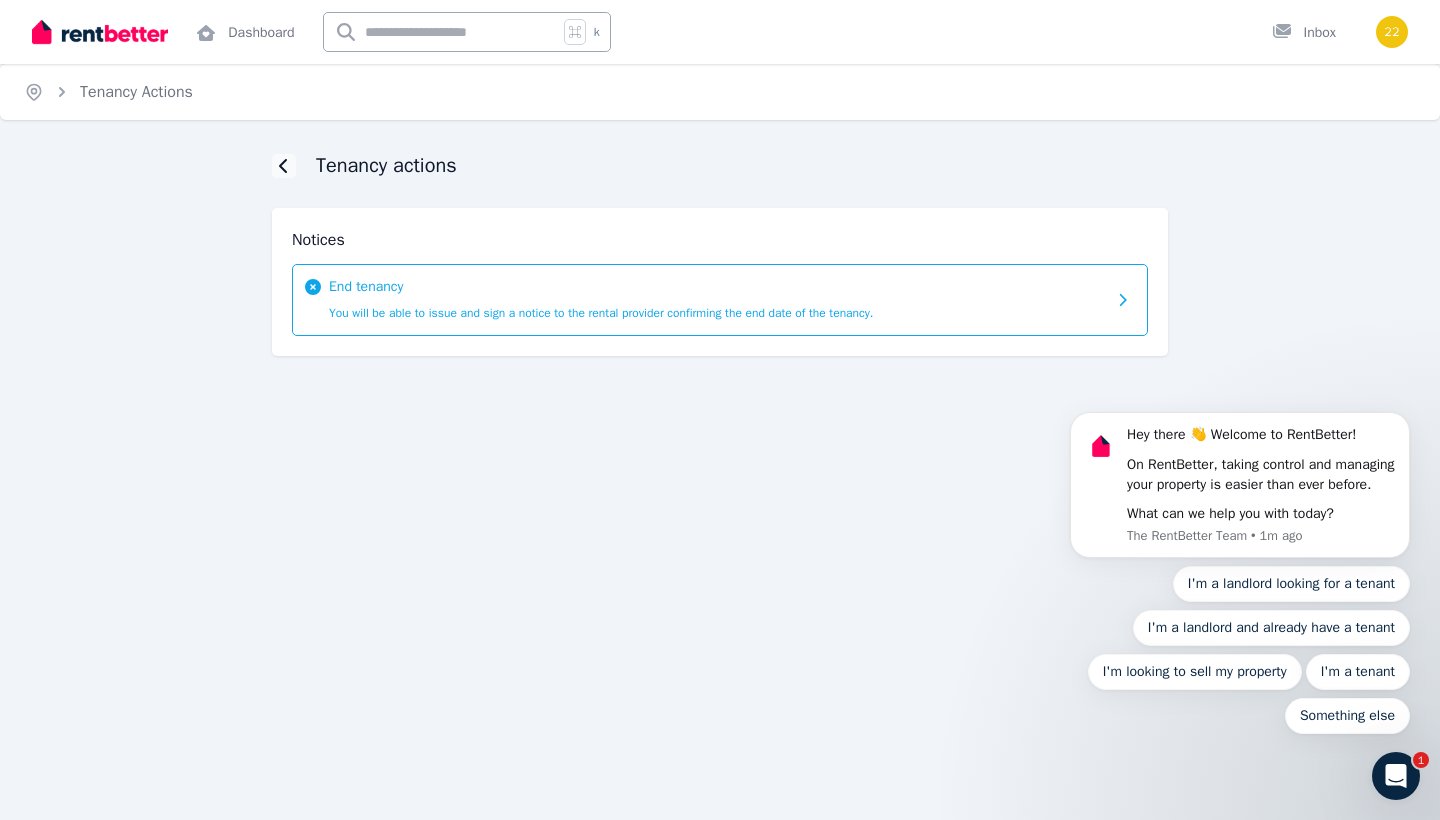 click on "You will be able to issue and sign a notice to the rental provider confirming the end date of the tenancy." at bounding box center (601, 313) 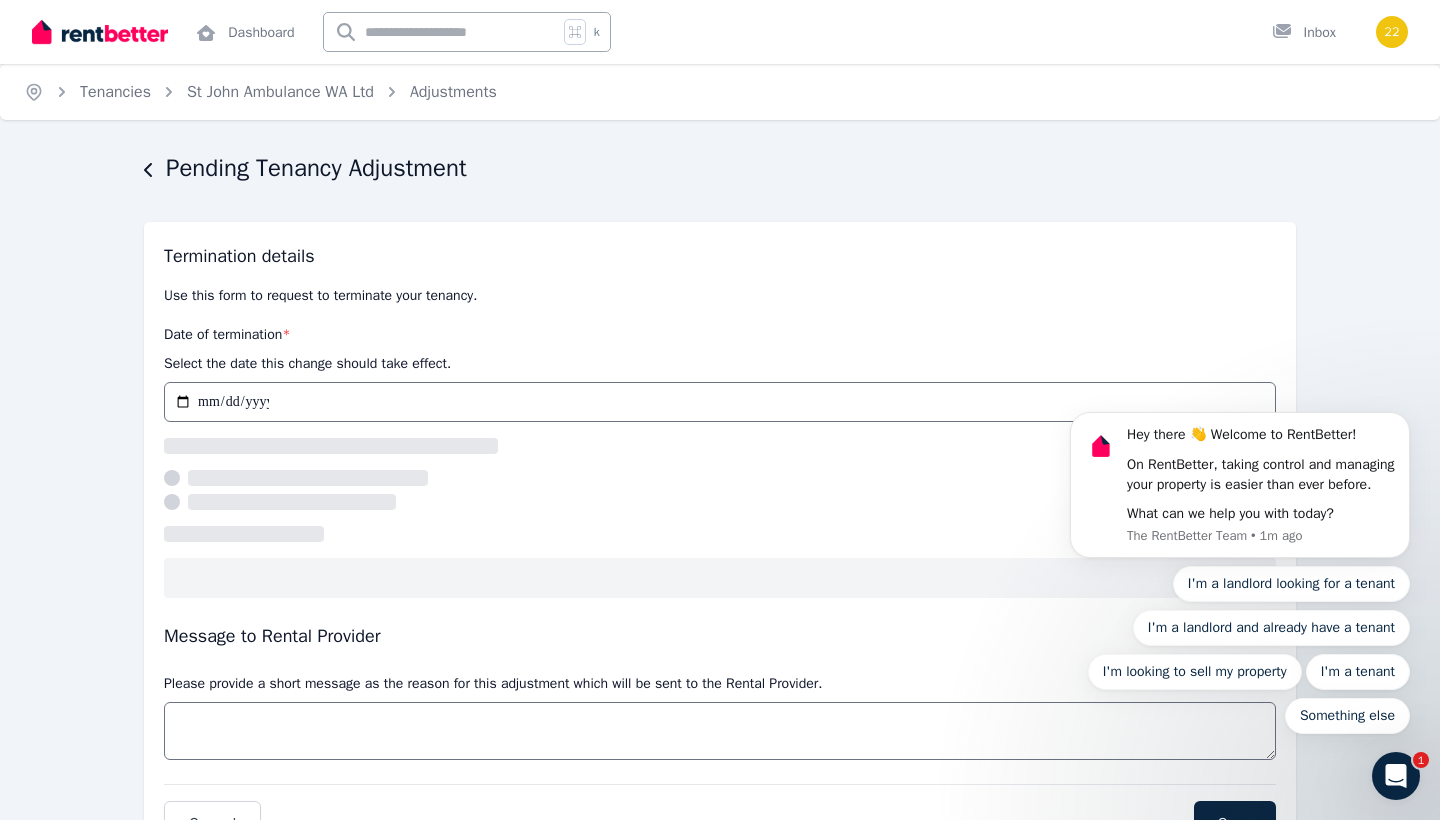 click on "Hey there 👋 Welcome to RentBetter!  On RentBetter, taking control and managing your property is easier than ever before.  What can we help you with today?  The RentBetter Team • 1m ago I'm a landlord looking for a tenant I'm a landlord and already have a tenant I'm looking to sell my property I'm a tenant Something else" at bounding box center [1240, 482] 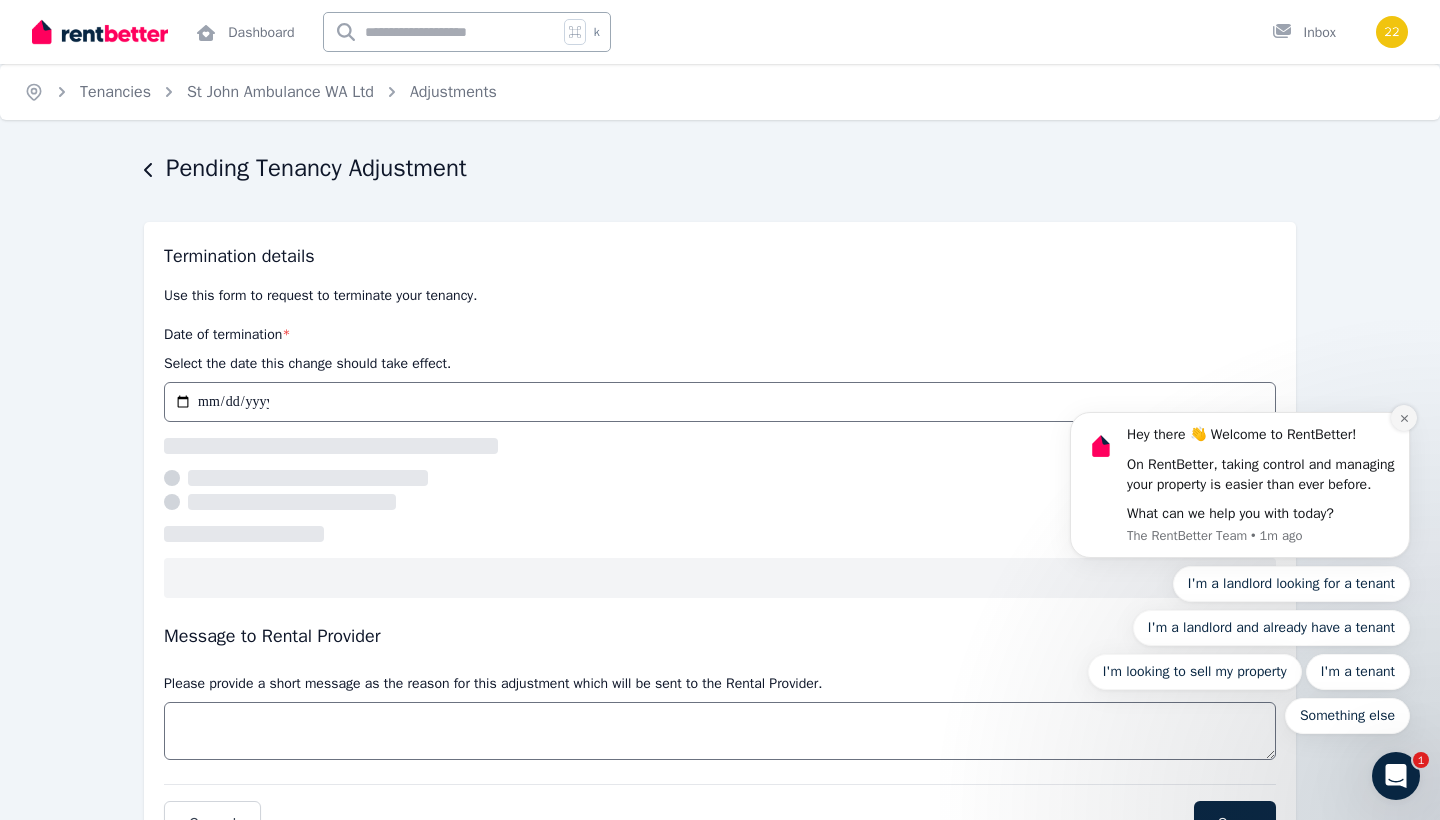click 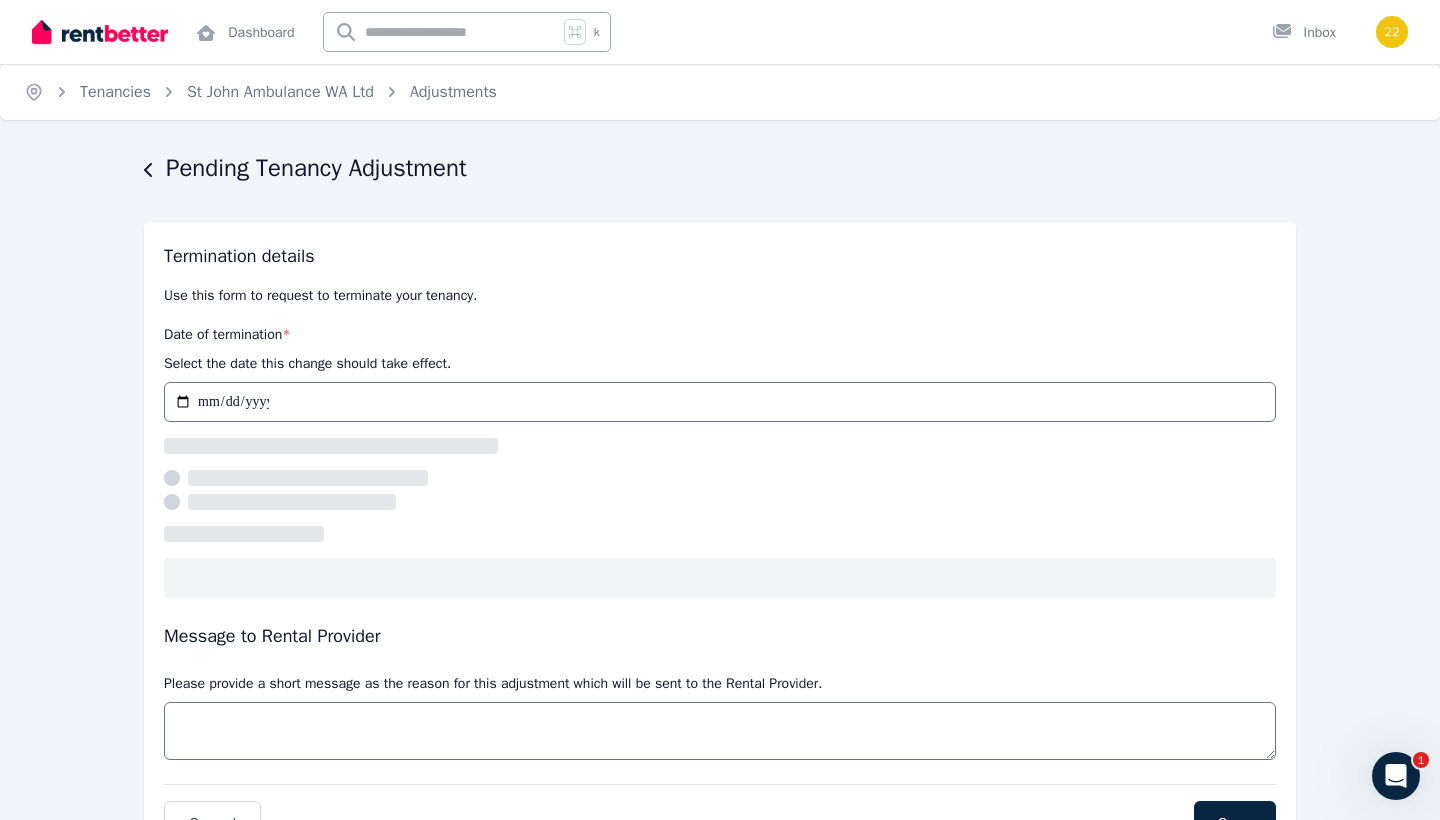 scroll, scrollTop: 0, scrollLeft: 0, axis: both 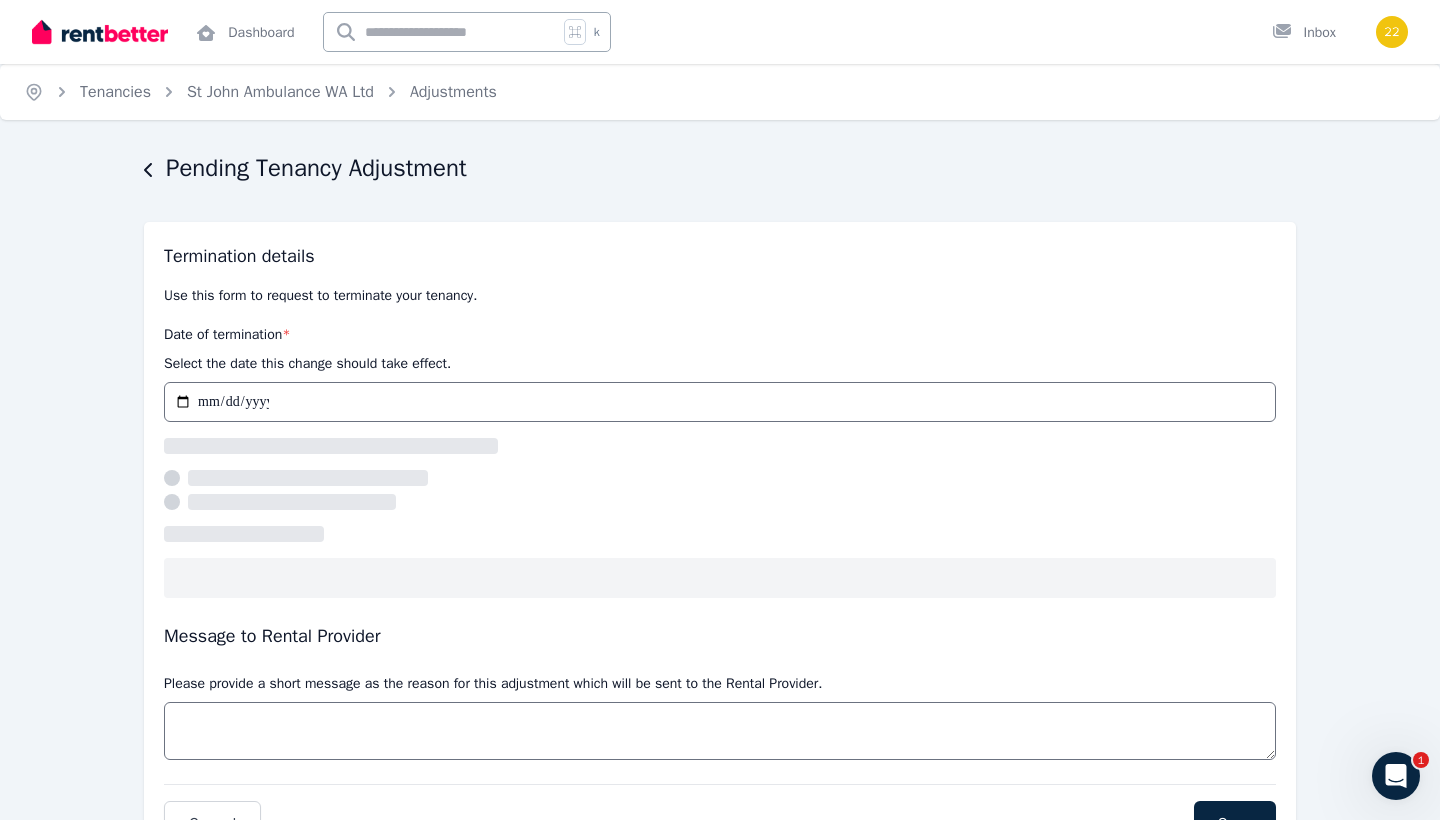 click 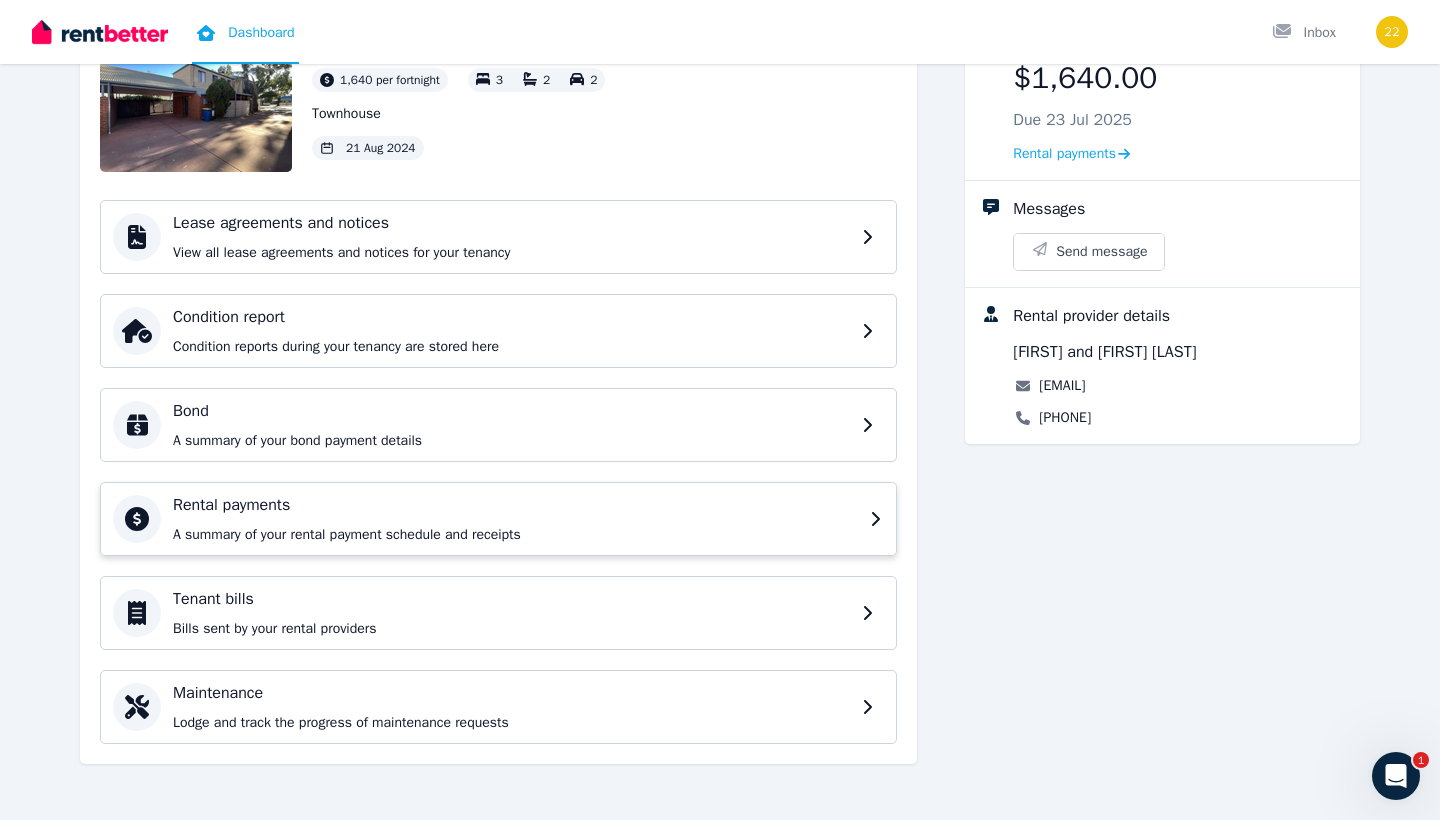 scroll, scrollTop: 164, scrollLeft: 0, axis: vertical 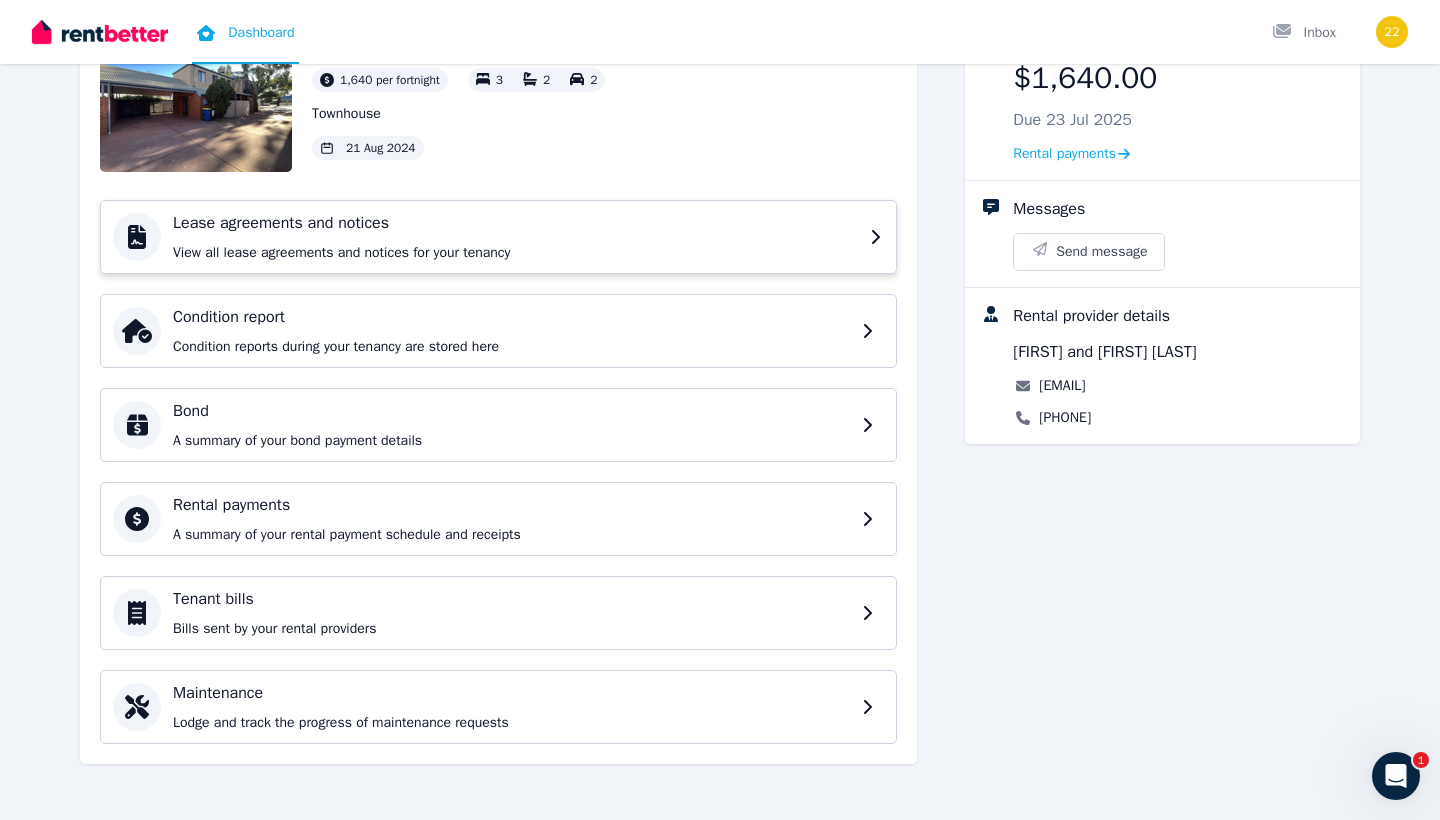 click on "Lease agreements and notices View all lease agreements and notices for your tenancy" at bounding box center [498, 237] 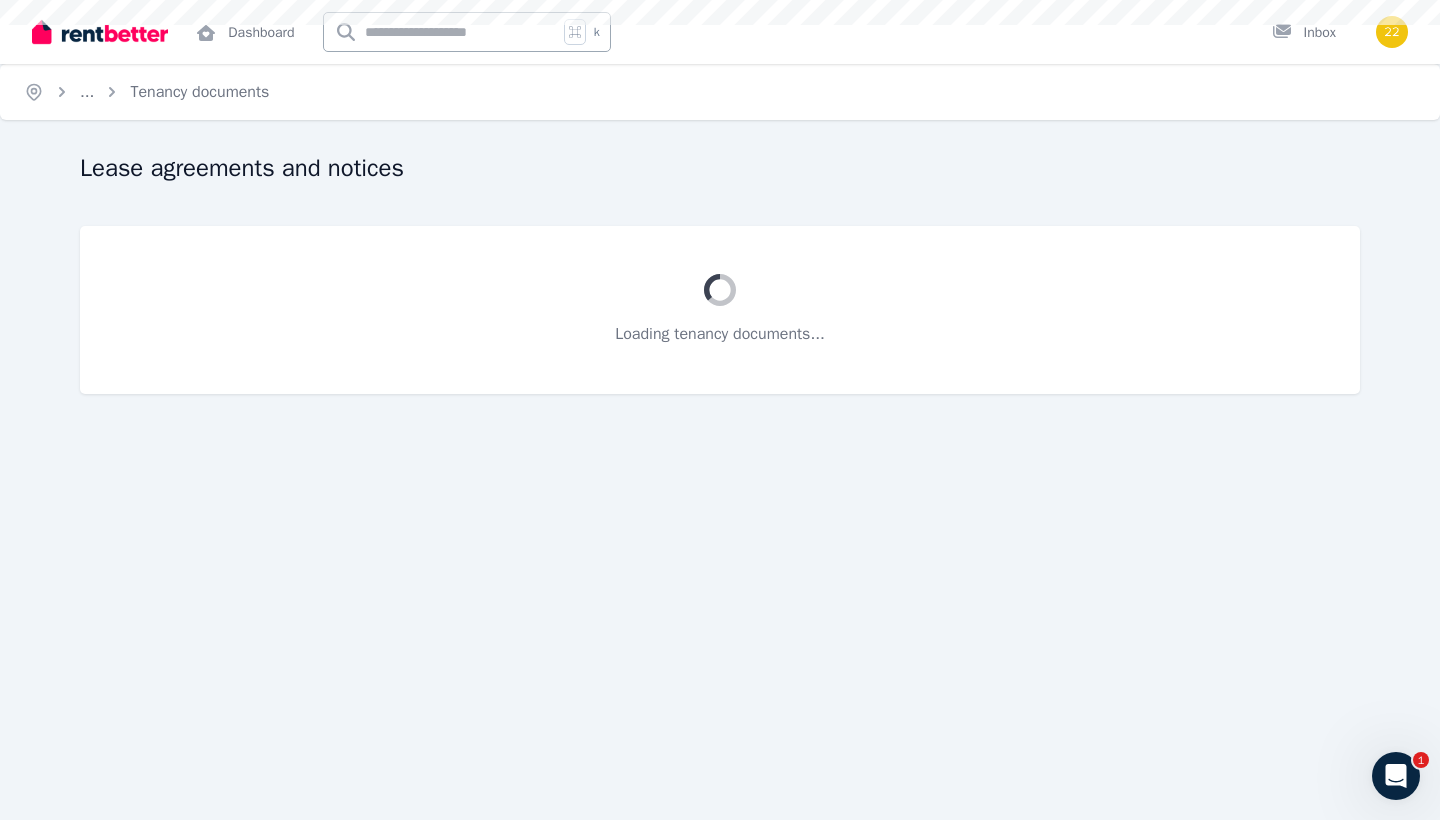 scroll, scrollTop: 0, scrollLeft: 0, axis: both 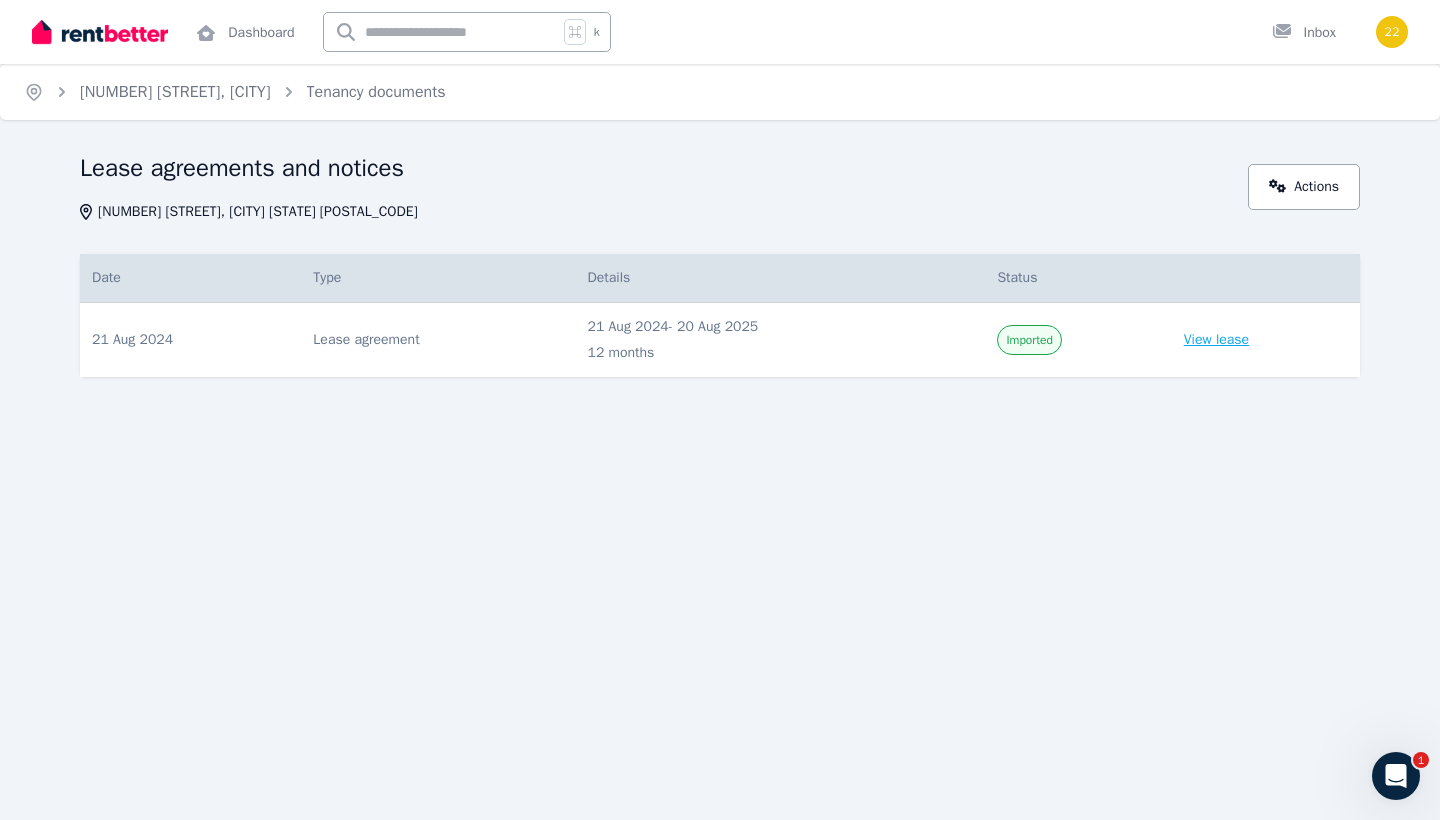 click on "View lease" at bounding box center (1216, 340) 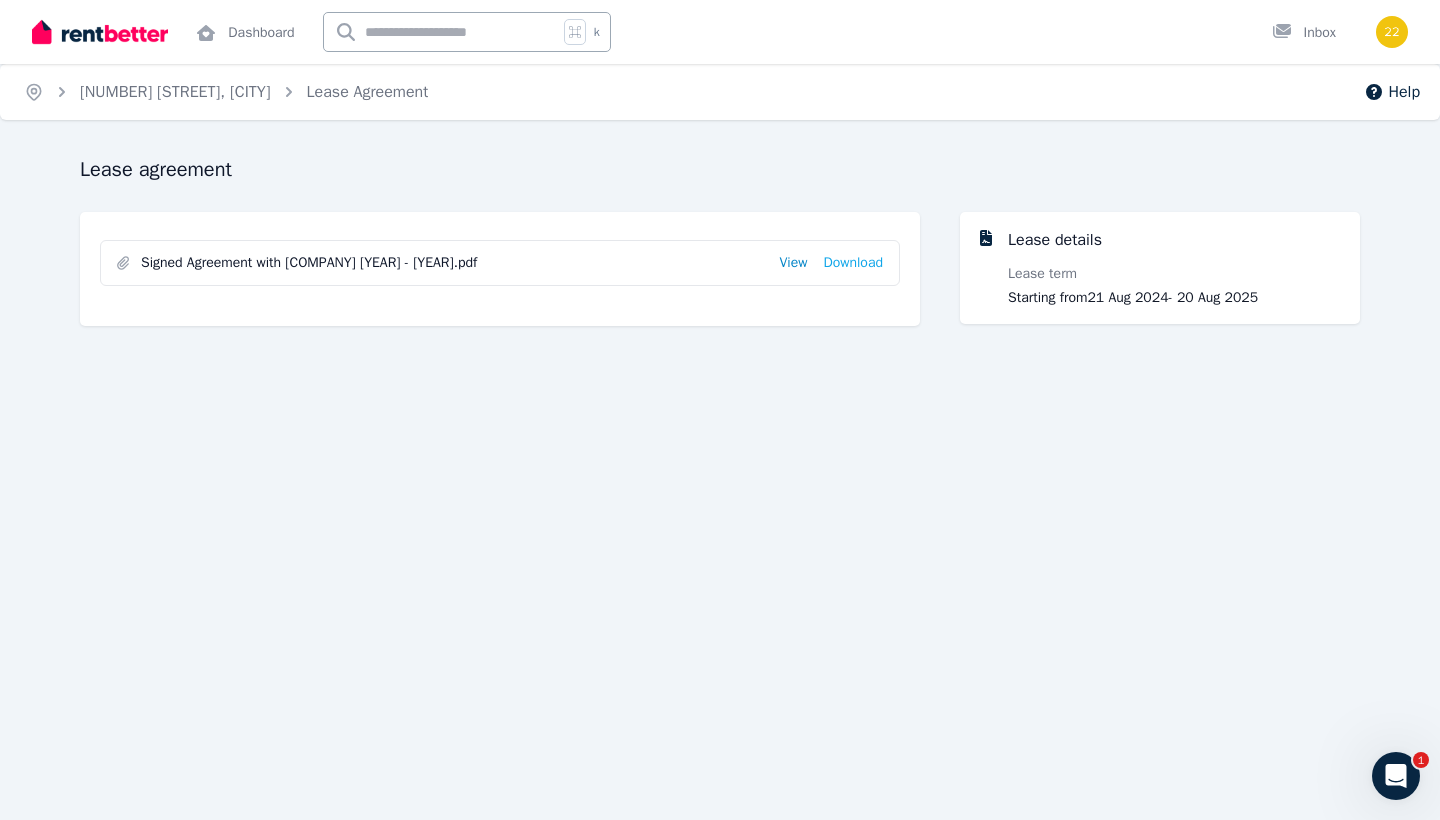 click on "View" at bounding box center [793, 263] 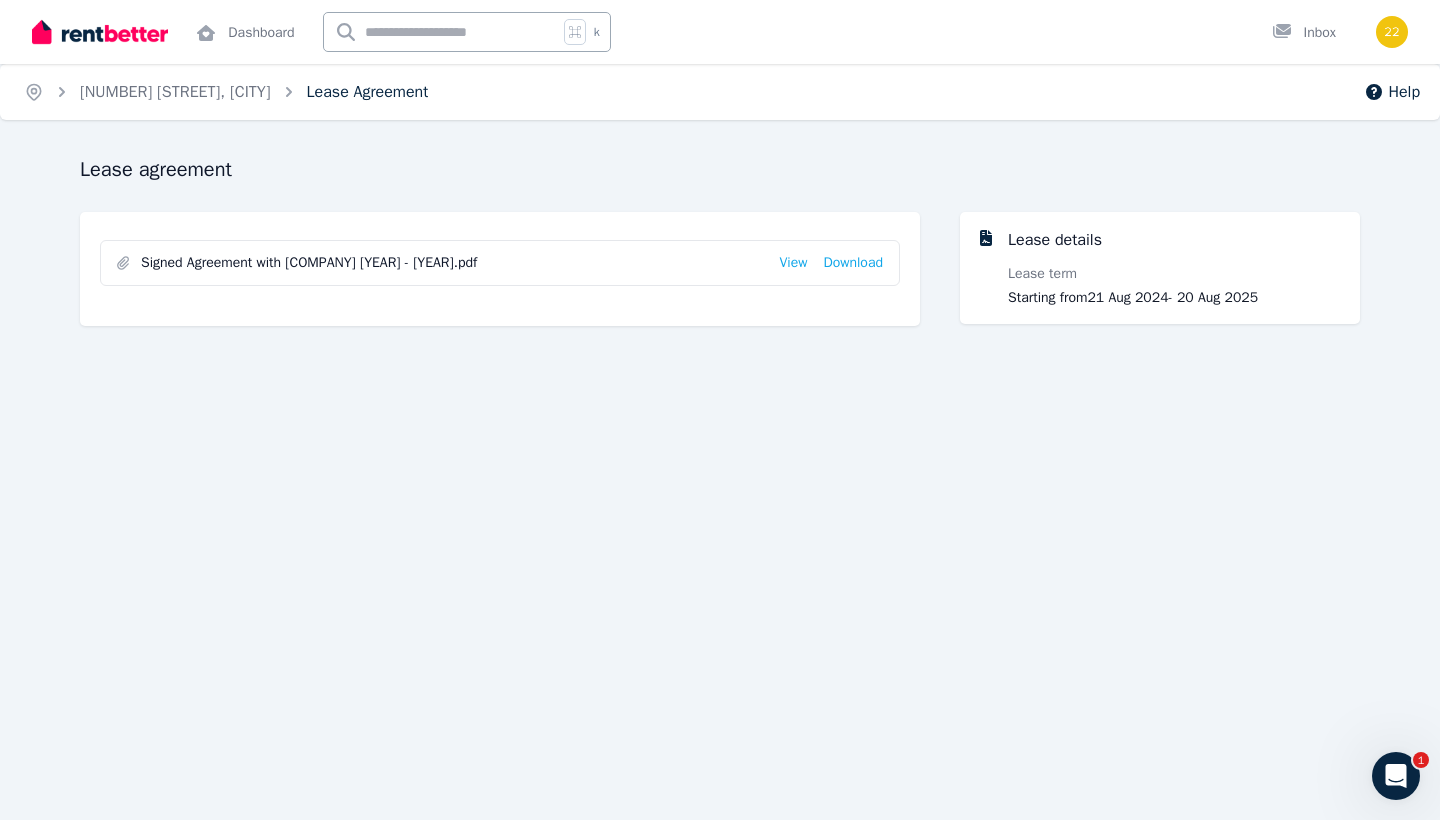 click on "Lease Agreement" at bounding box center (368, 92) 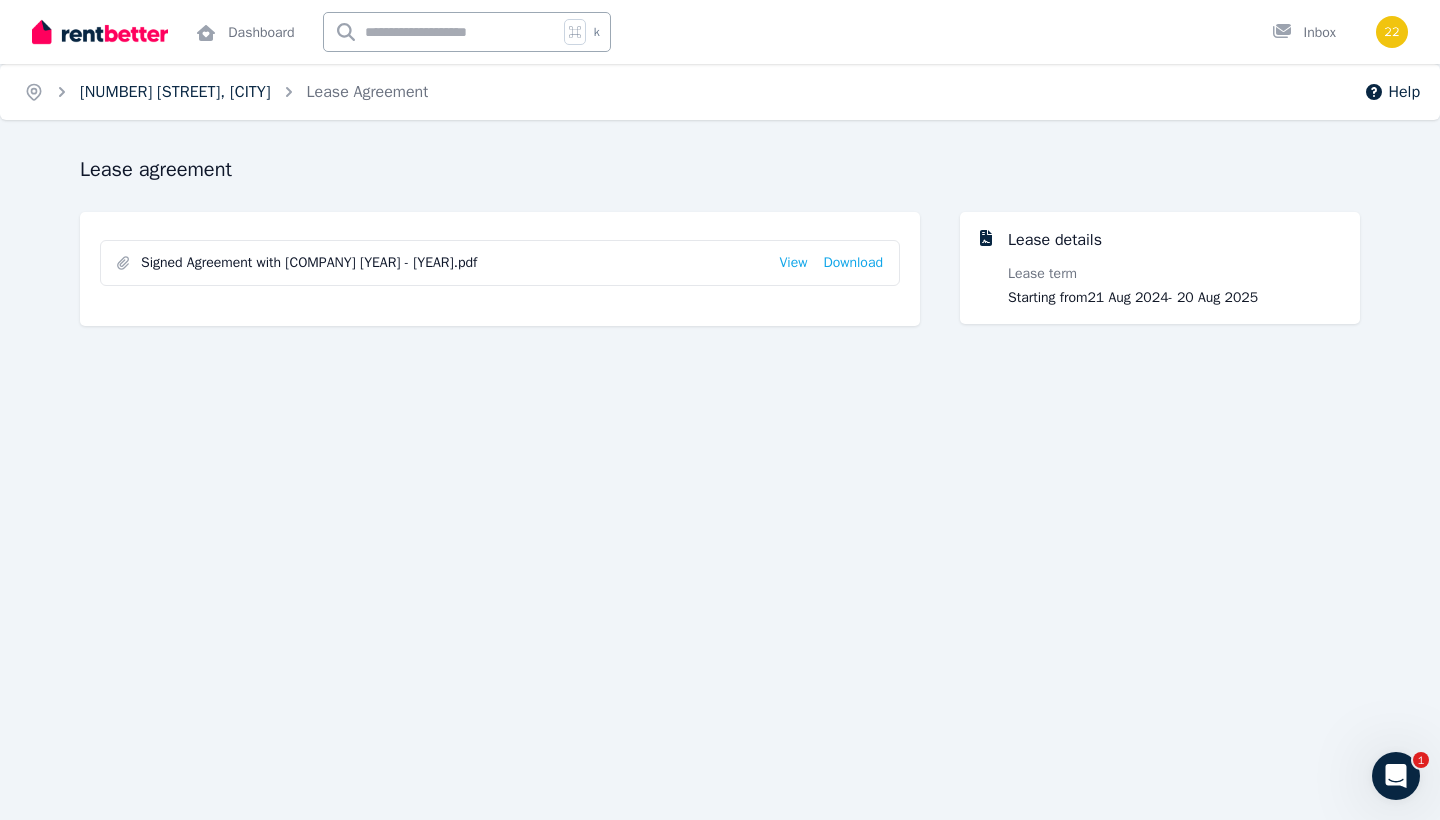 click on "[NUMBER]/[NUMBER] [STREET], [CITY]" at bounding box center (175, 92) 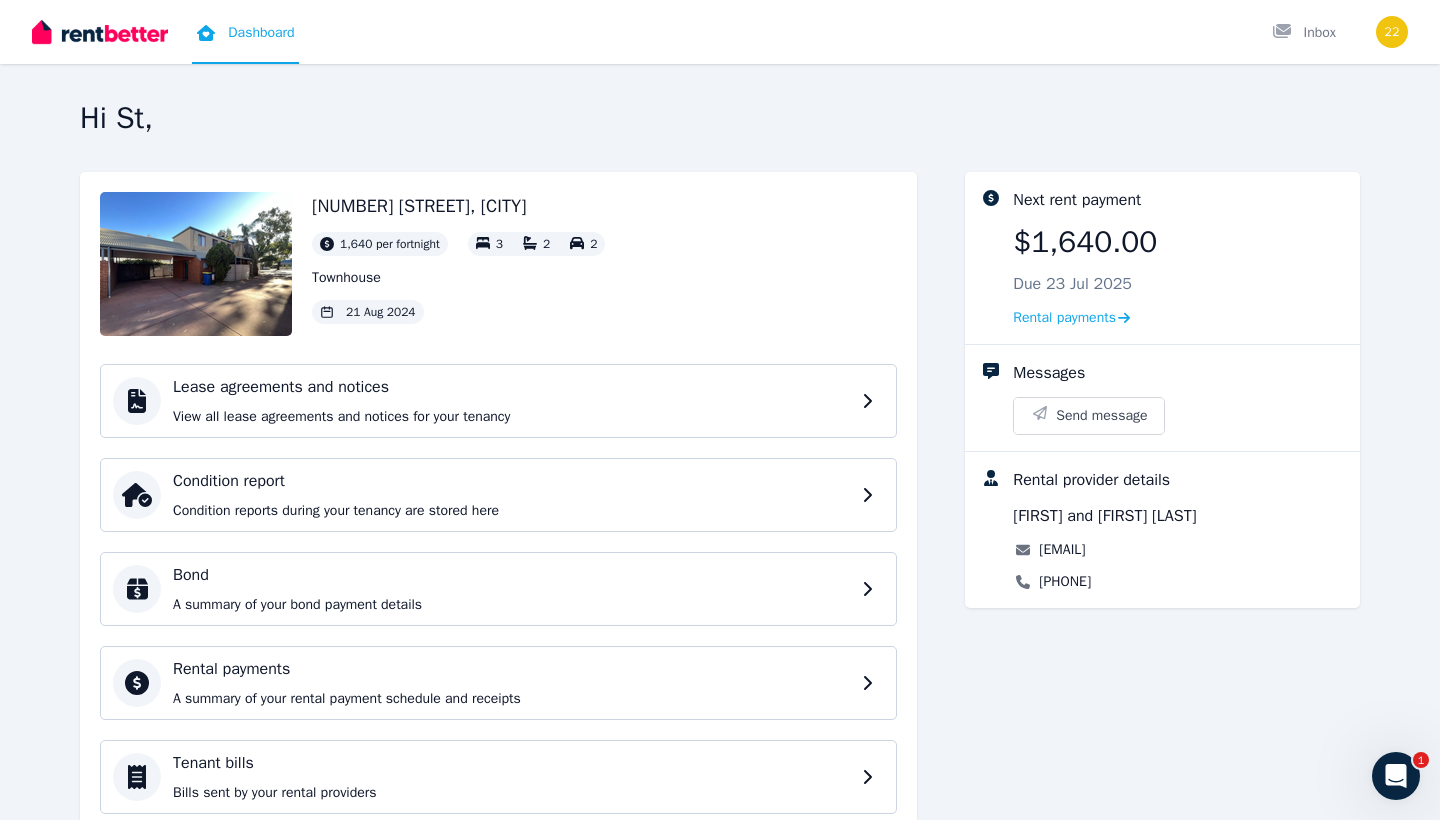 scroll, scrollTop: 0, scrollLeft: 0, axis: both 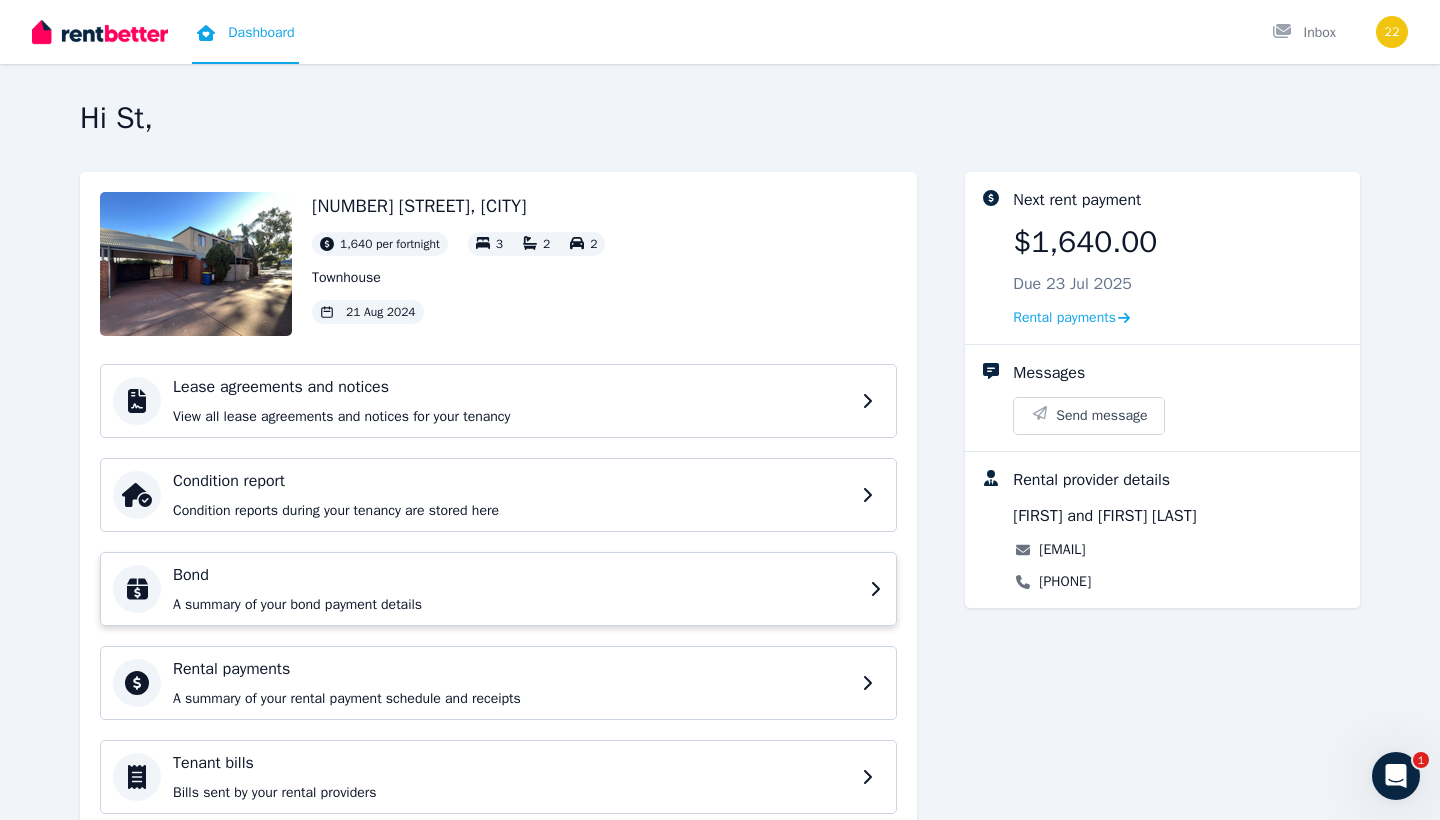 click on "A summary of your bond payment details" at bounding box center (515, 605) 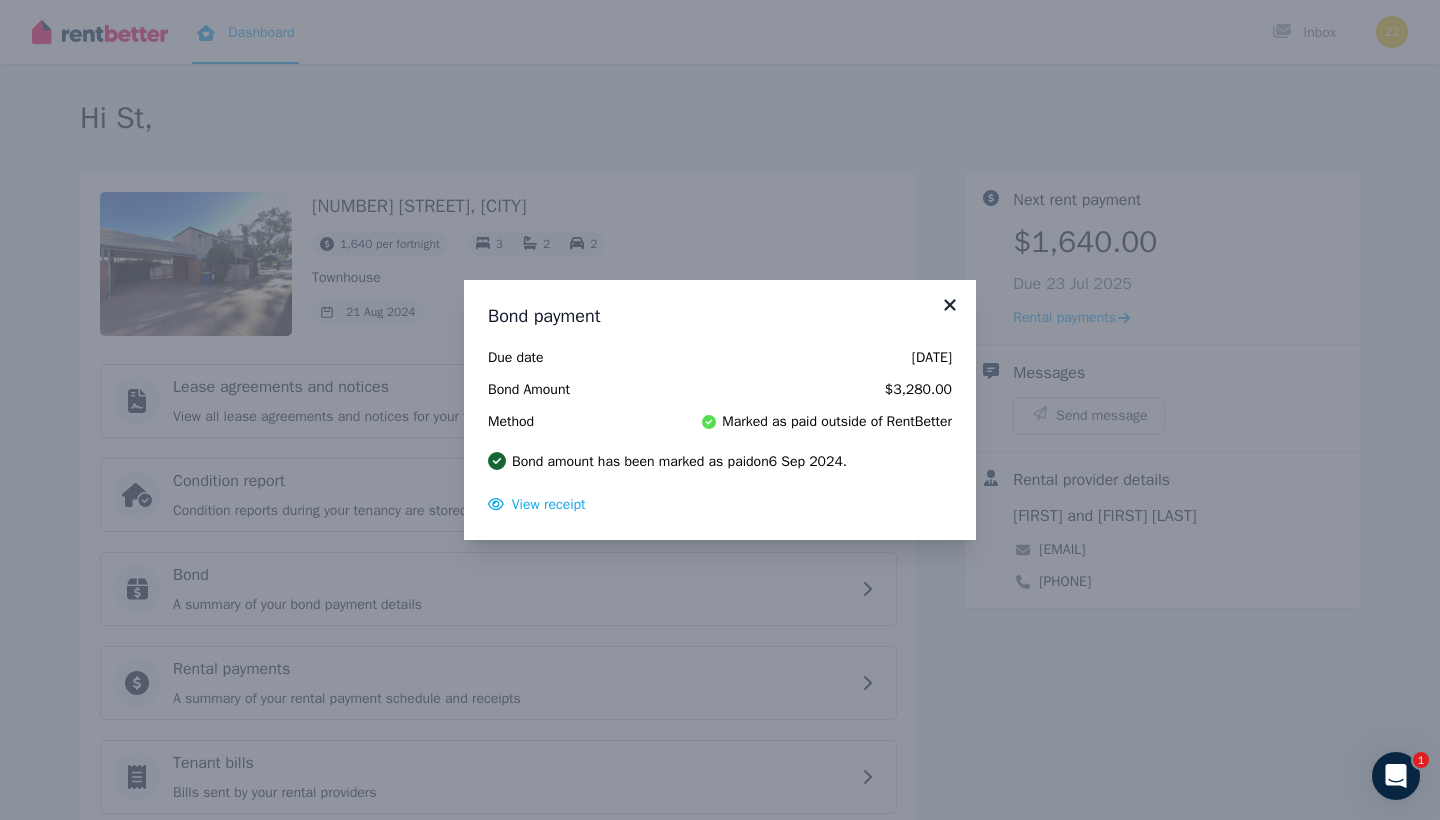 click 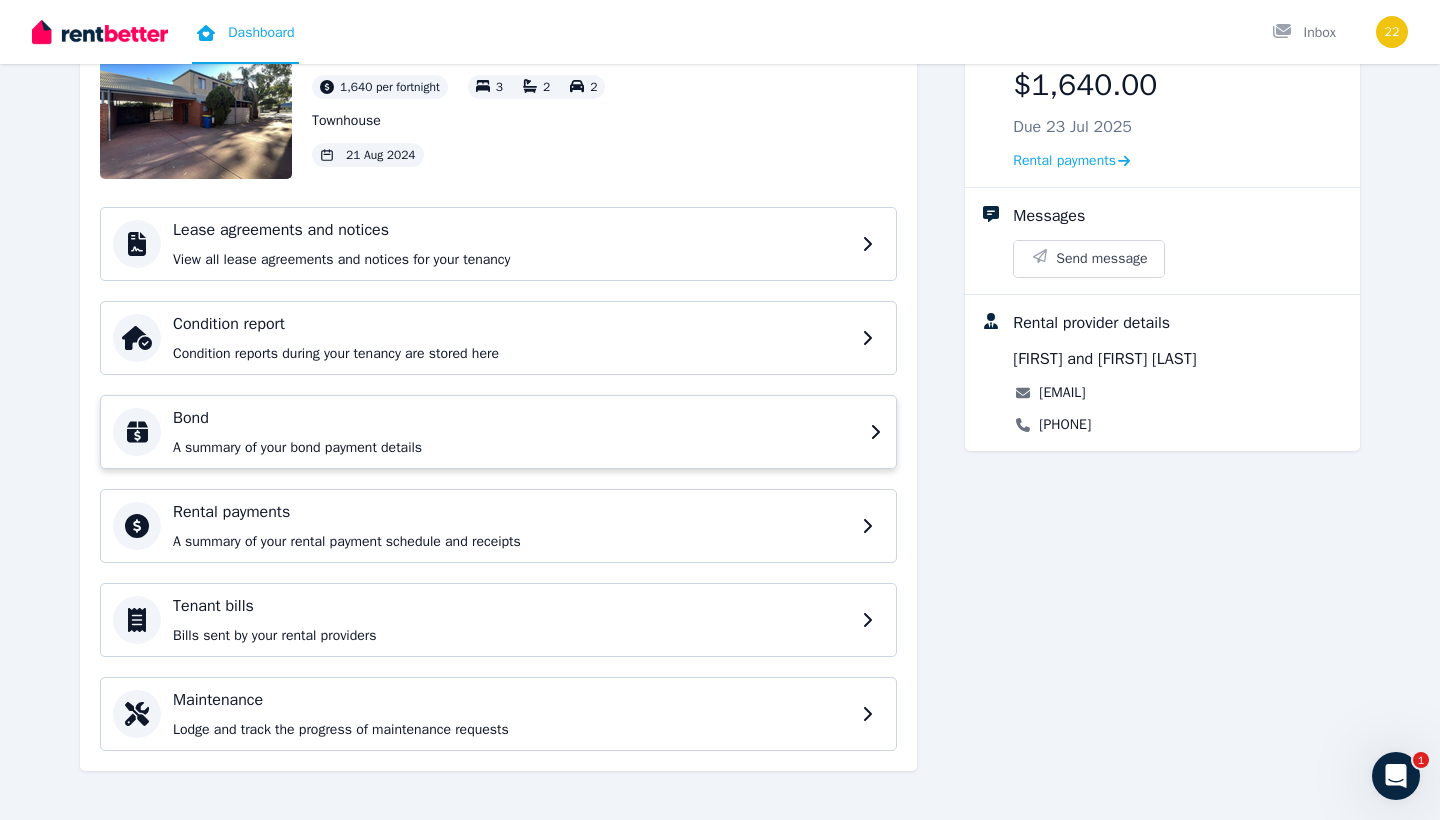 scroll, scrollTop: 159, scrollLeft: 0, axis: vertical 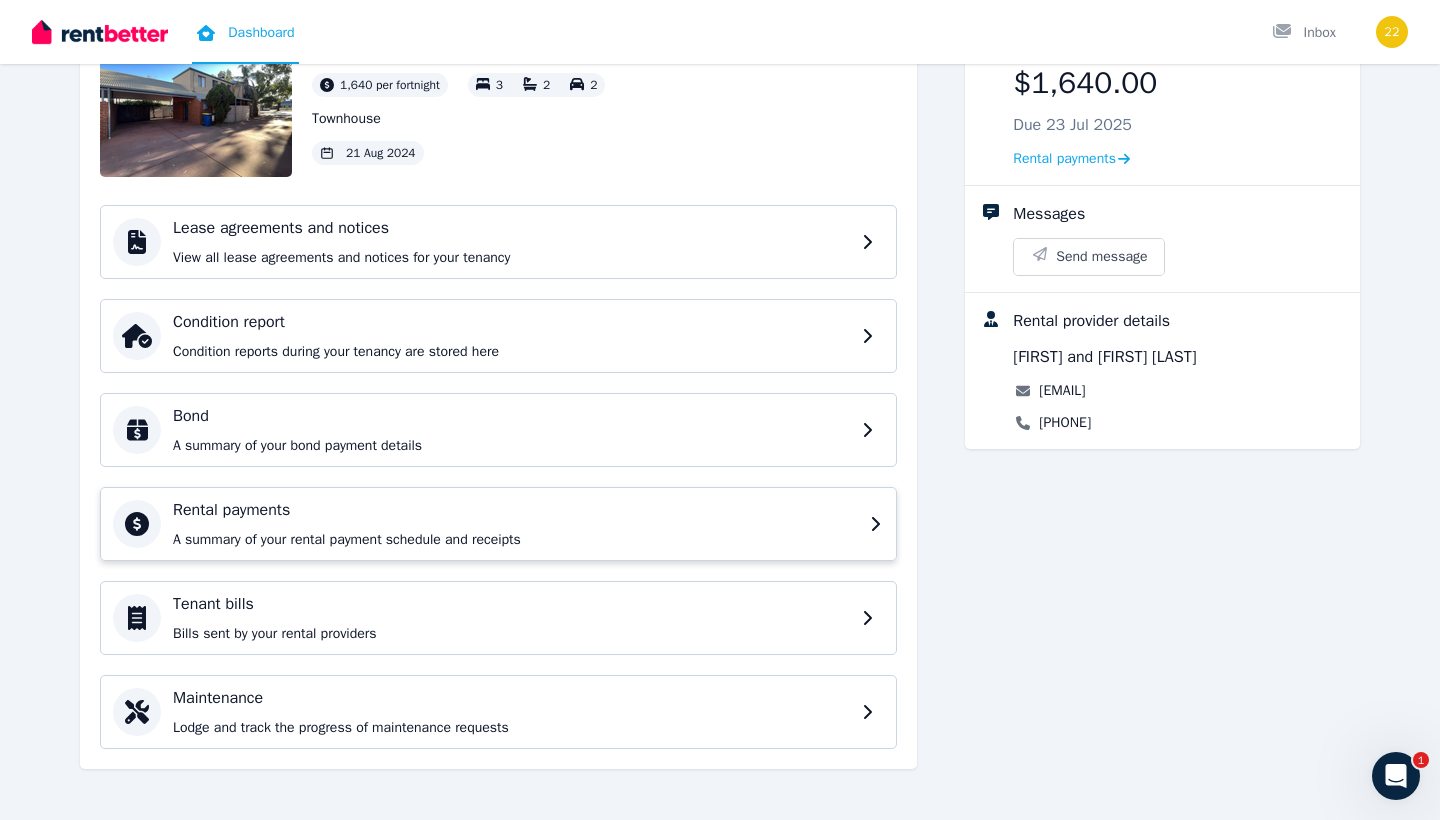 click on "A summary of your rental payment schedule and receipts" at bounding box center [515, 540] 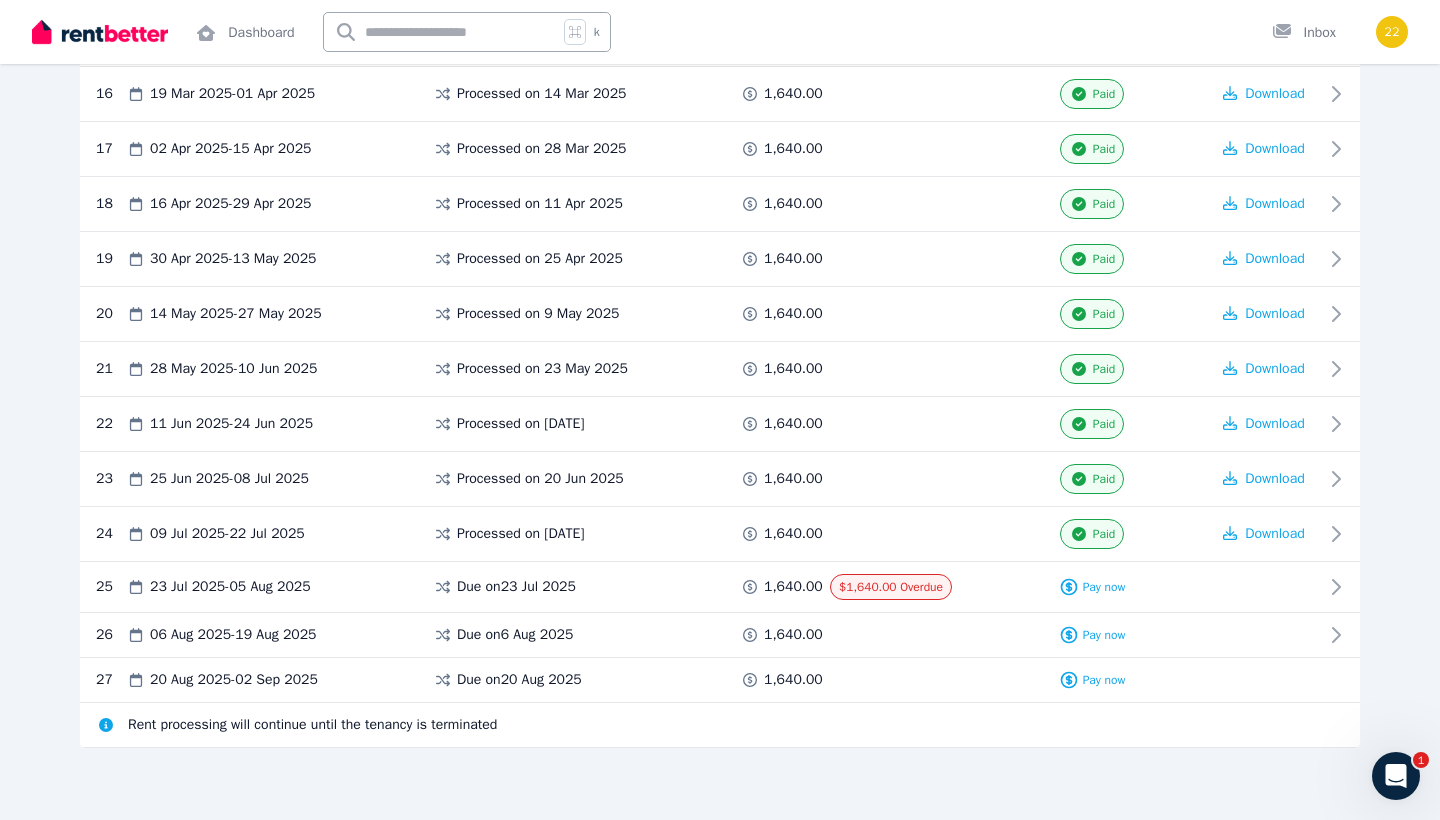 scroll, scrollTop: 1189, scrollLeft: 0, axis: vertical 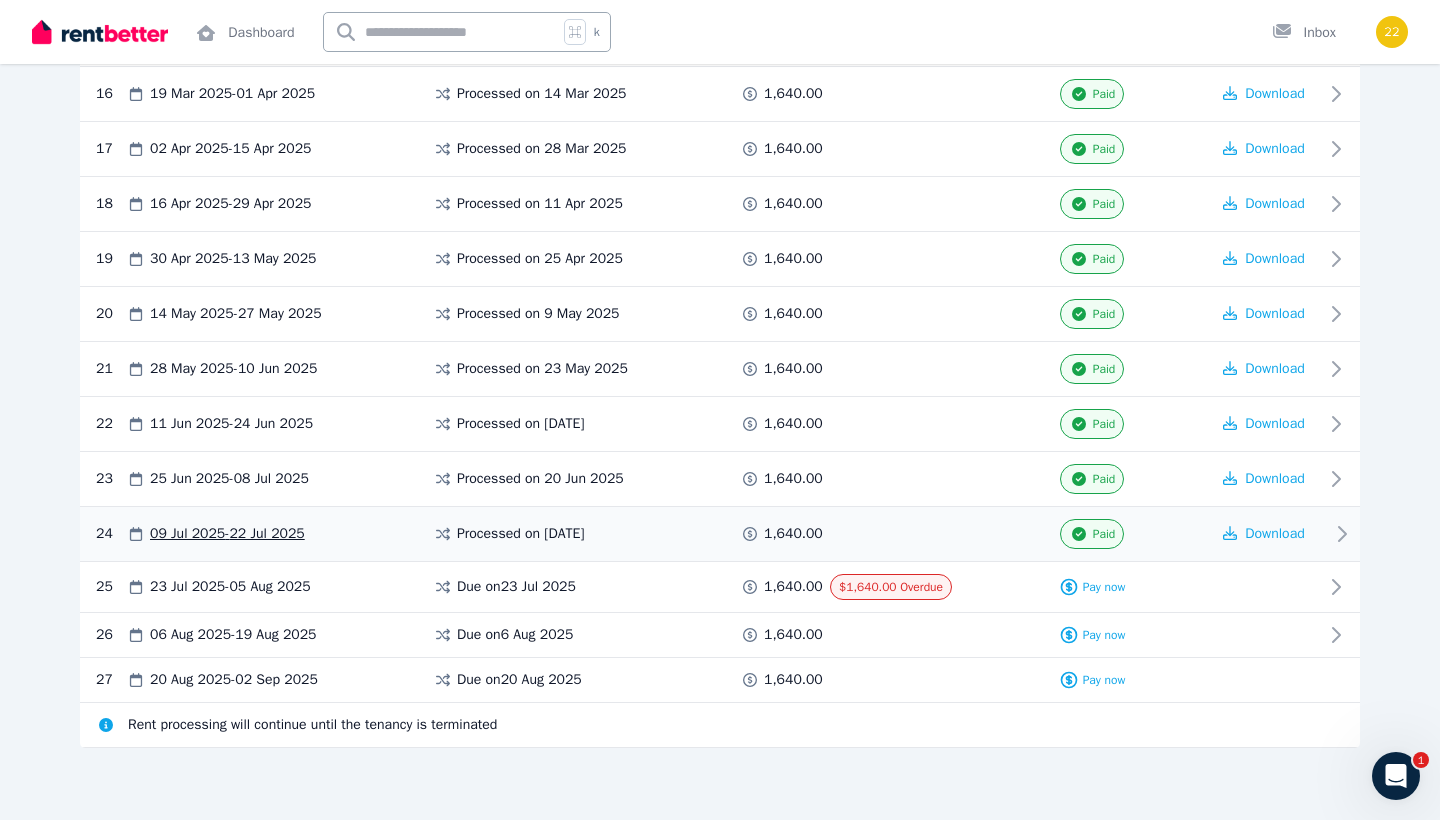 click on "Paid" at bounding box center (1104, 534) 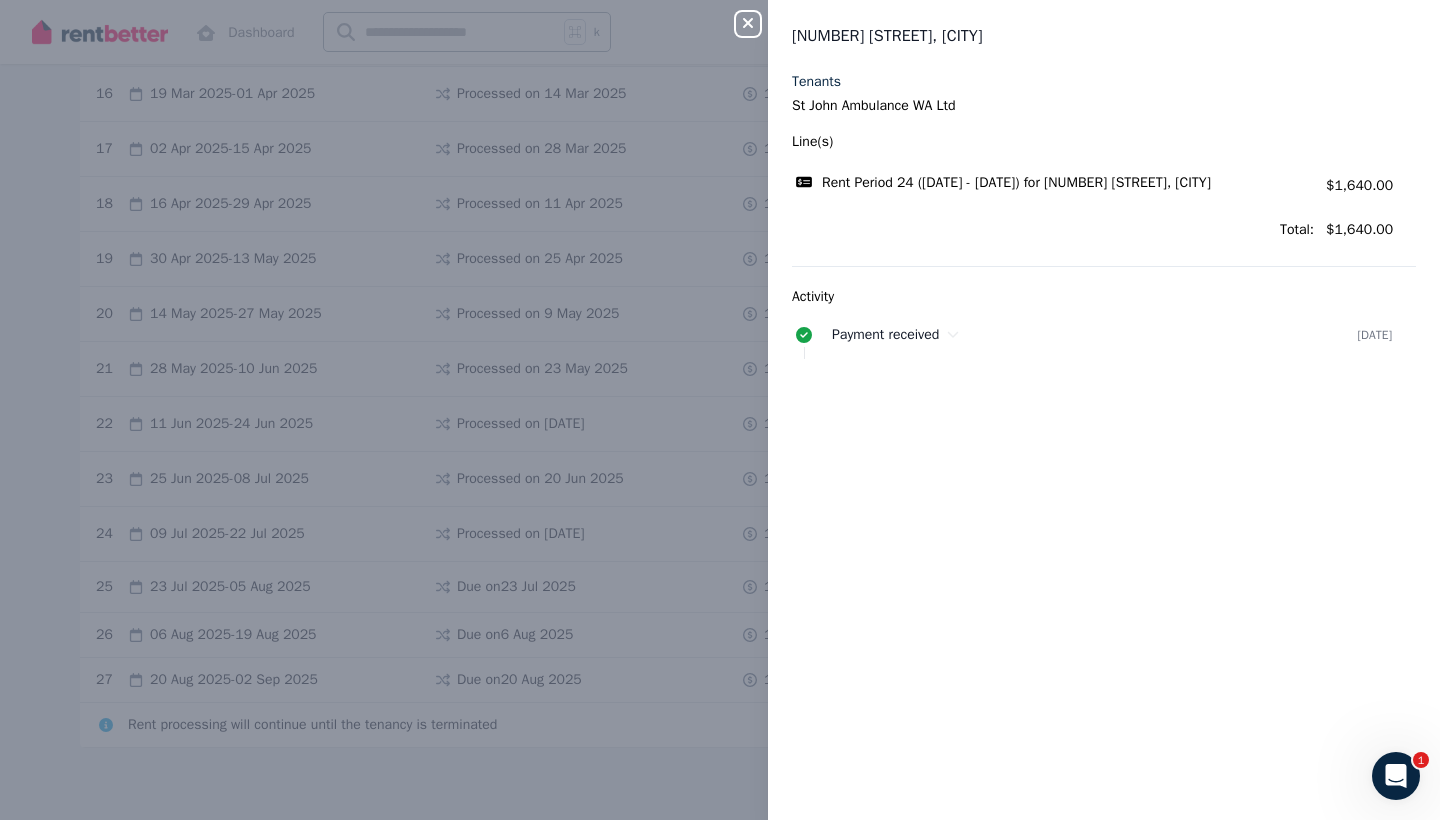 click on "Close panel" at bounding box center (748, 24) 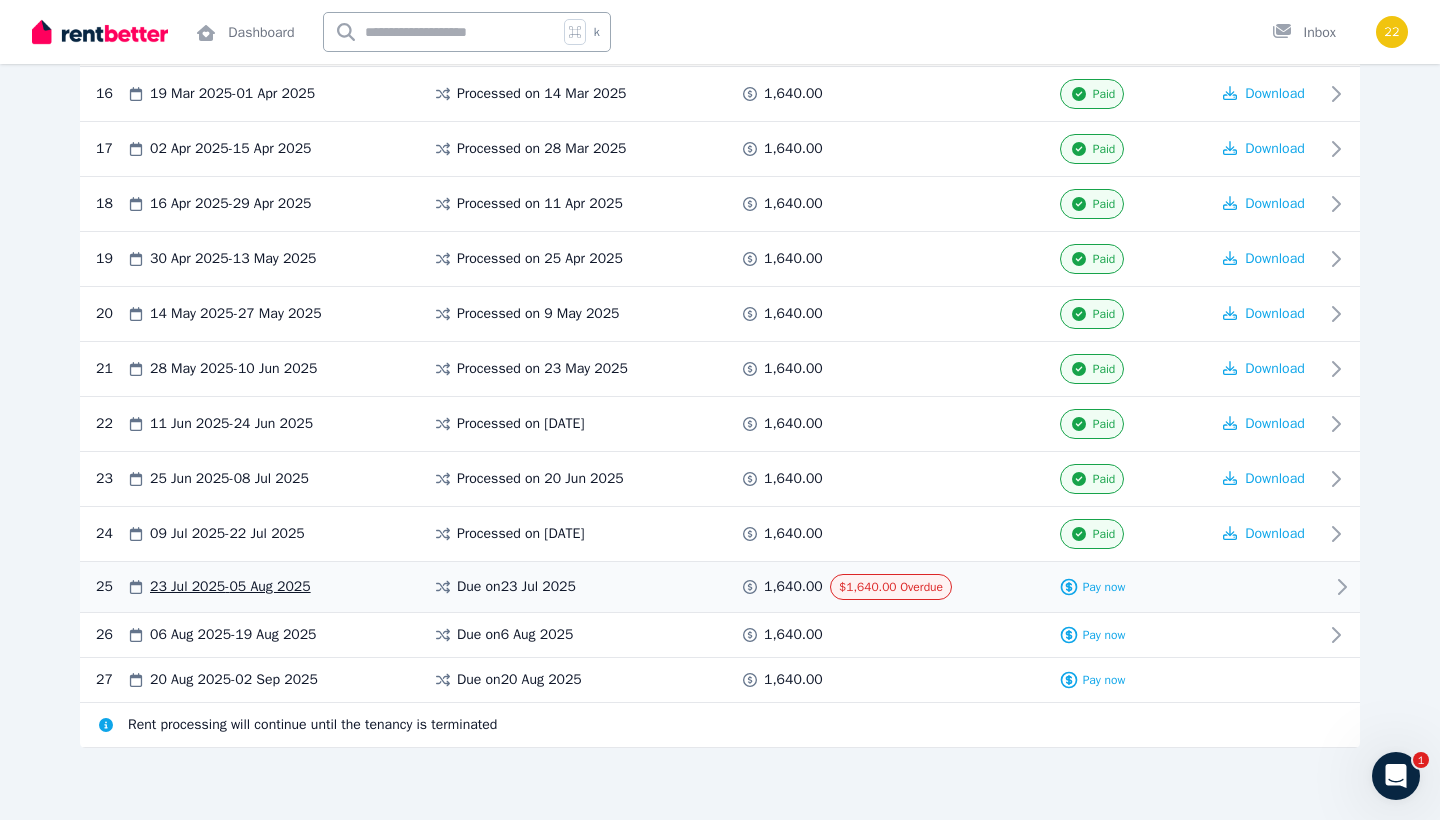 click 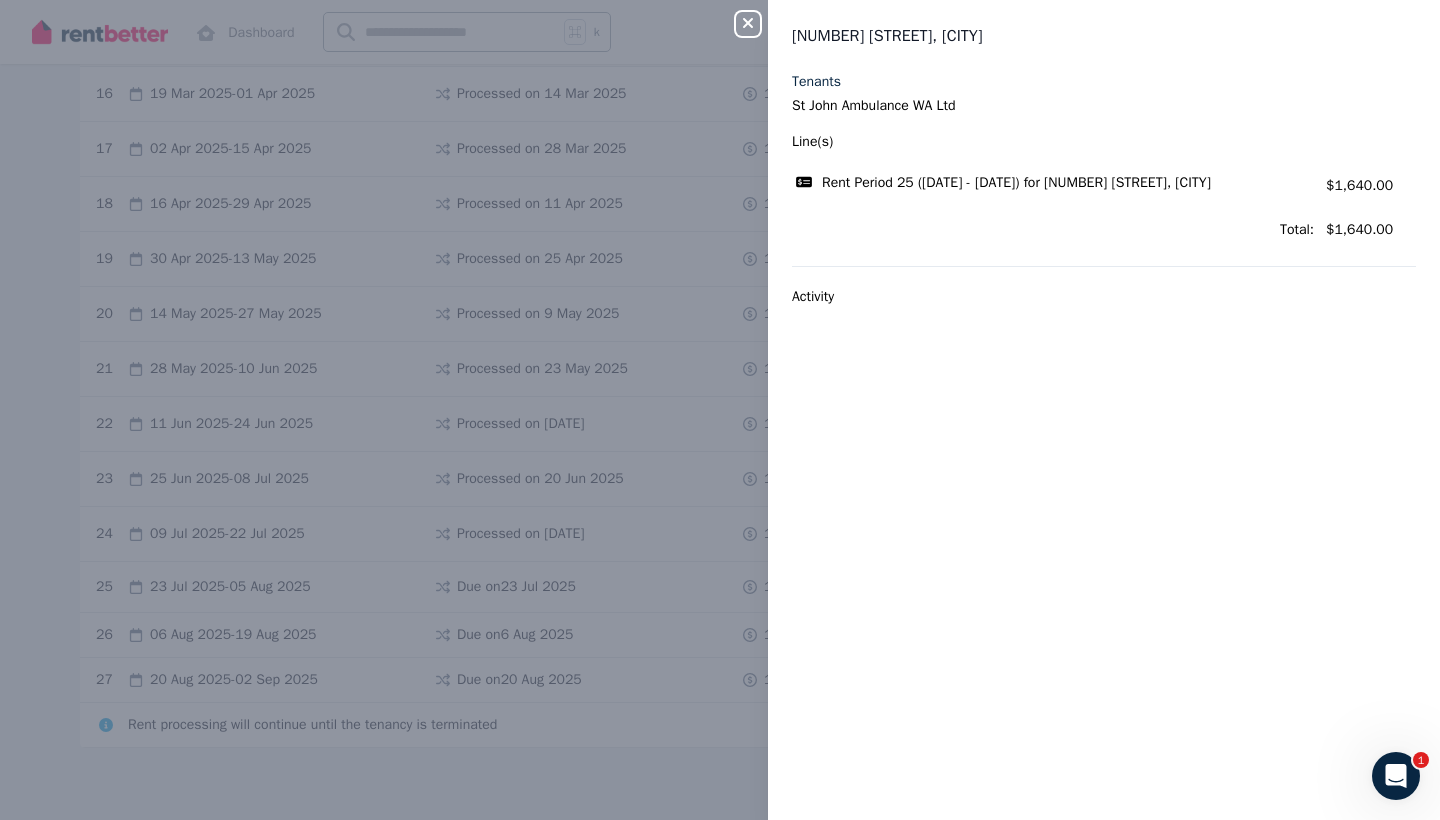 click on "Close panel 2/29 Collins St, Piccadilly Tenants St John Ambulance WA Ltd Line(s) Rent Period 25 (23/07/2025 - 05/08/2025) for 2/29 Collins St, Piccadilly Amount:  $1,640.00 Total: $1,640.00 Activity" at bounding box center (720, 410) 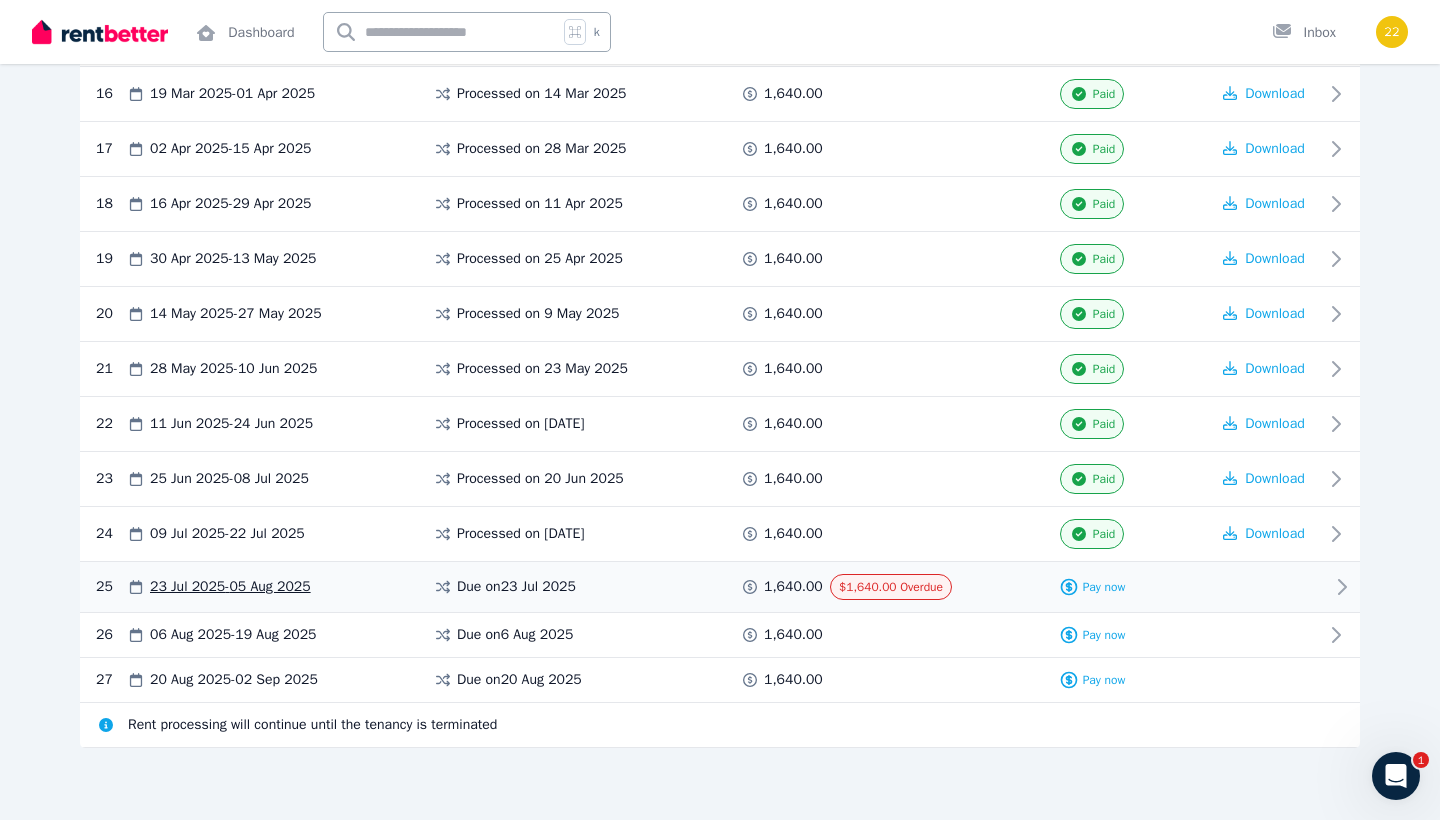 click on "$1,640.00 Overdue" at bounding box center [891, 587] 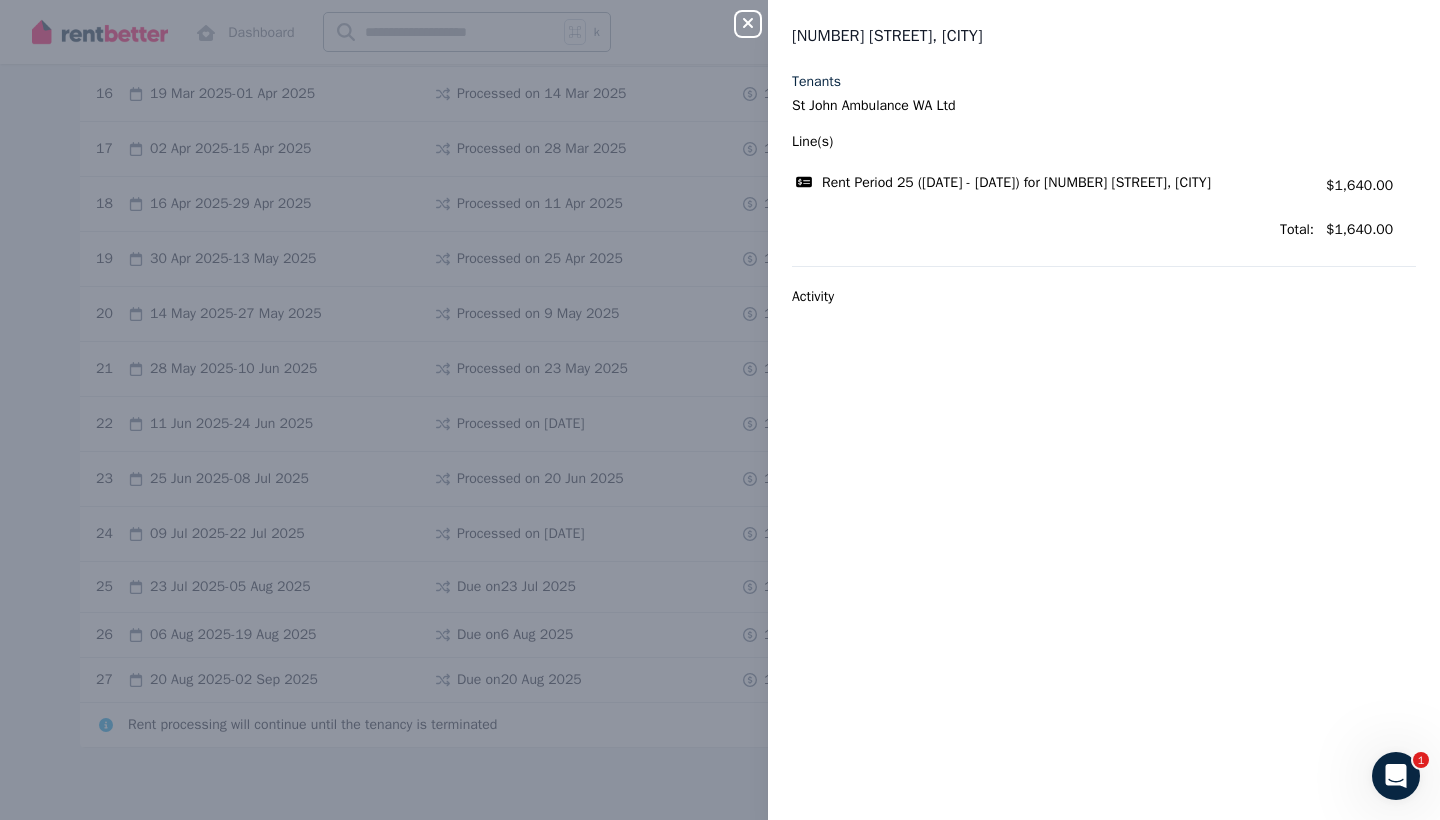 click on "Close panel 2/29 Collins St, Piccadilly Tenants St John Ambulance WA Ltd Line(s) Rent Period 25 (23/07/2025 - 05/08/2025) for 2/29 Collins St, Piccadilly Amount:  $1,640.00 Total: $1,640.00 Activity" at bounding box center [720, 410] 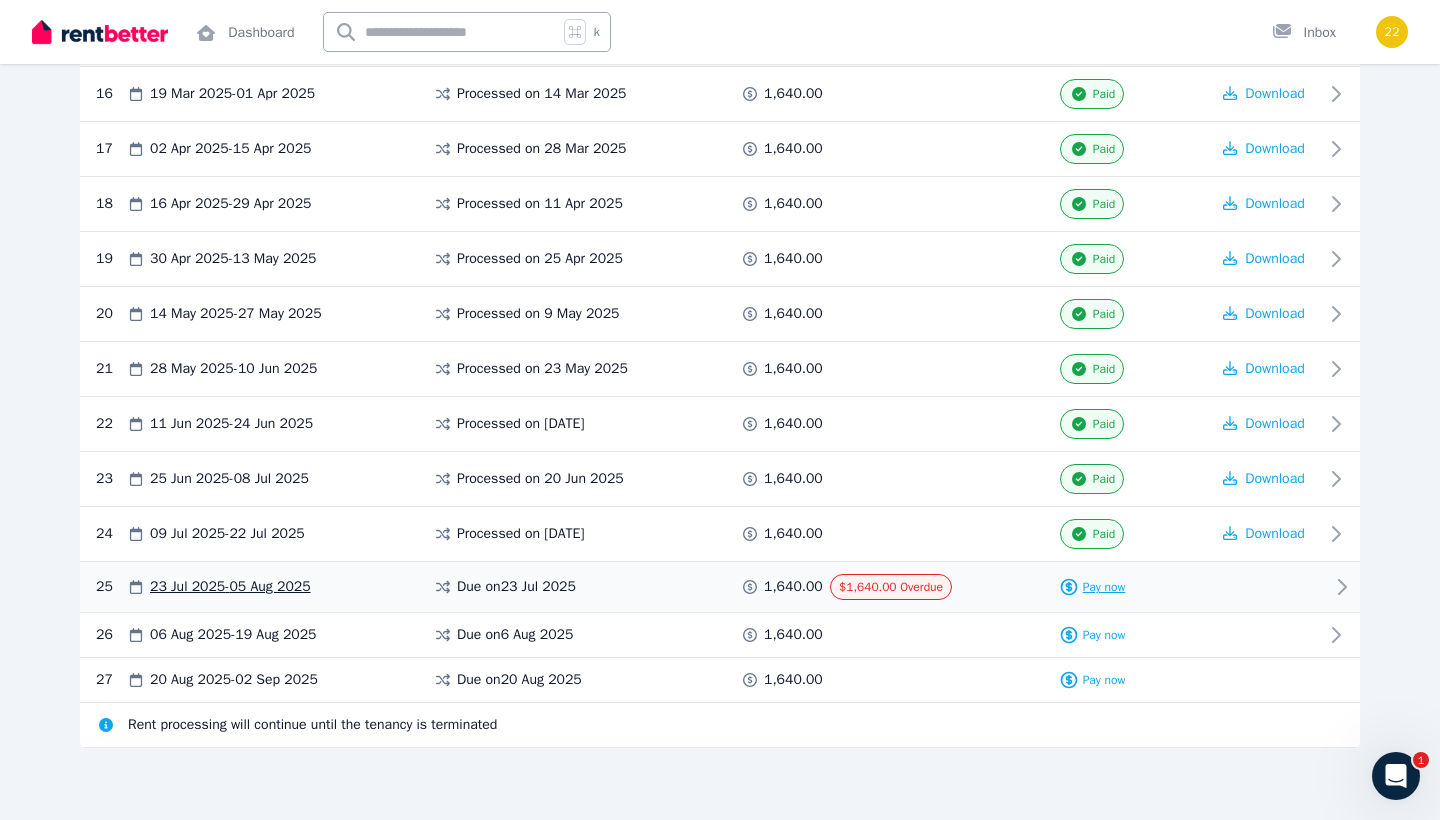 click on "Pay now" at bounding box center (1104, 587) 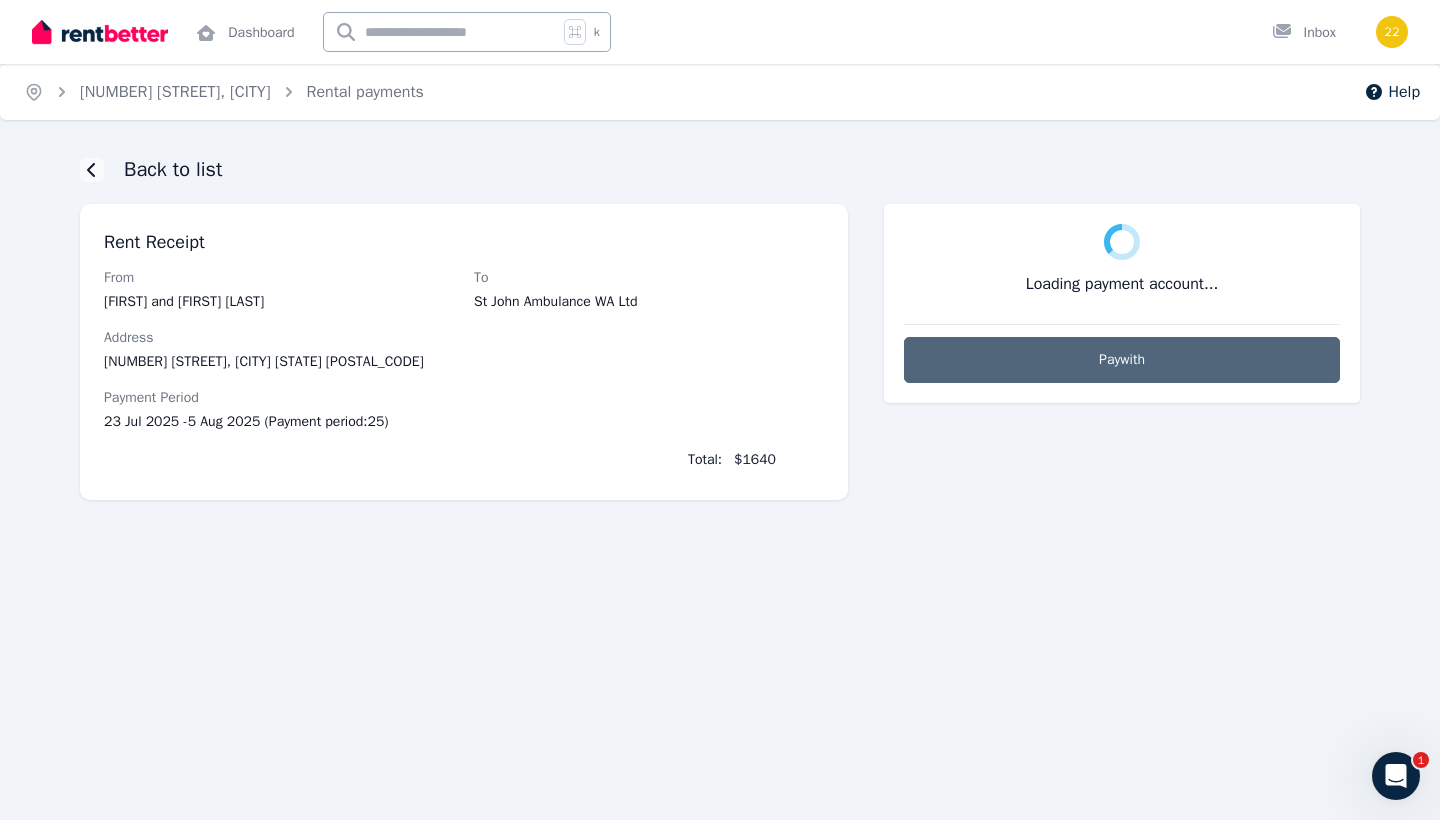 scroll, scrollTop: 0, scrollLeft: 0, axis: both 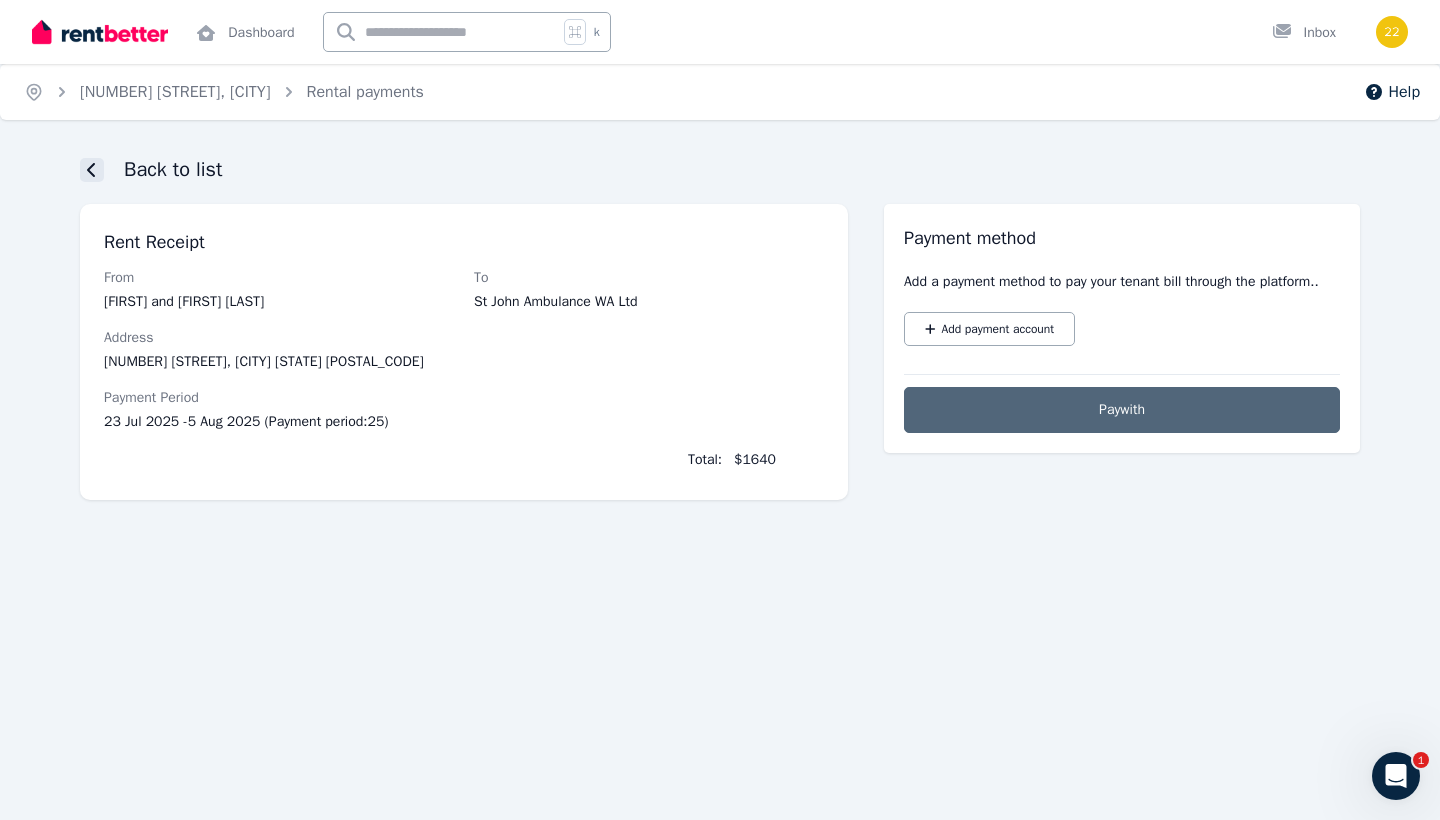 click 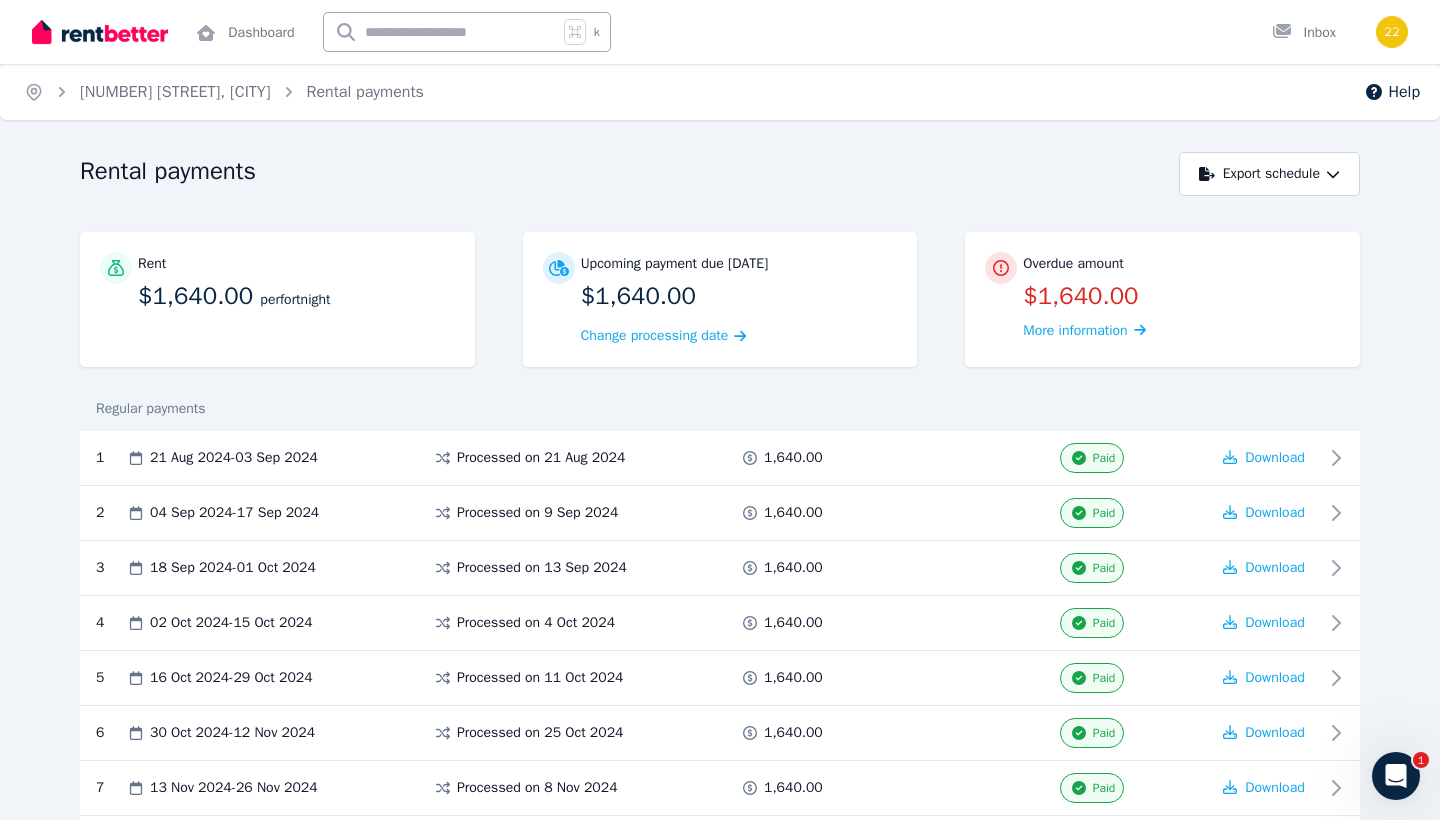 scroll, scrollTop: 0, scrollLeft: 0, axis: both 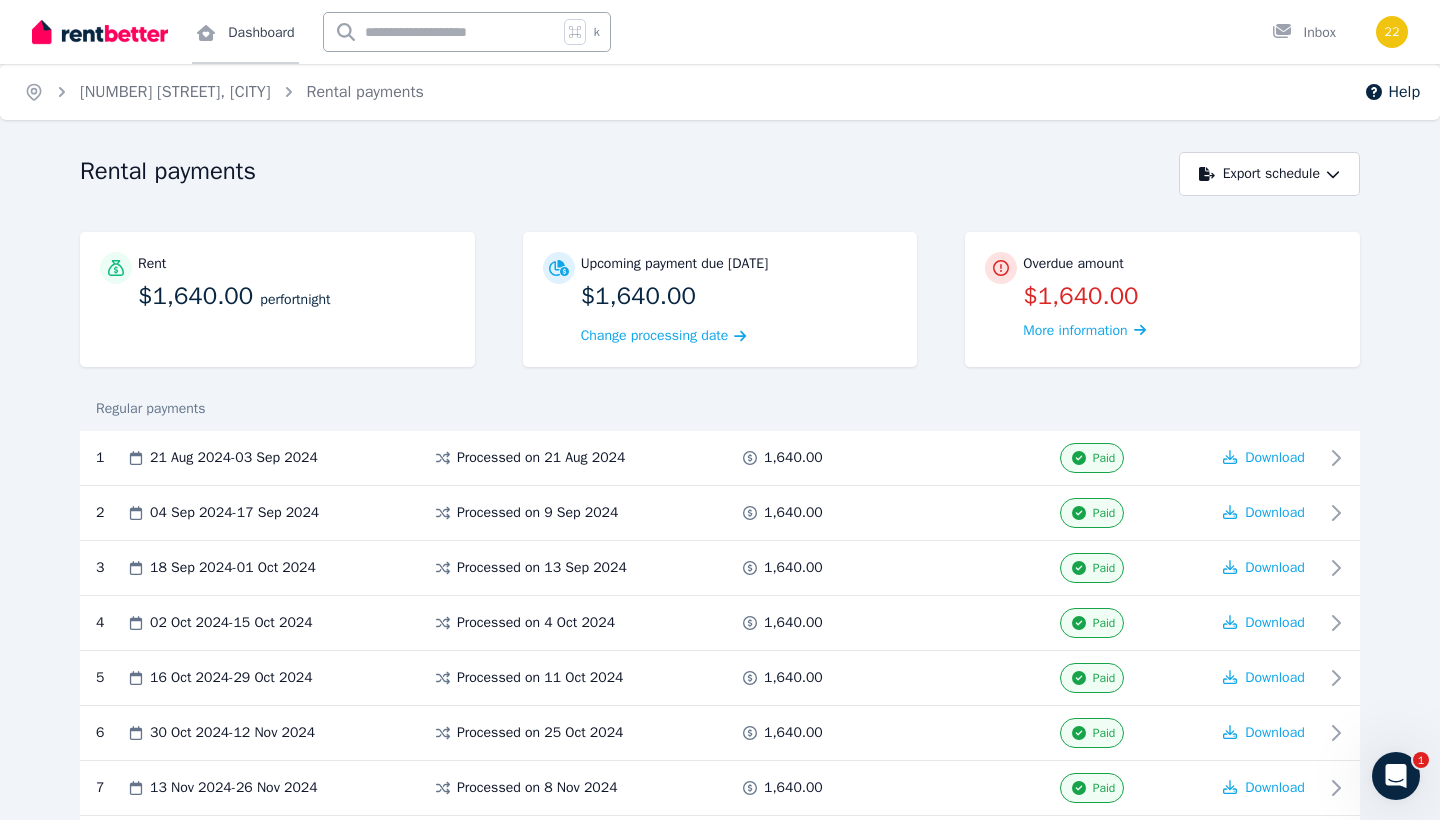 click on "Dashboard" at bounding box center (245, 32) 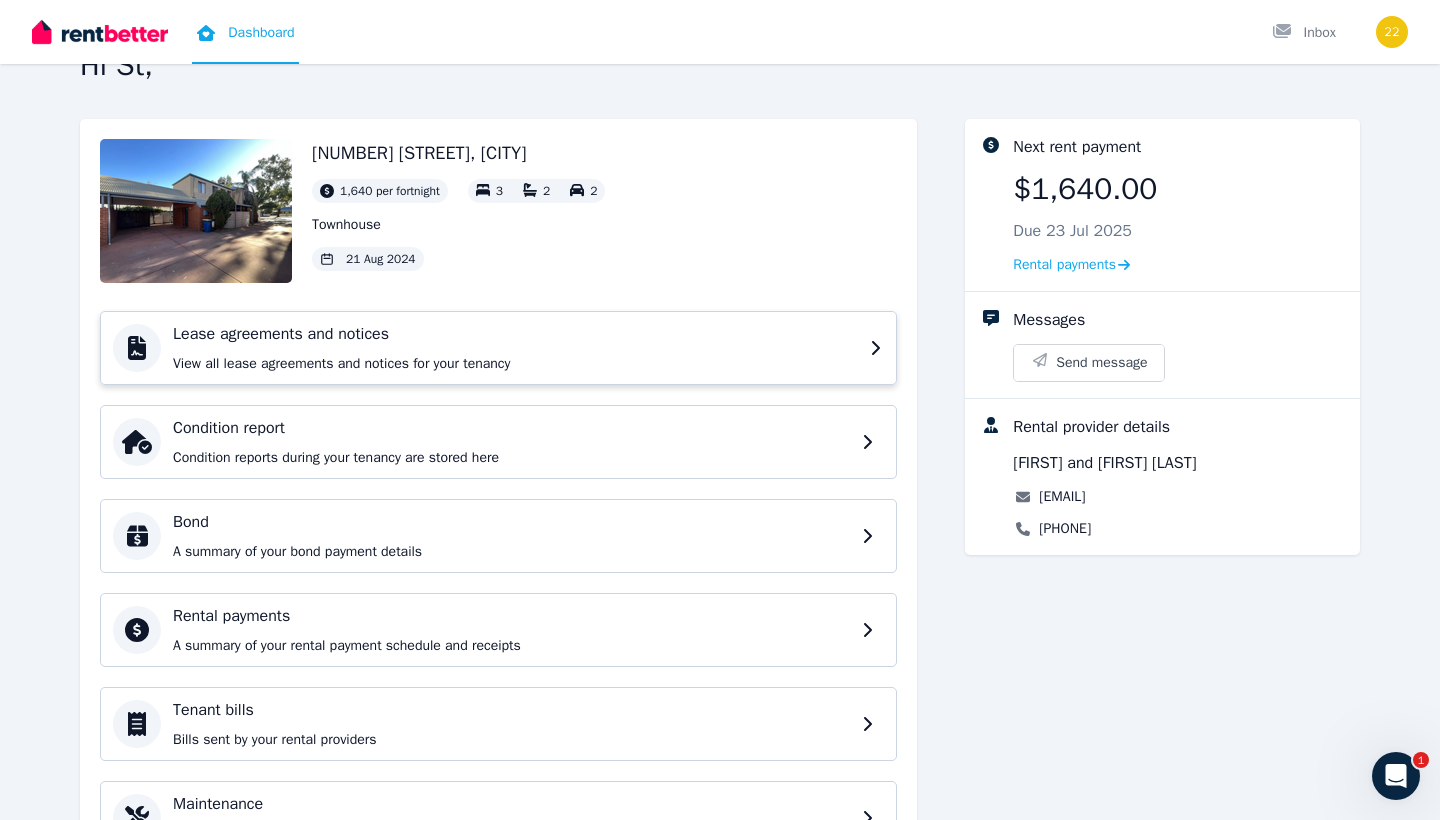 scroll, scrollTop: 58, scrollLeft: 0, axis: vertical 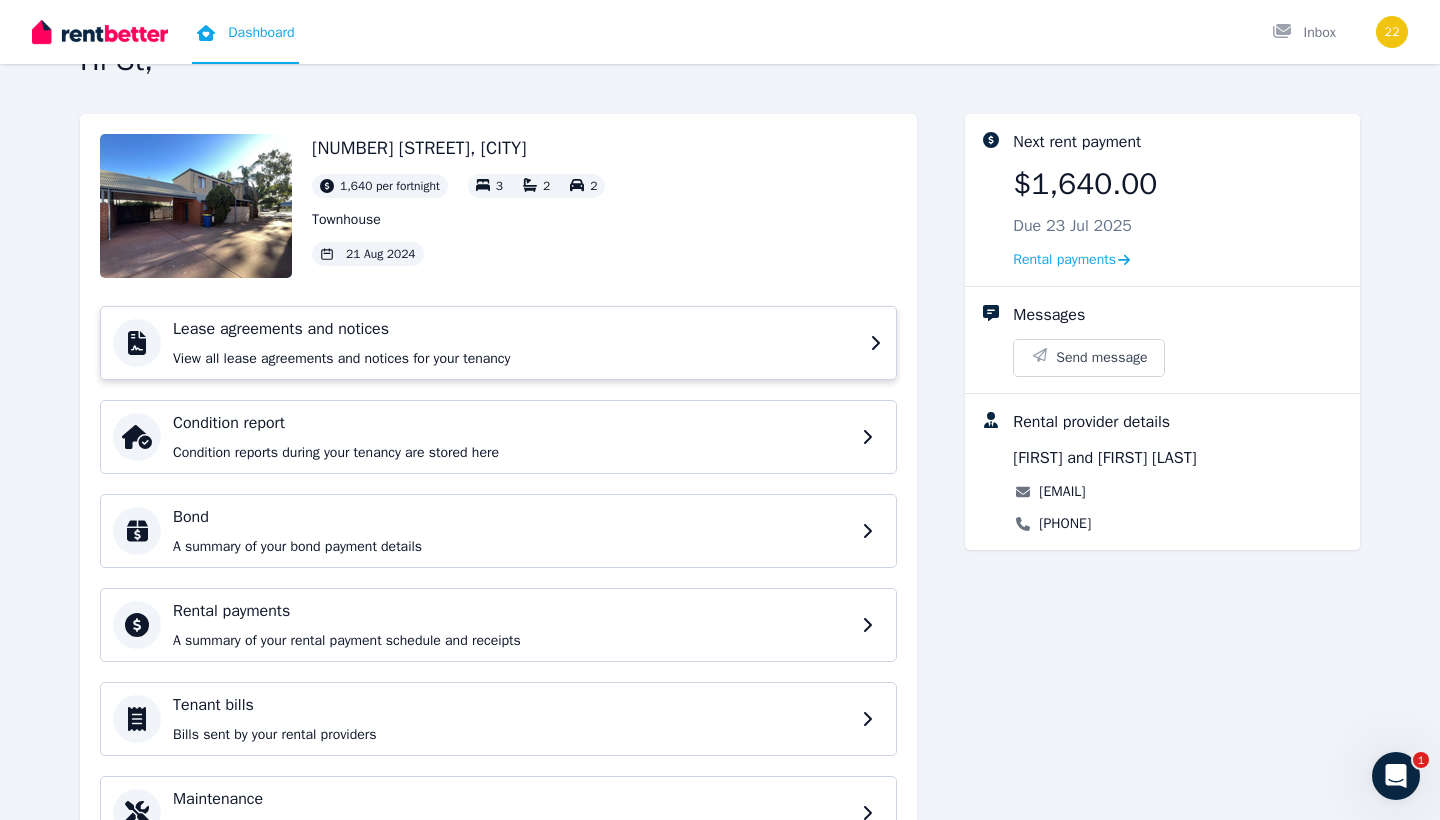 click on "Lease agreements and notices View all lease agreements and notices for your tenancy" at bounding box center (515, 343) 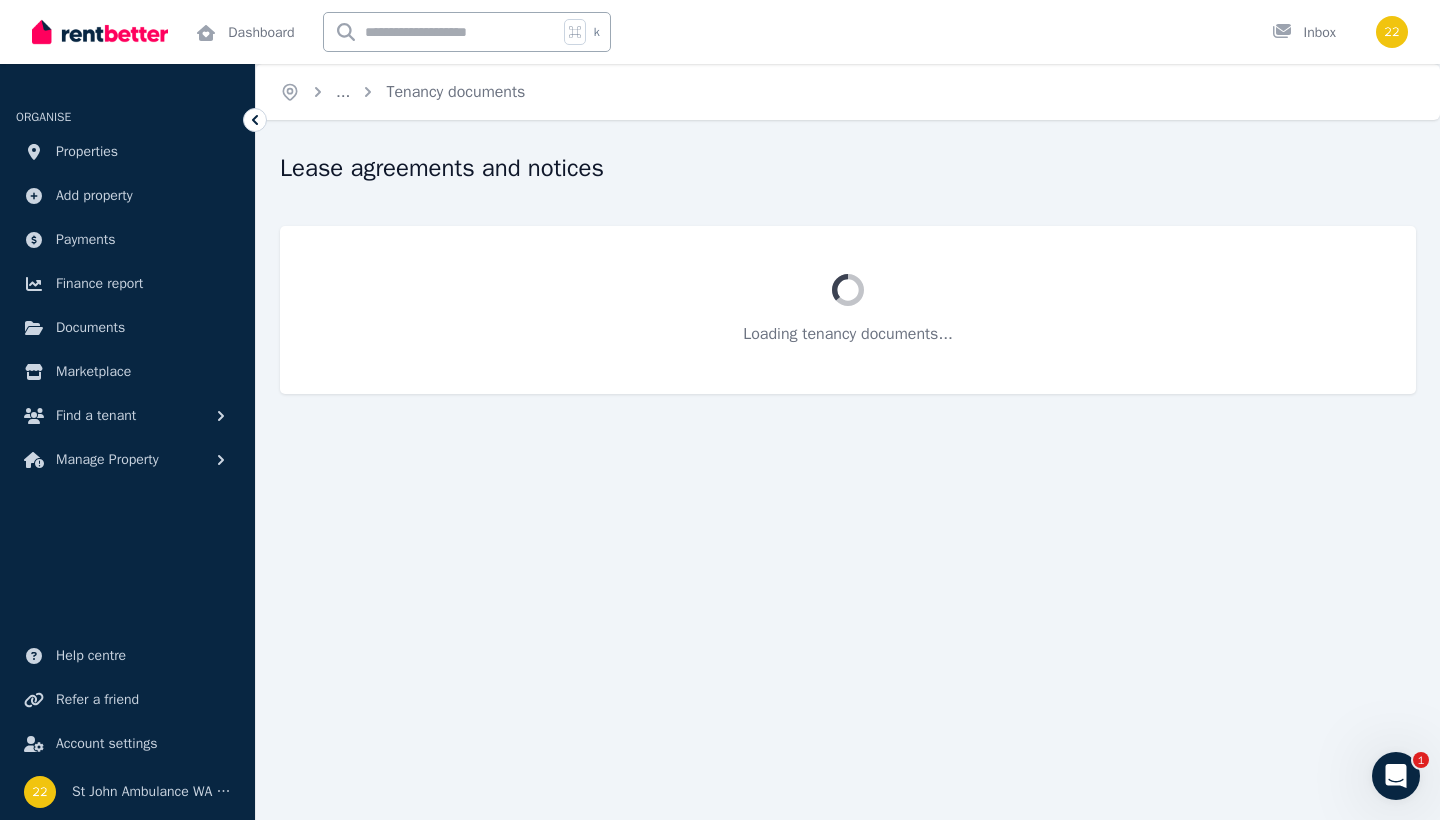 scroll, scrollTop: 0, scrollLeft: 0, axis: both 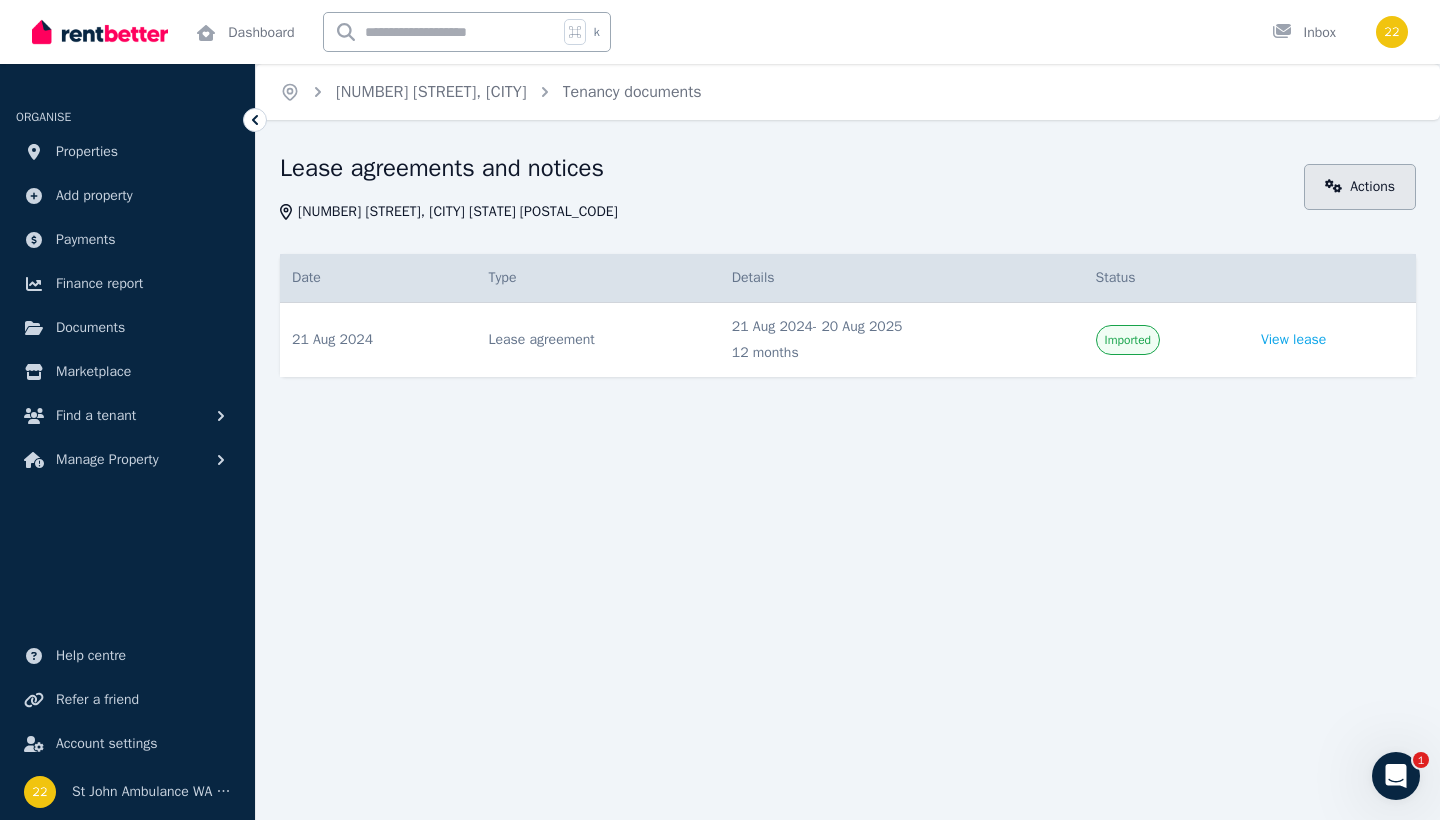 click on "Actions" at bounding box center (1360, 187) 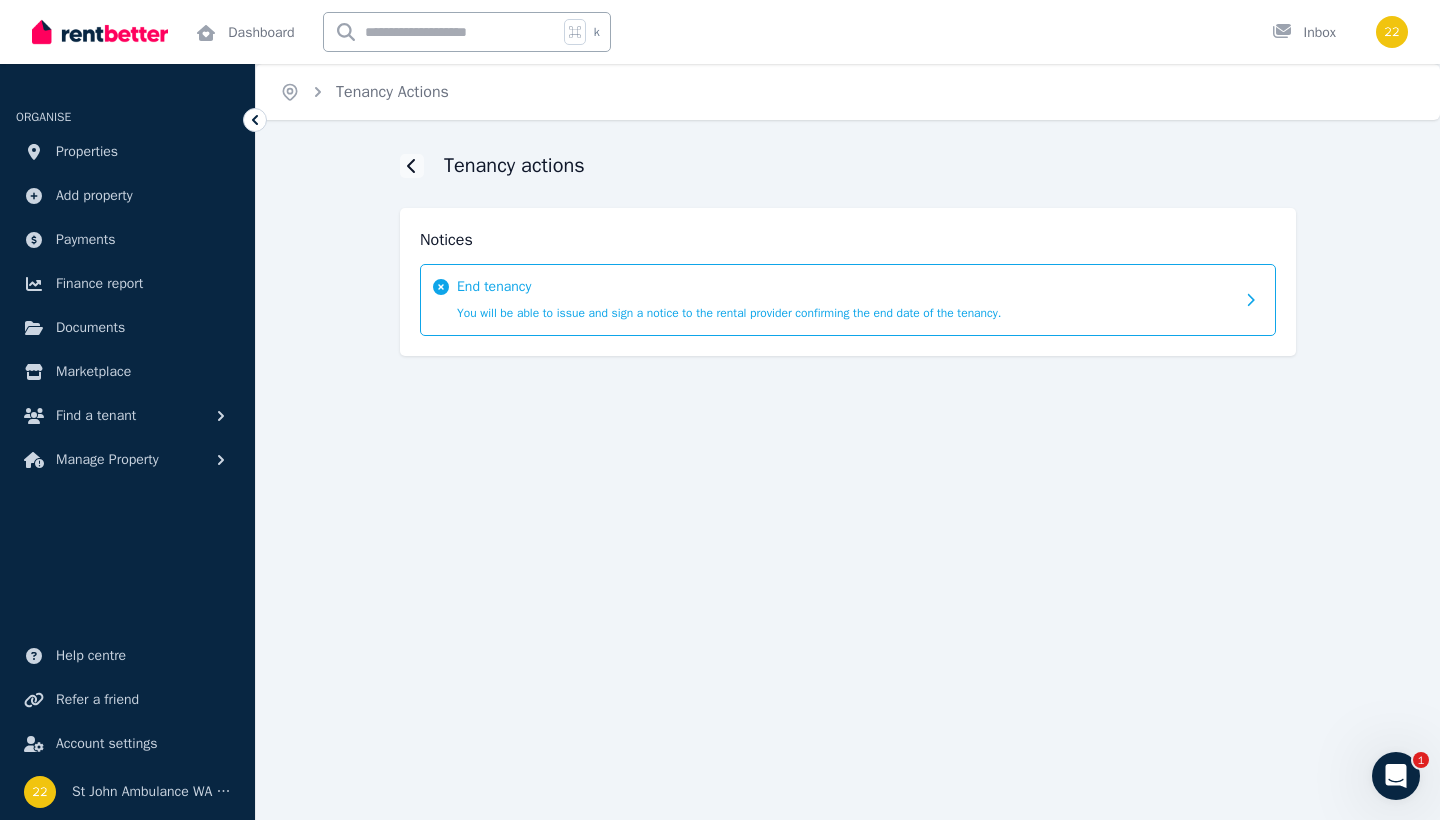 click 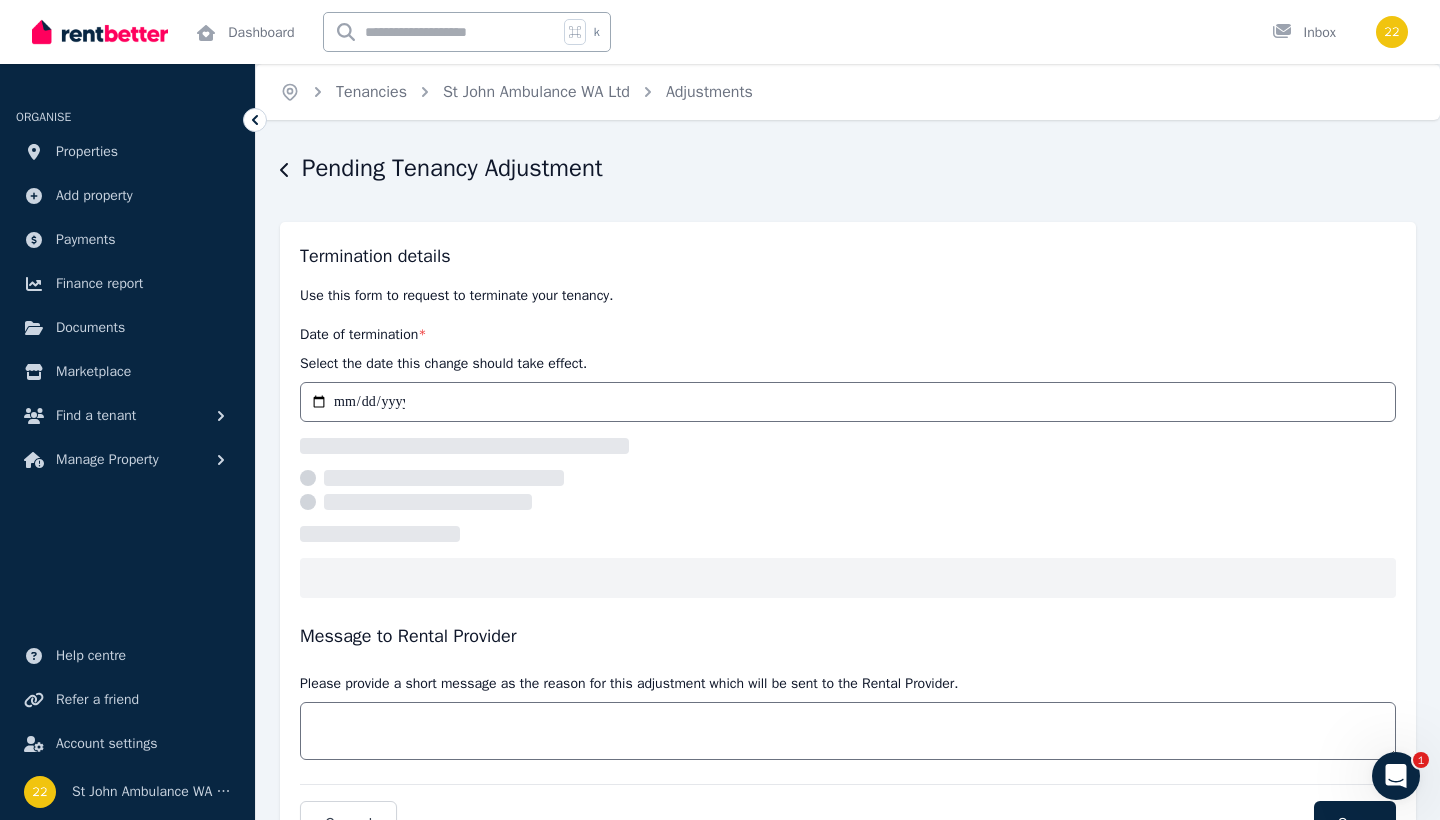 scroll, scrollTop: 0, scrollLeft: 0, axis: both 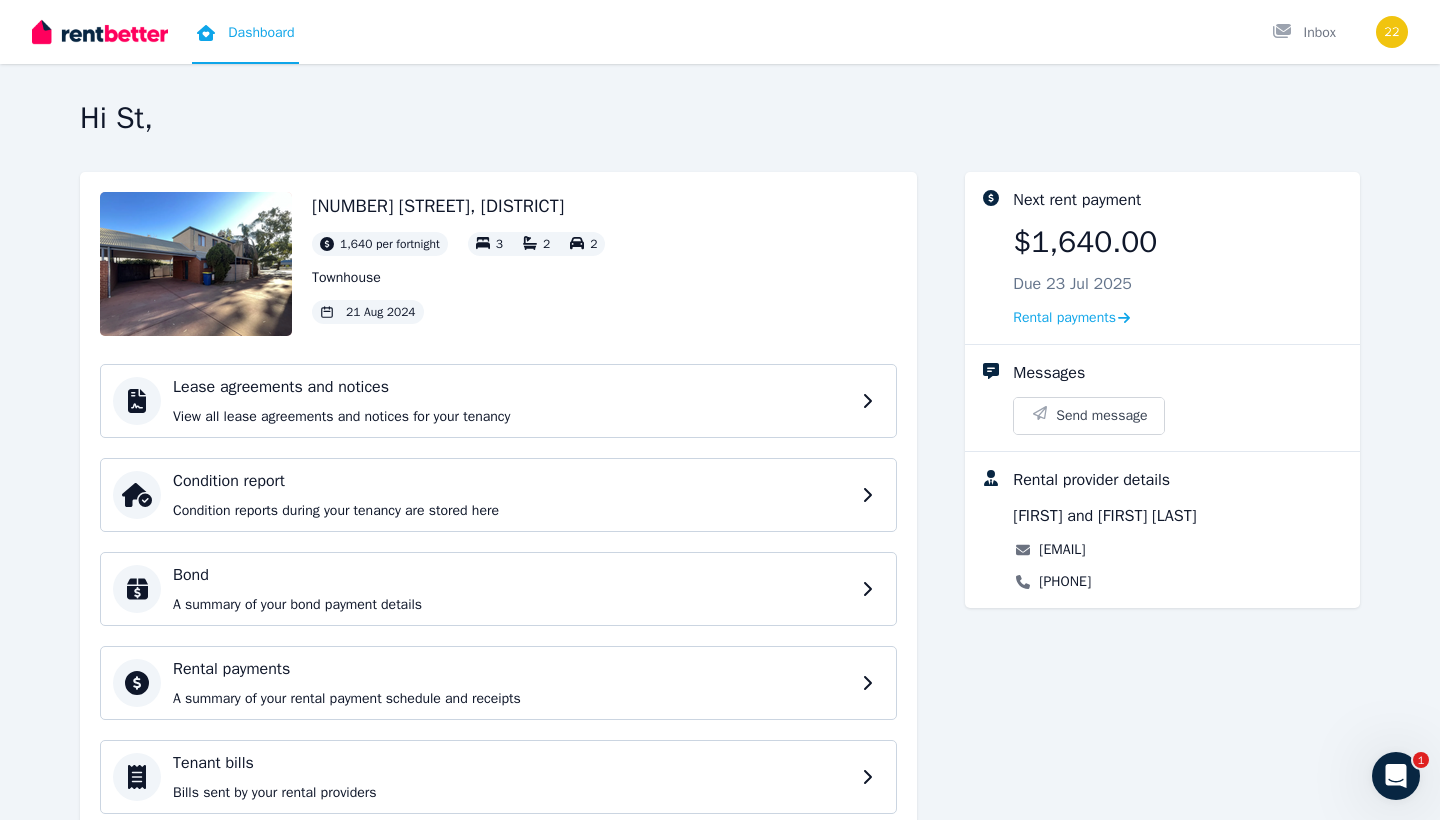 click at bounding box center [1392, 32] 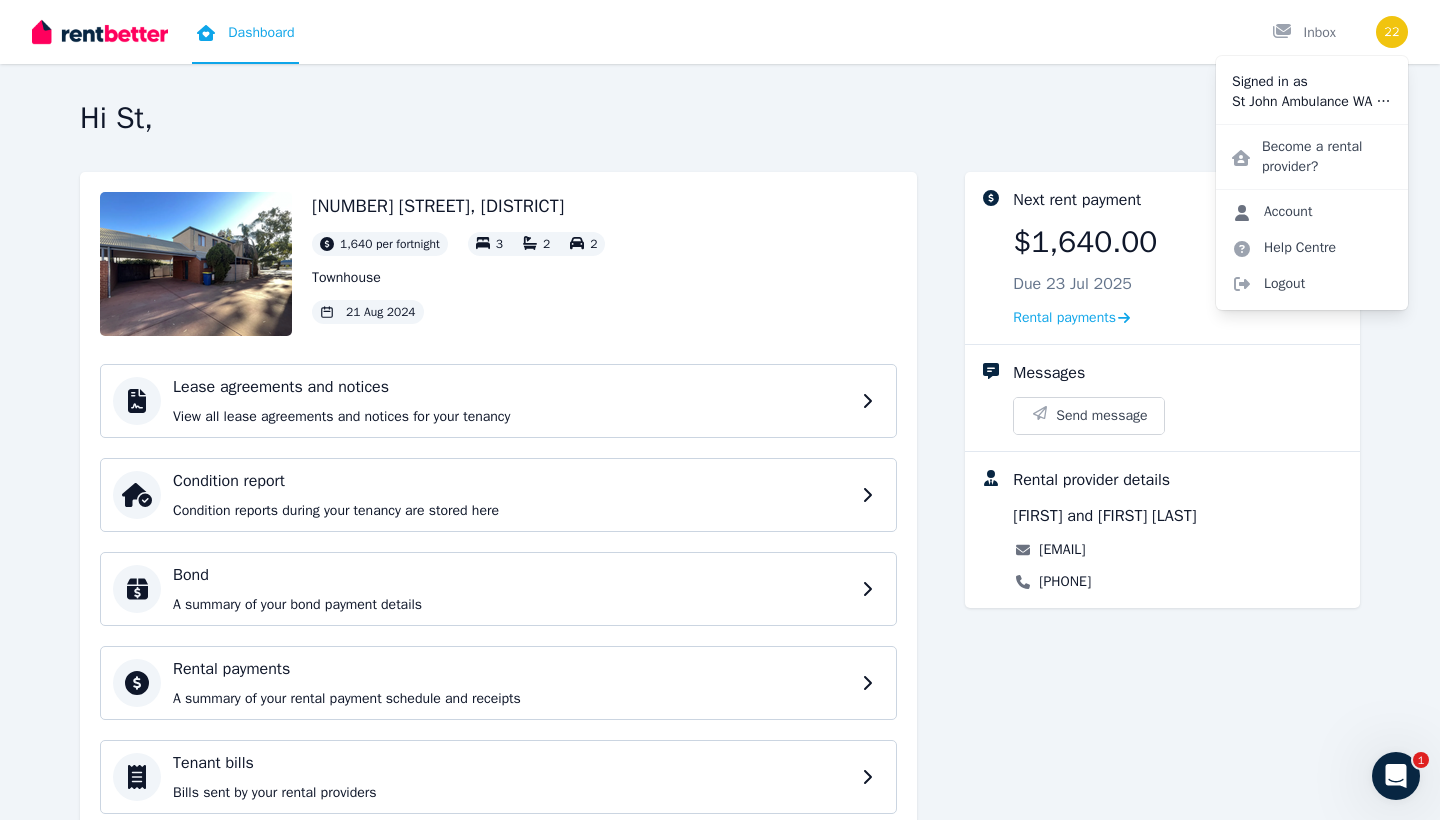 click on "Account" at bounding box center [1272, 212] 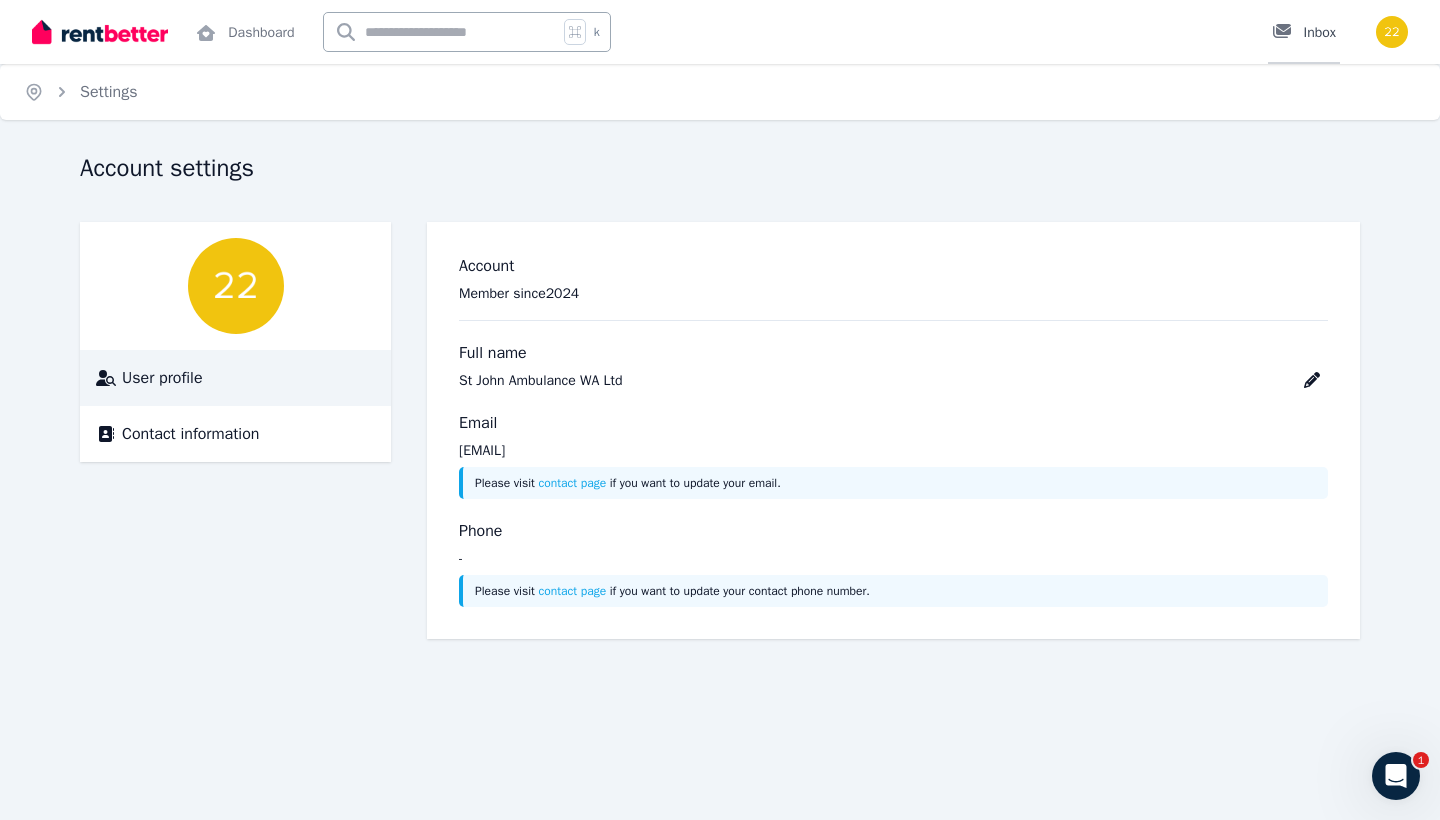 click on "Inbox" at bounding box center [1304, 33] 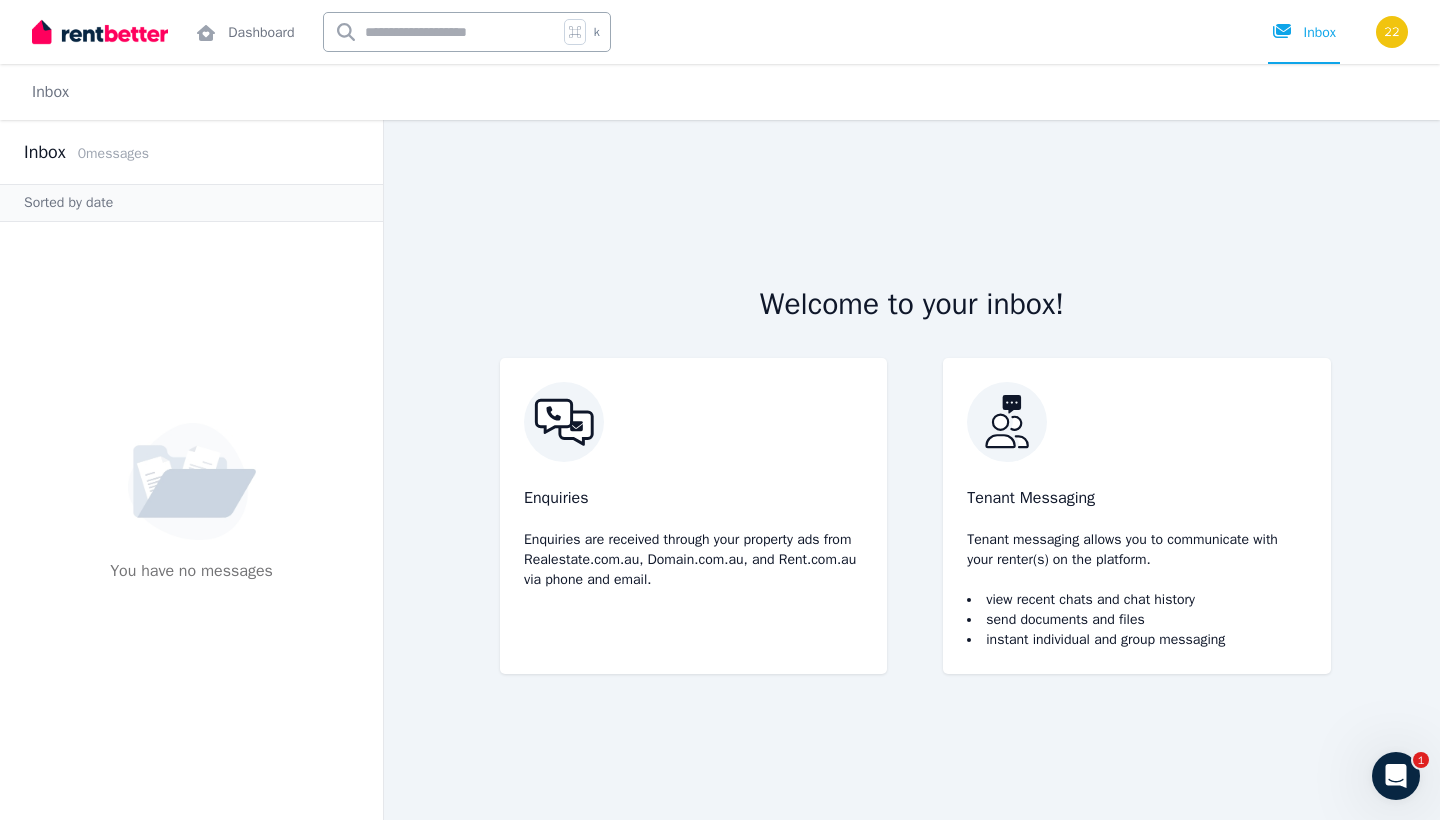 click at bounding box center (1392, 32) 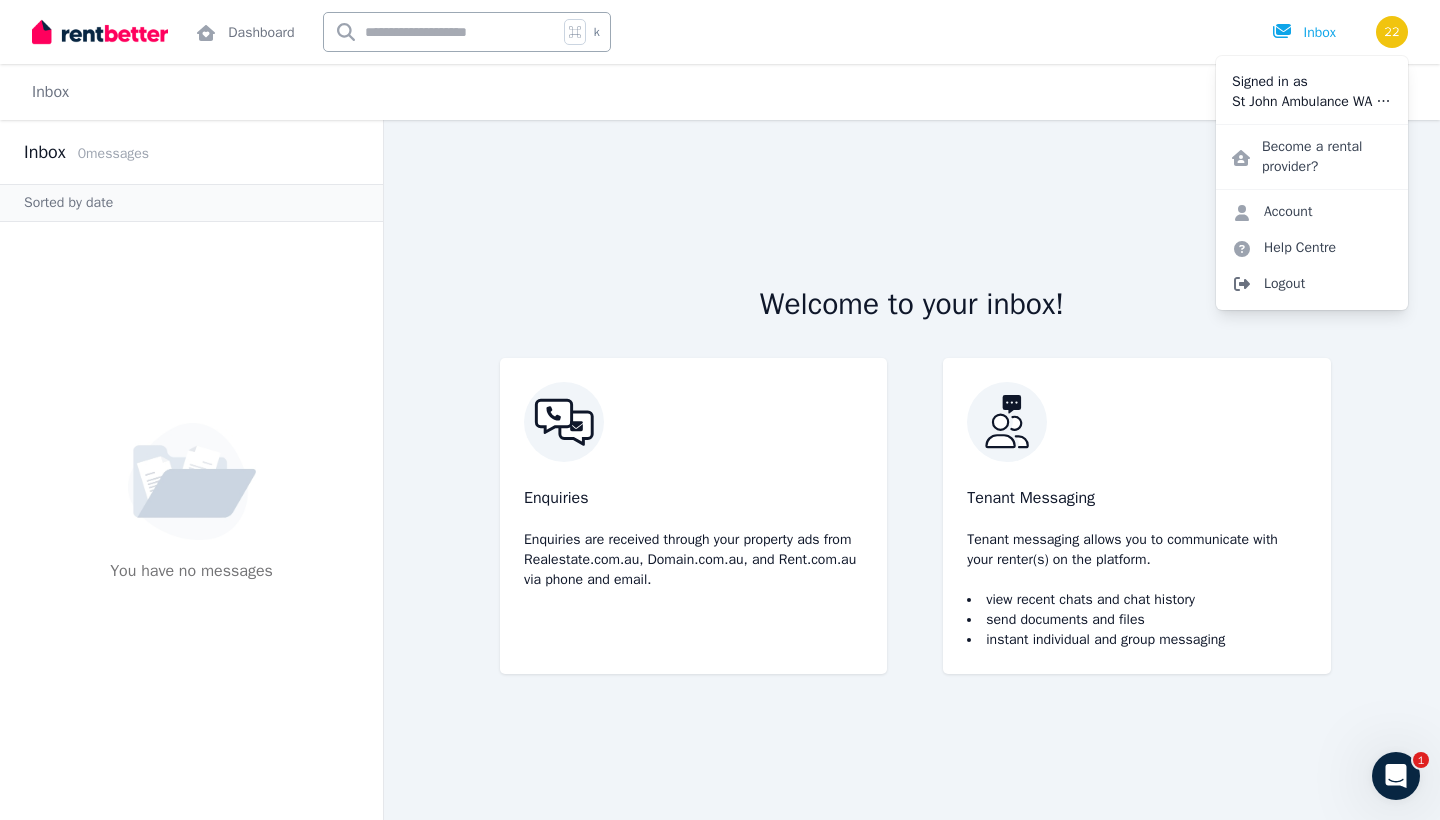 click on "Logout" at bounding box center (1312, 284) 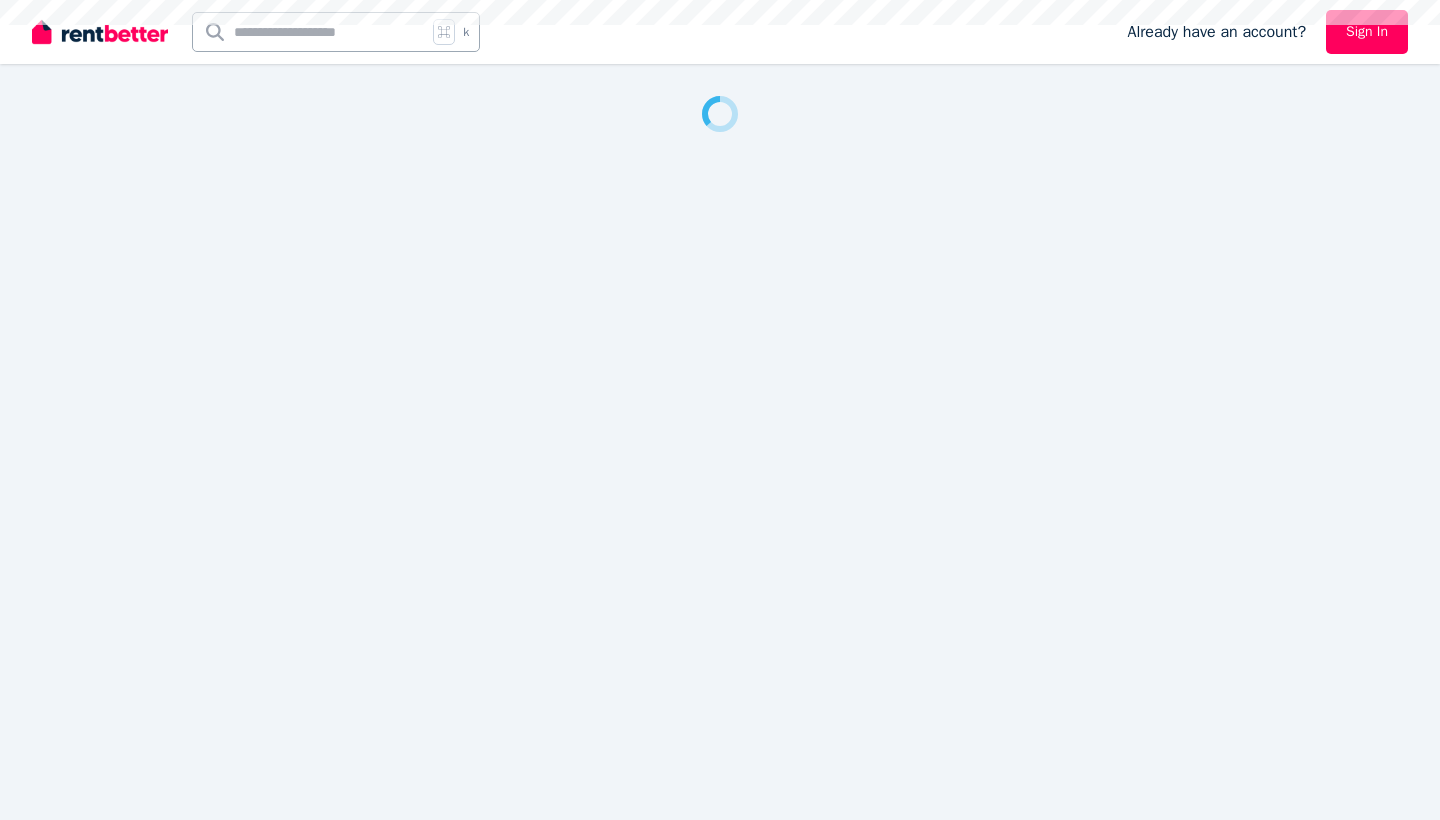 scroll, scrollTop: 0, scrollLeft: 0, axis: both 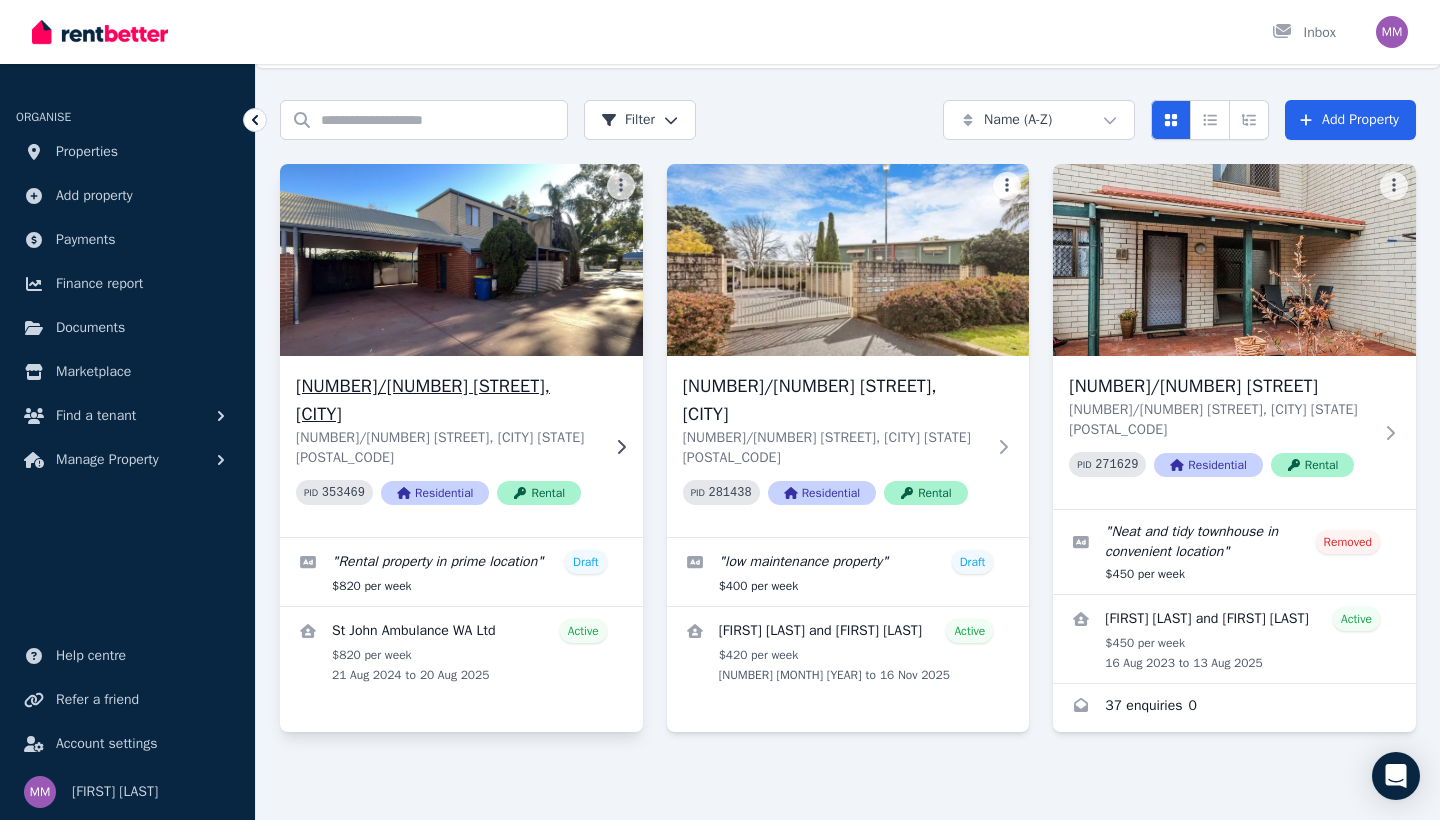 click 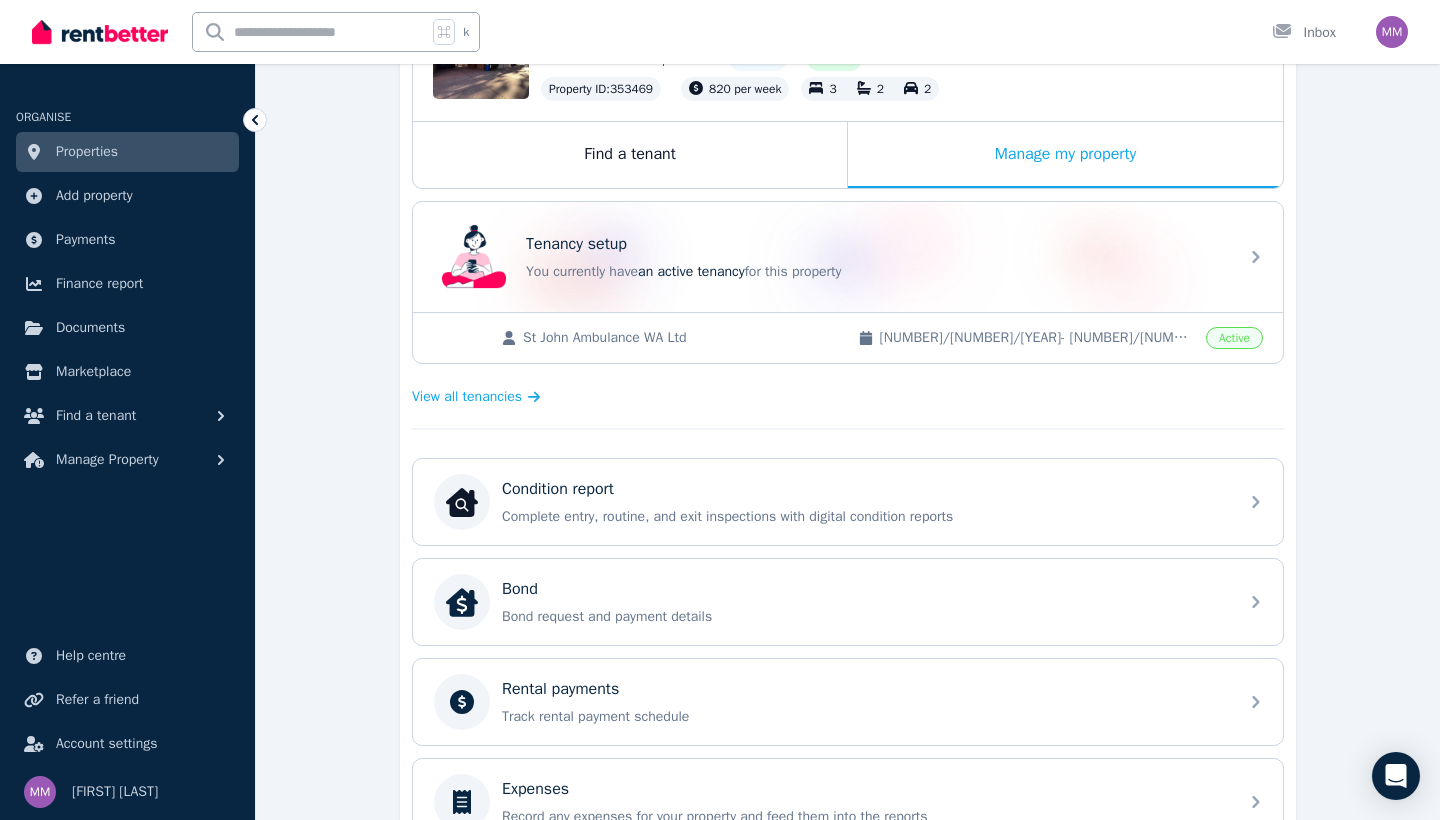 scroll, scrollTop: 270, scrollLeft: 0, axis: vertical 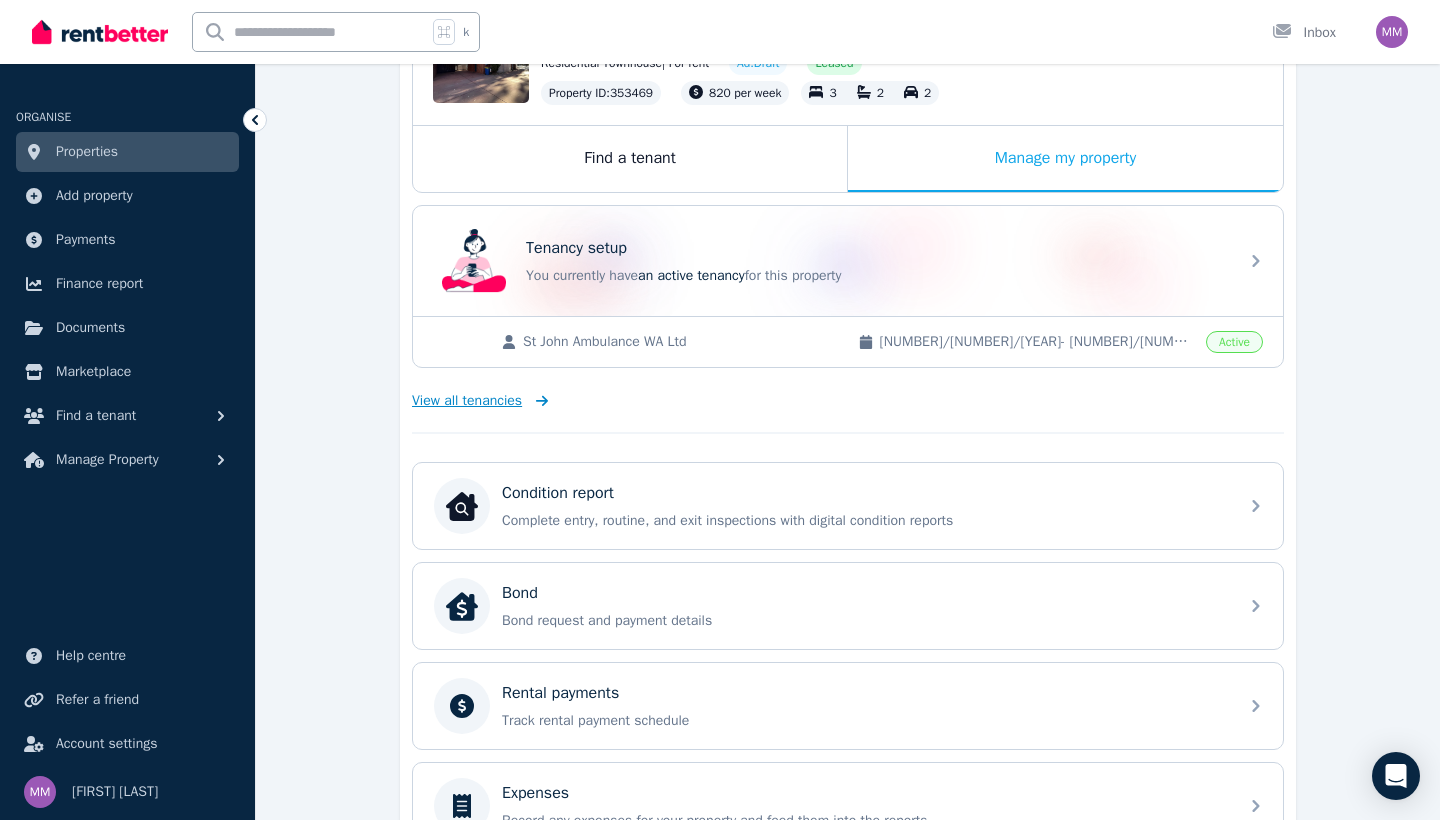 click 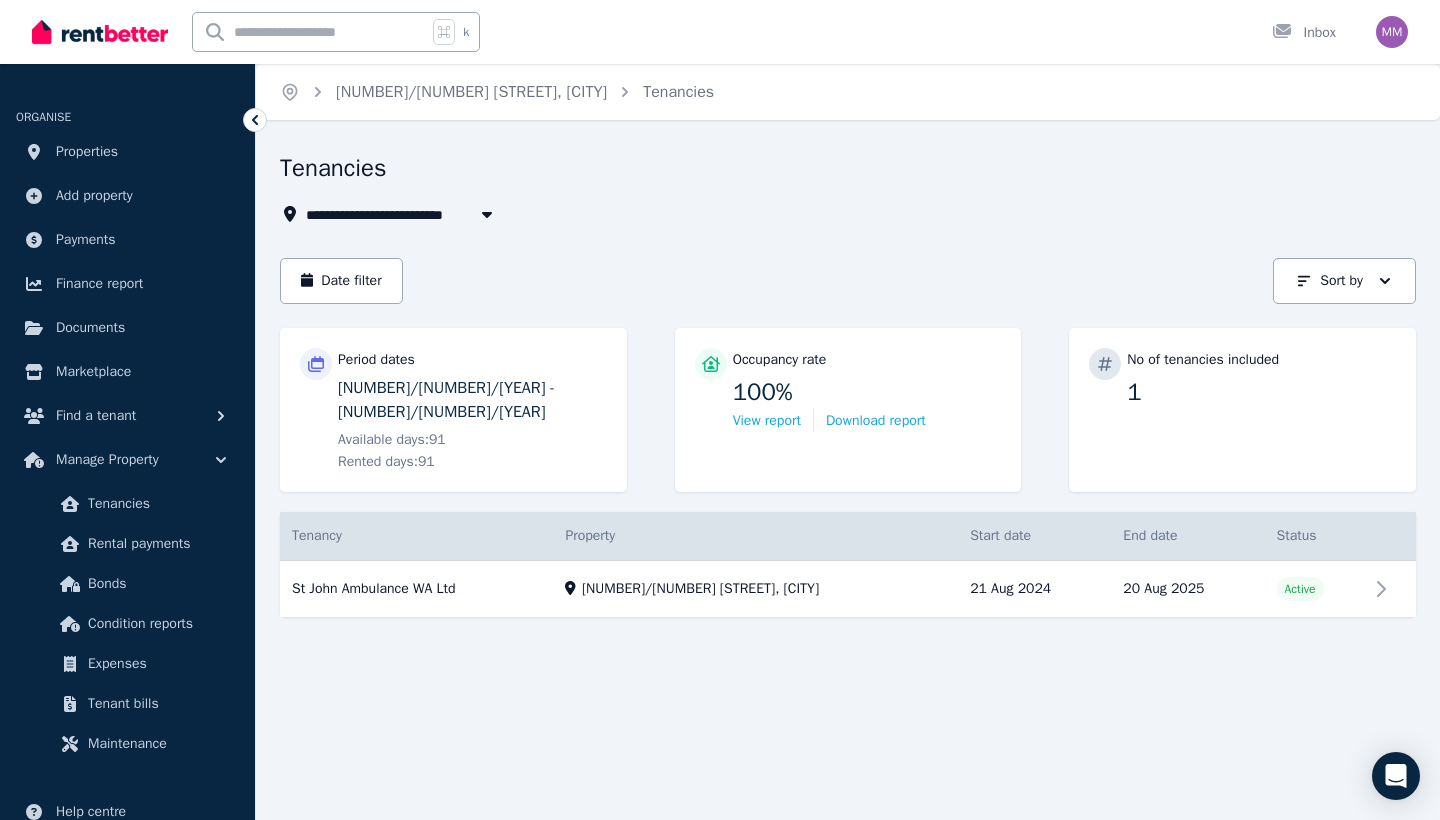 scroll, scrollTop: 0, scrollLeft: 0, axis: both 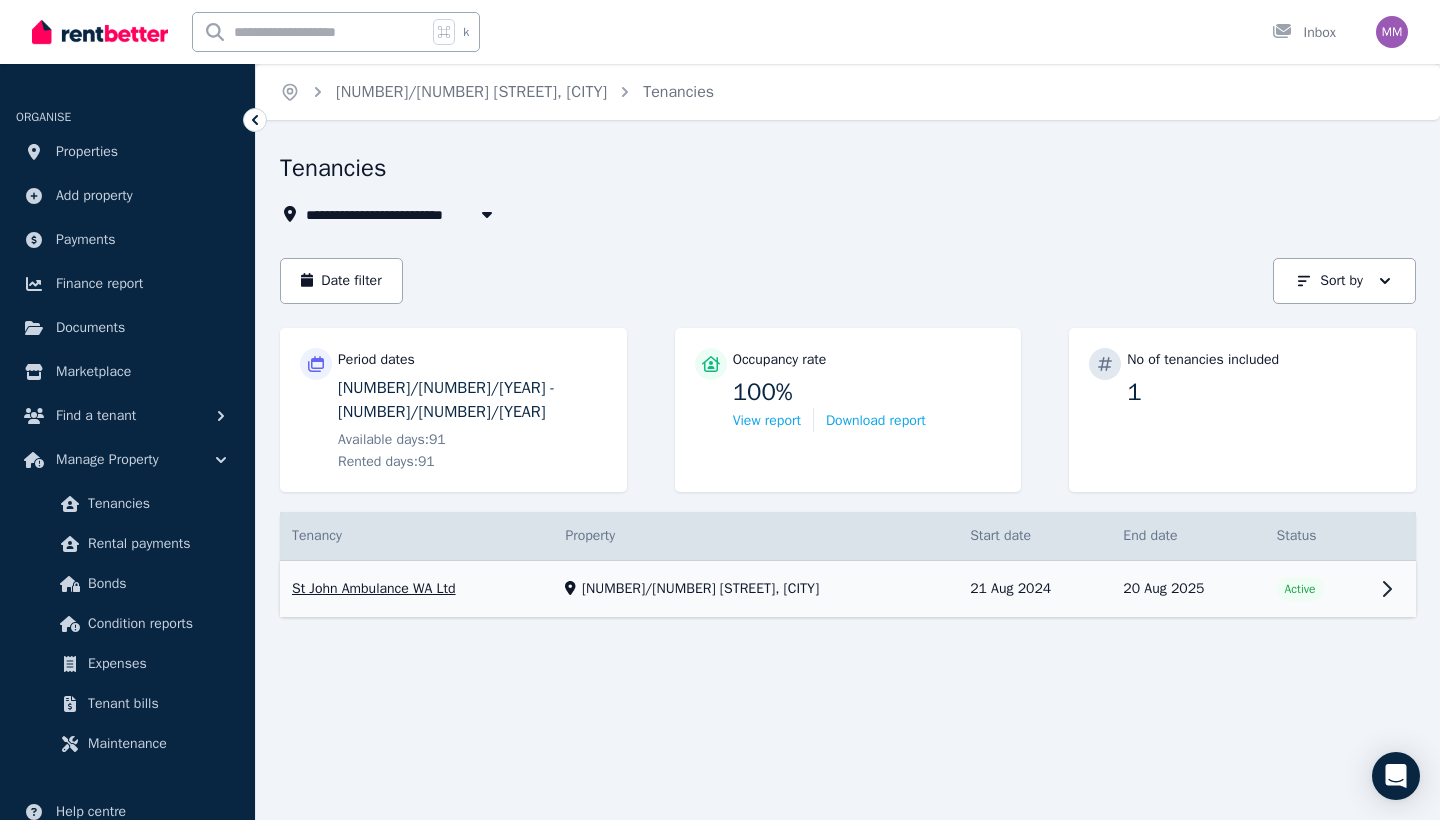 click on "View property details" at bounding box center [848, 589] 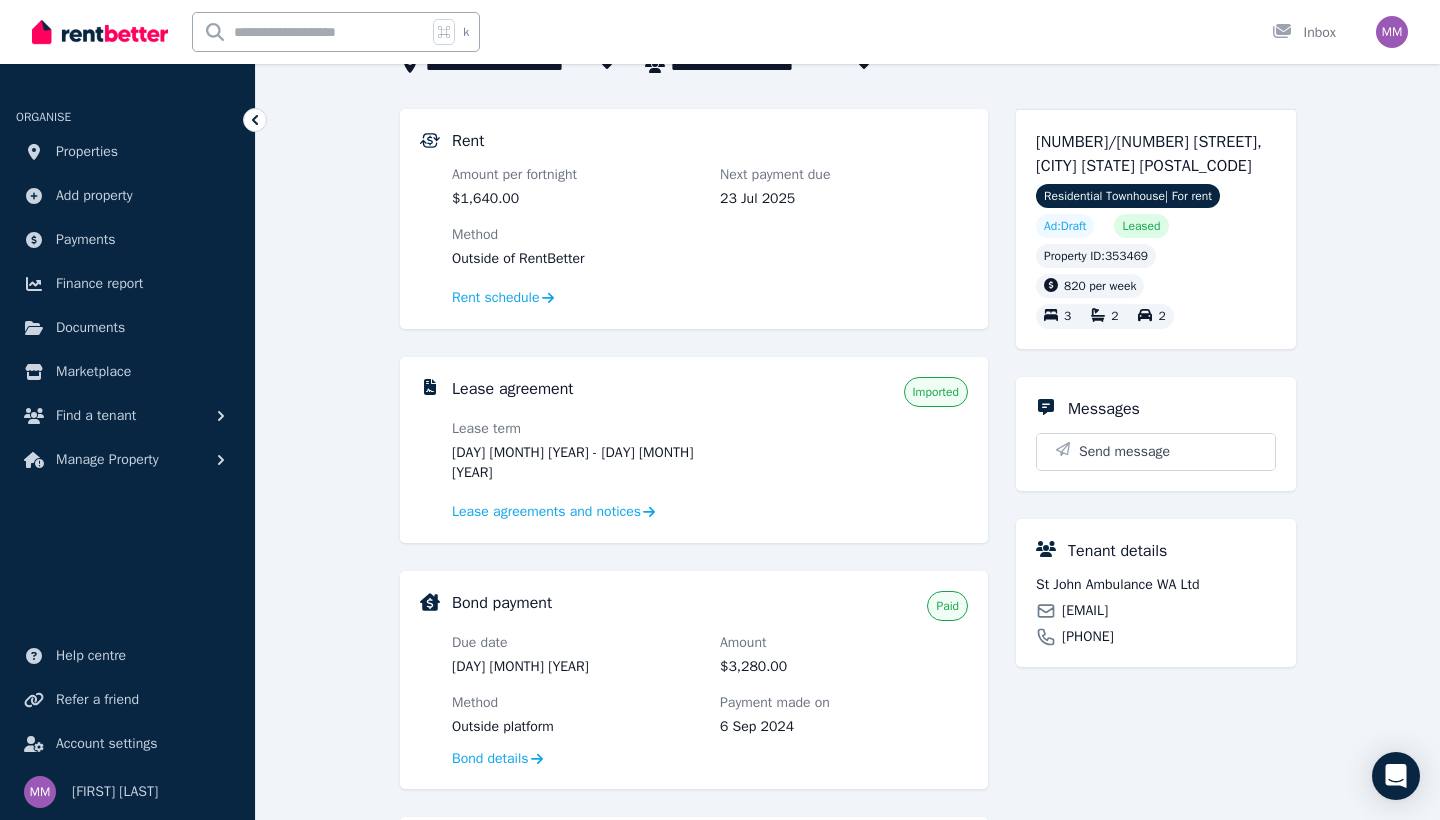 scroll, scrollTop: 151, scrollLeft: 0, axis: vertical 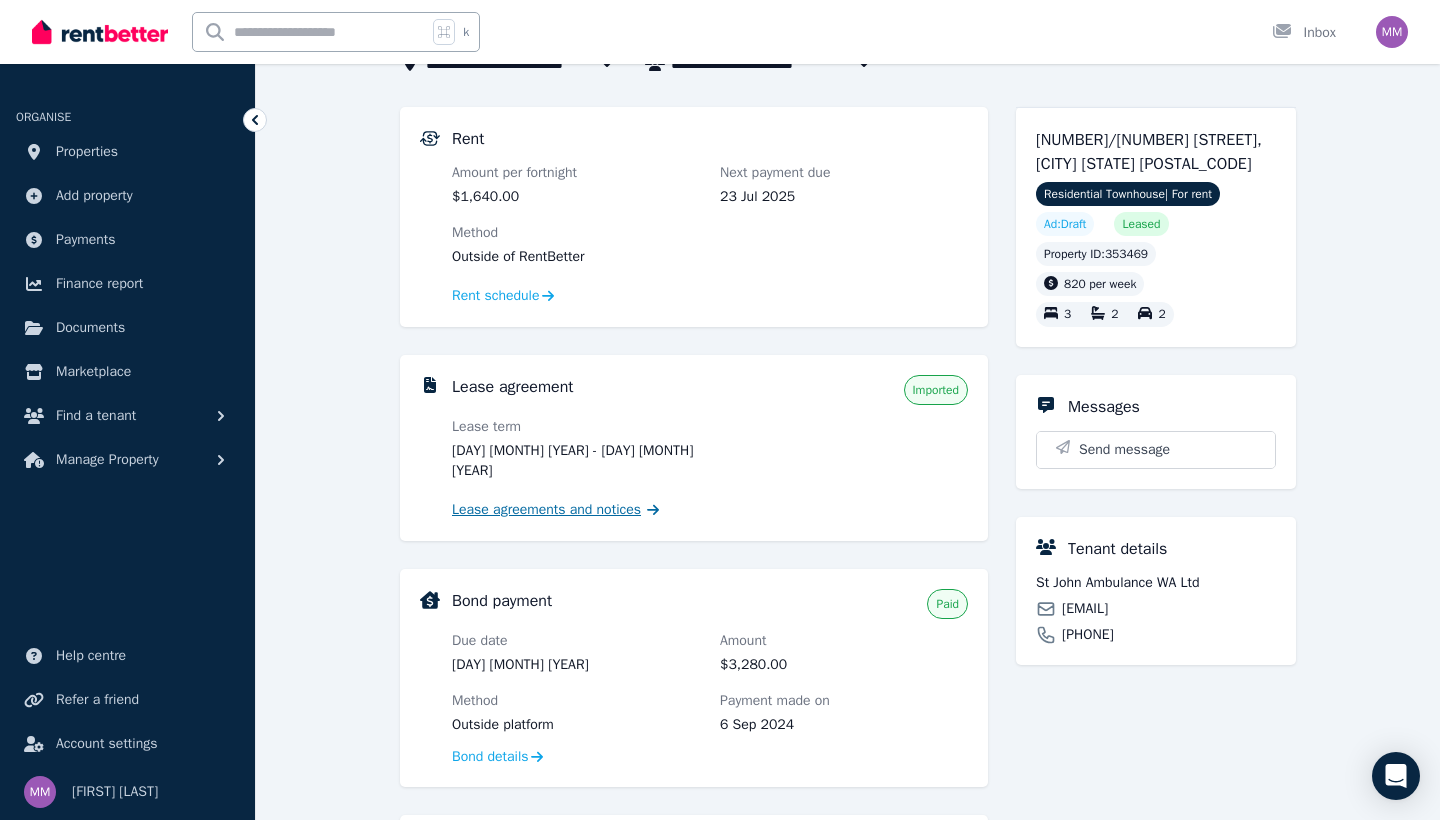 click on "Lease agreements and notices" at bounding box center [546, 510] 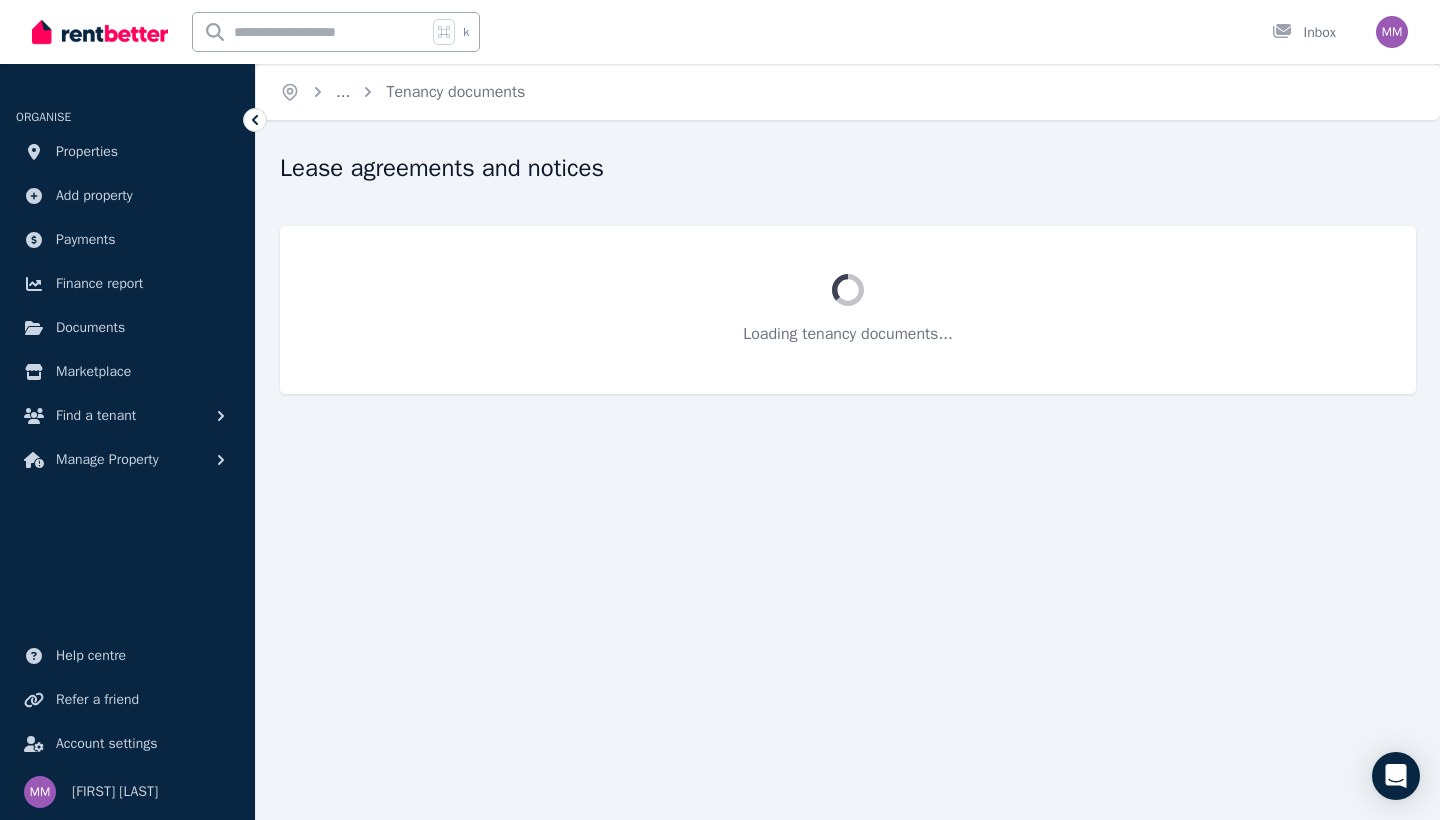 scroll, scrollTop: 0, scrollLeft: 0, axis: both 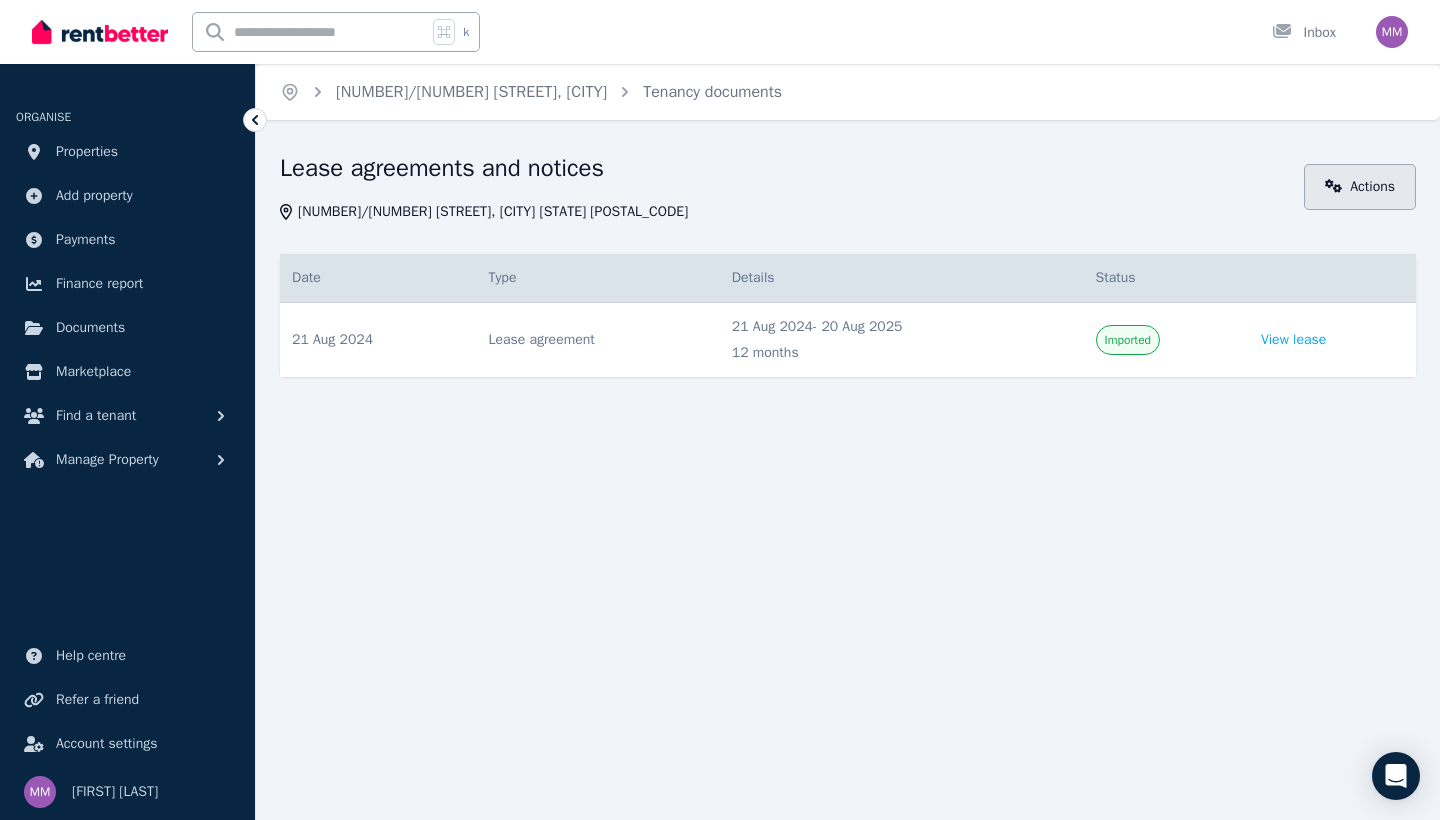 click on "Actions" at bounding box center (1360, 187) 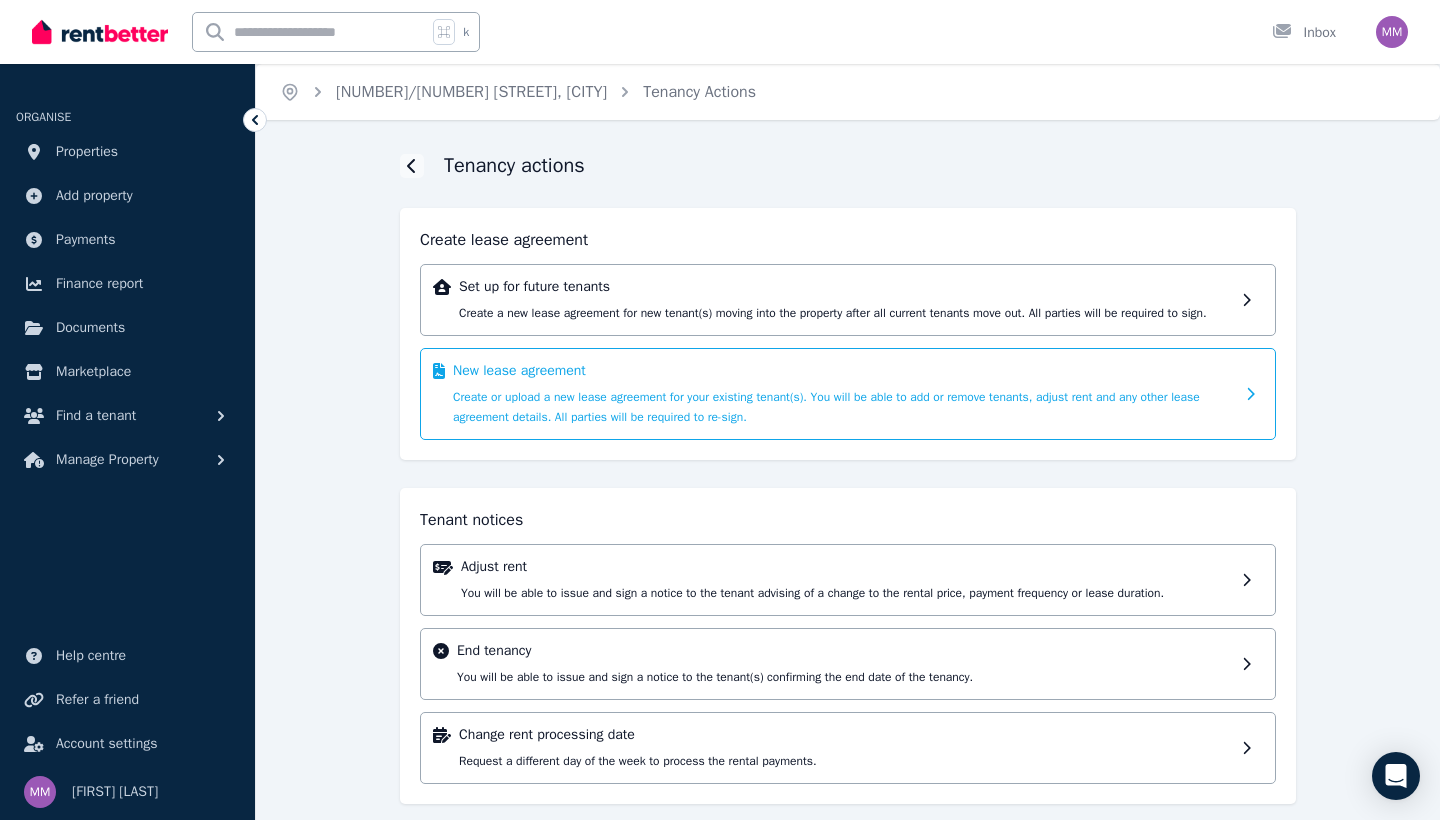 click on "New lease agreement" at bounding box center (843, 371) 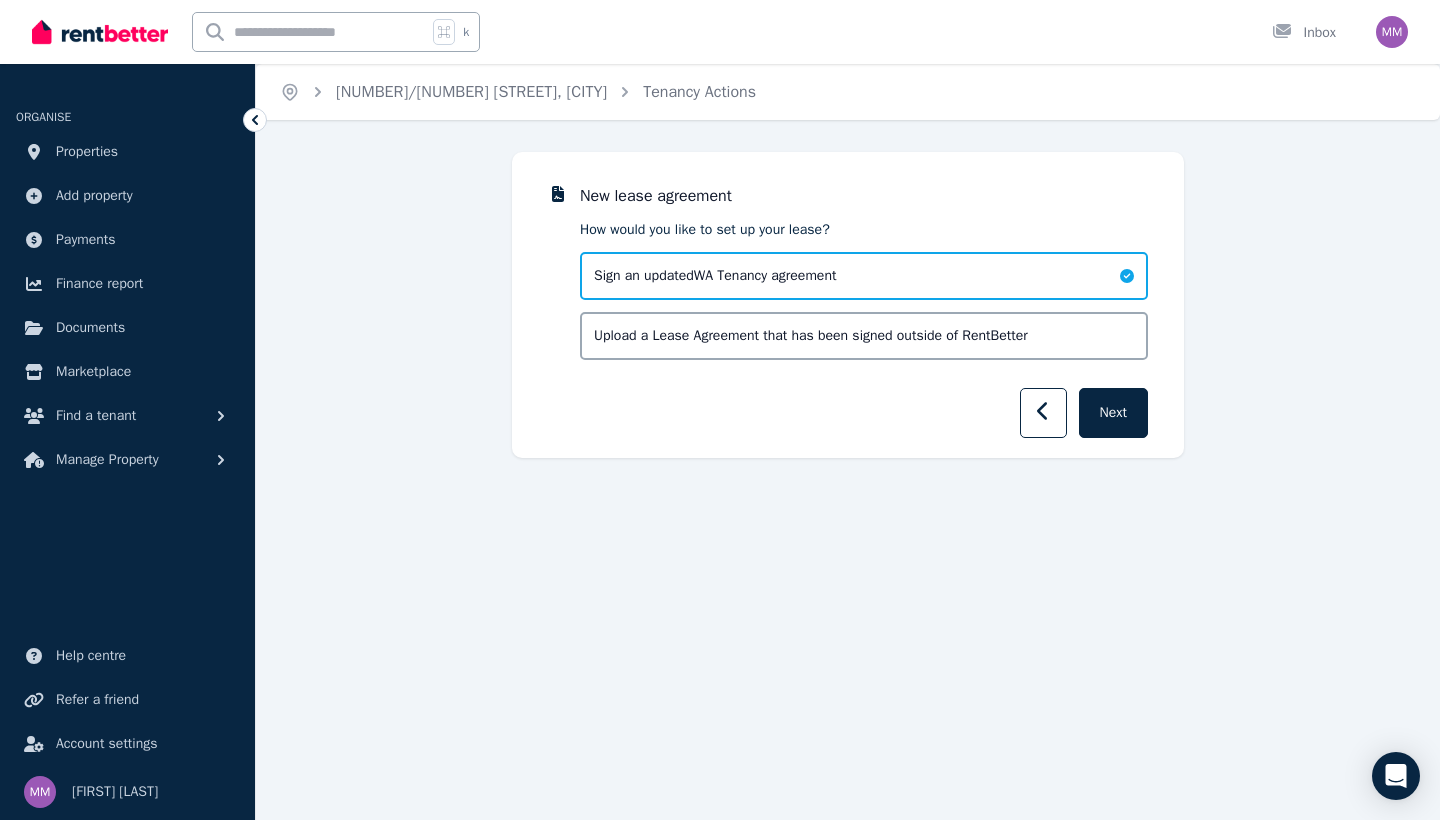 click on "Upload a Lease Agreement that has been signed outside of RentBetter" at bounding box center [811, 336] 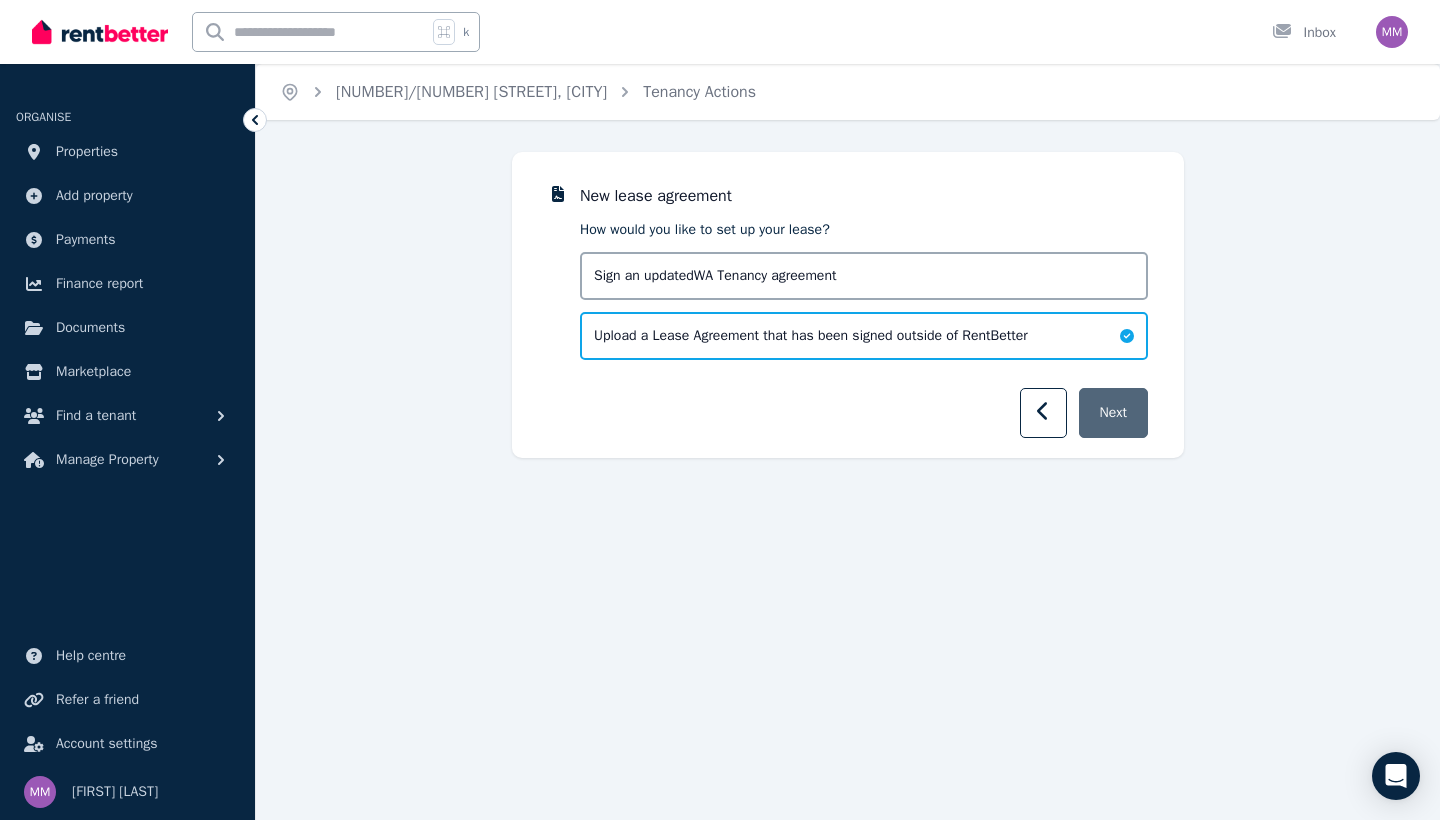 click on "Next" at bounding box center (1113, 413) 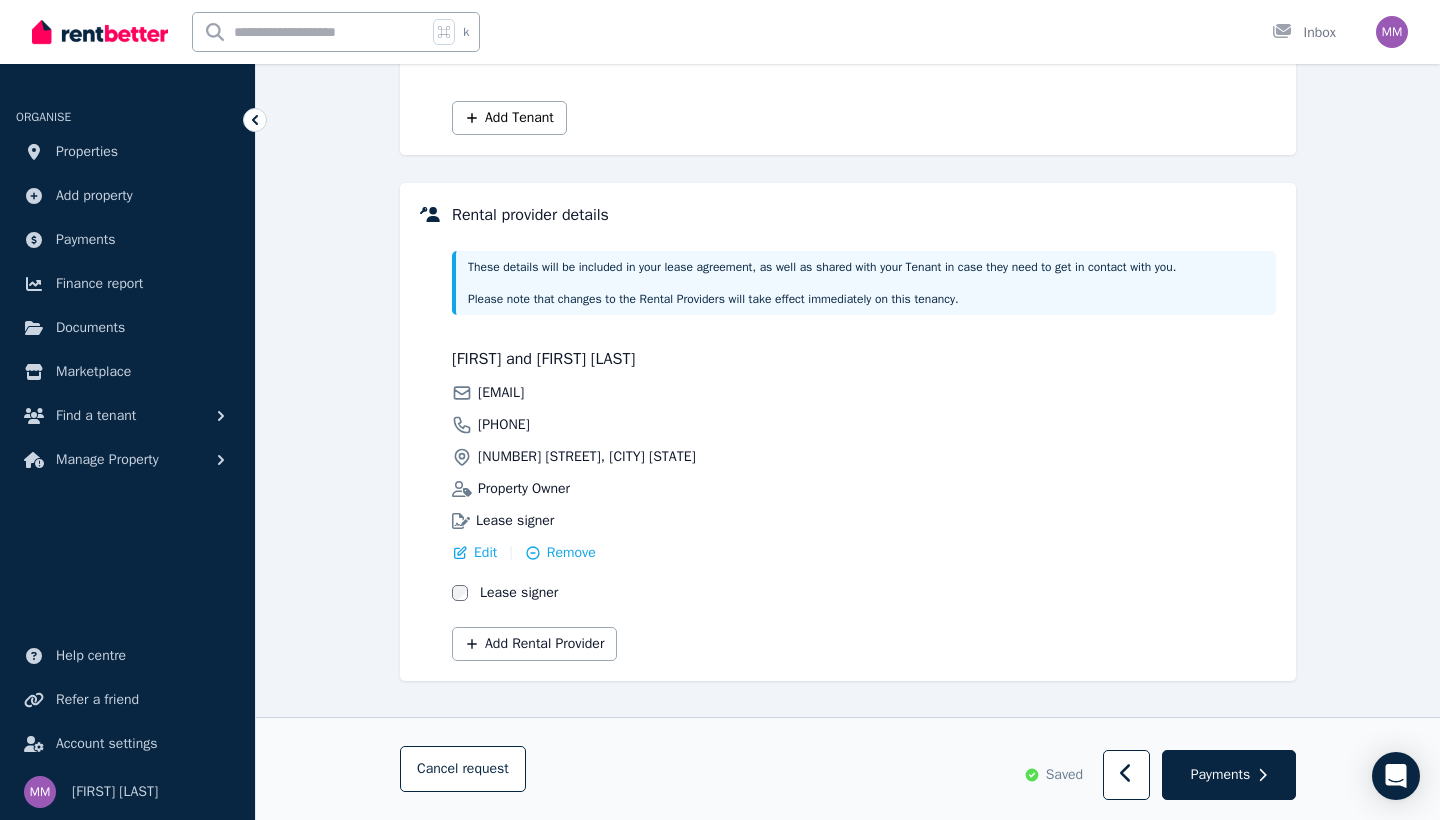 scroll, scrollTop: 362, scrollLeft: 0, axis: vertical 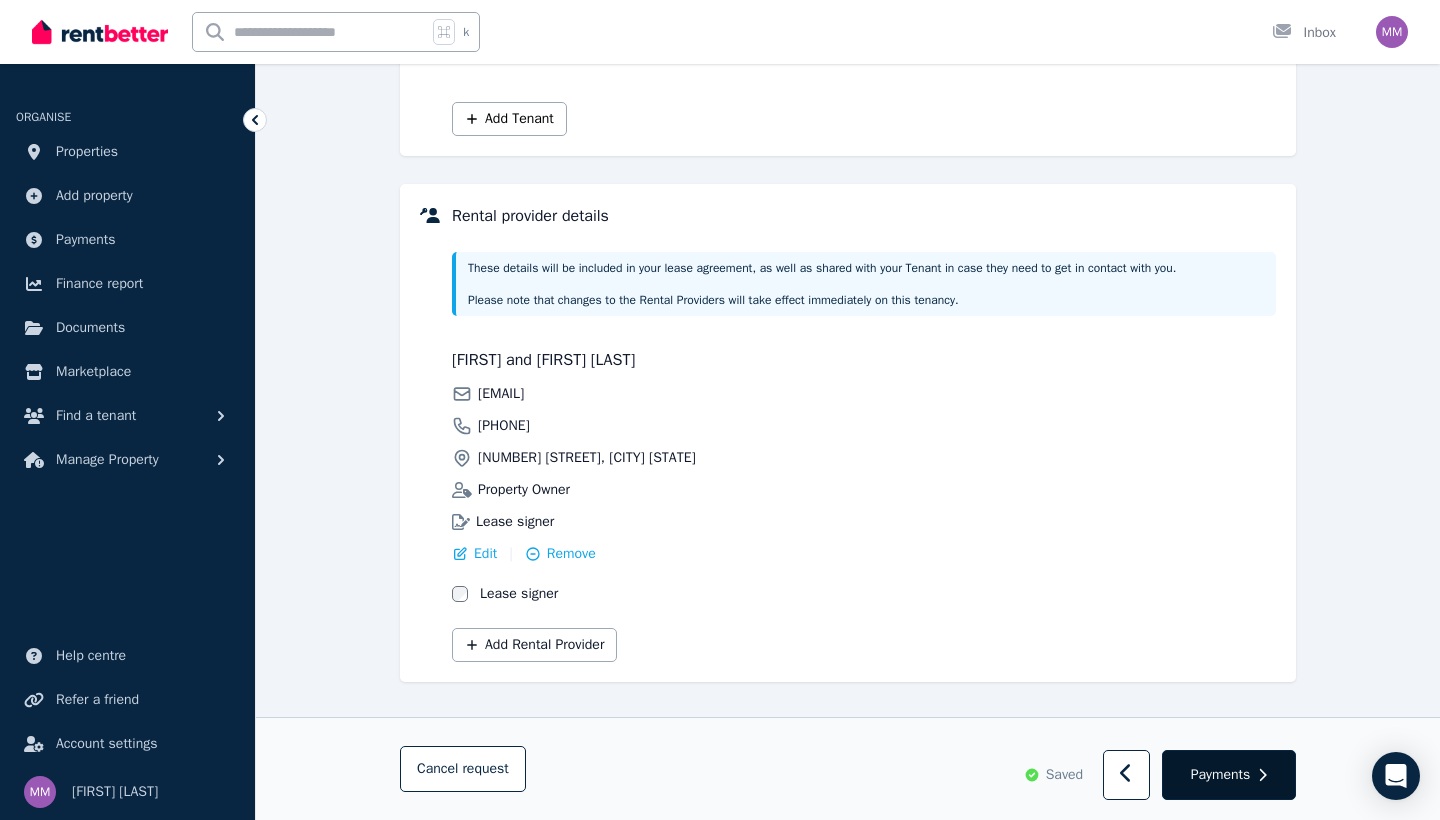 click on "Payments" at bounding box center [1221, 775] 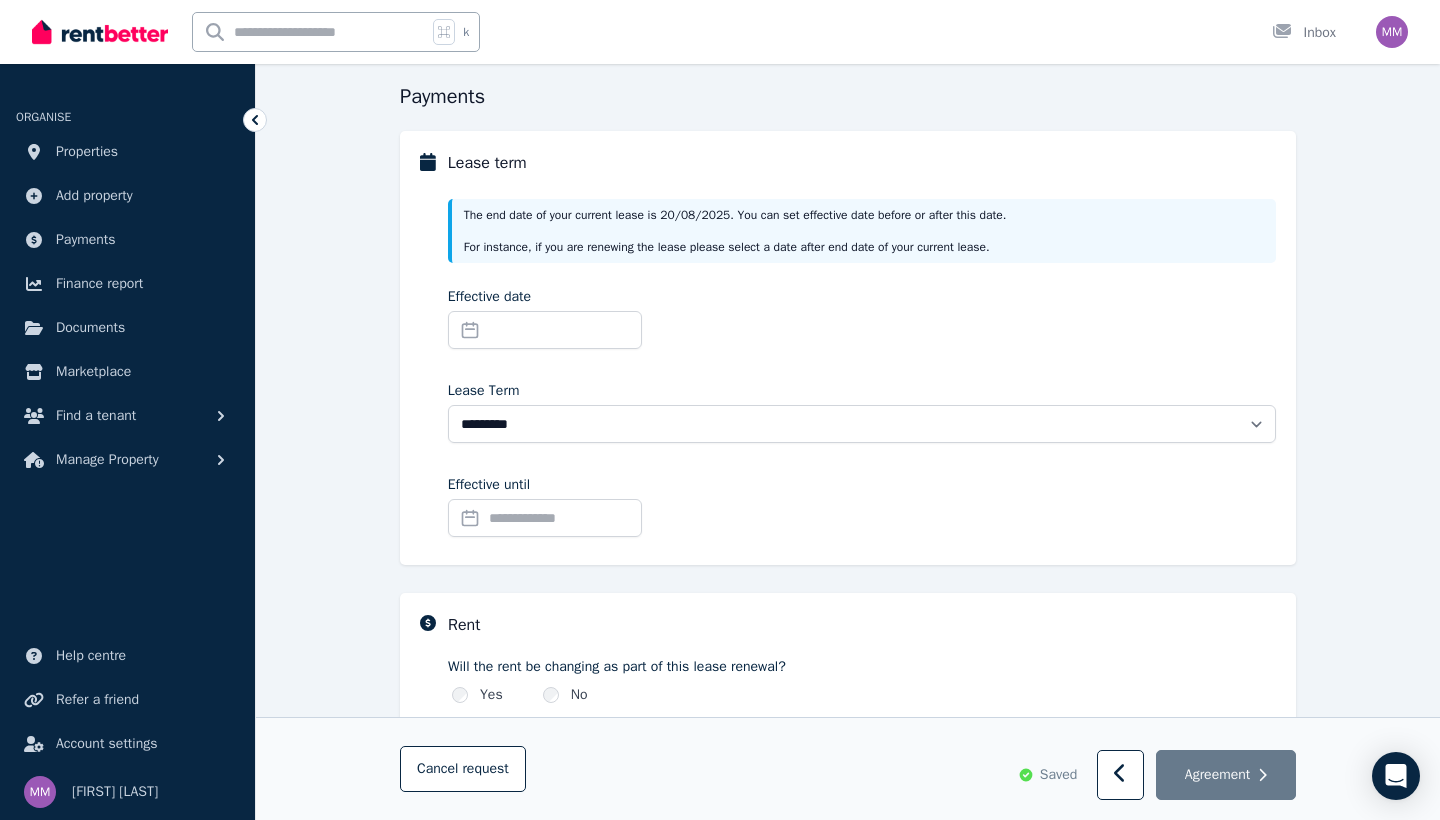 scroll, scrollTop: 176, scrollLeft: 0, axis: vertical 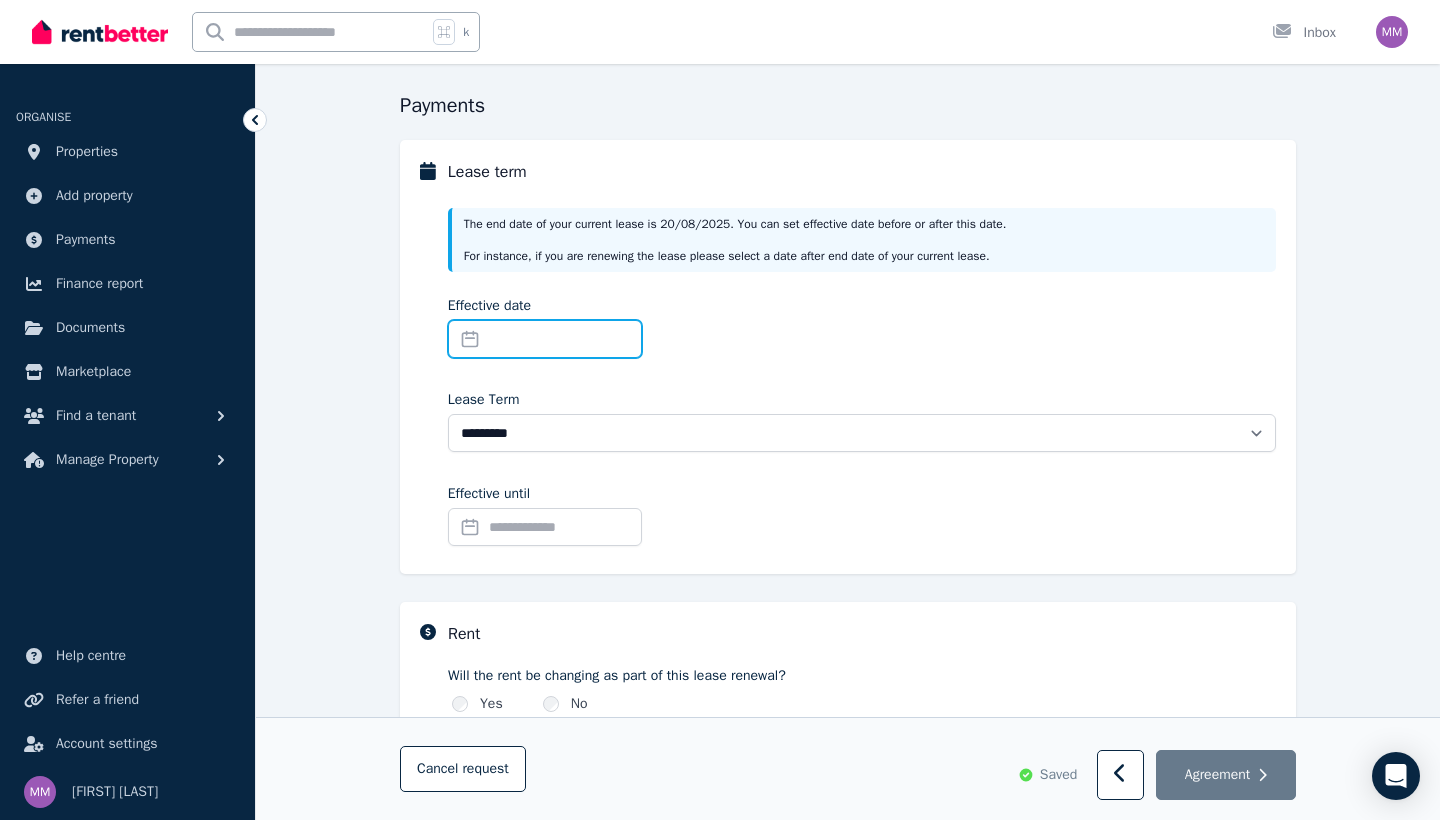 click on "Effective date" at bounding box center (545, 339) 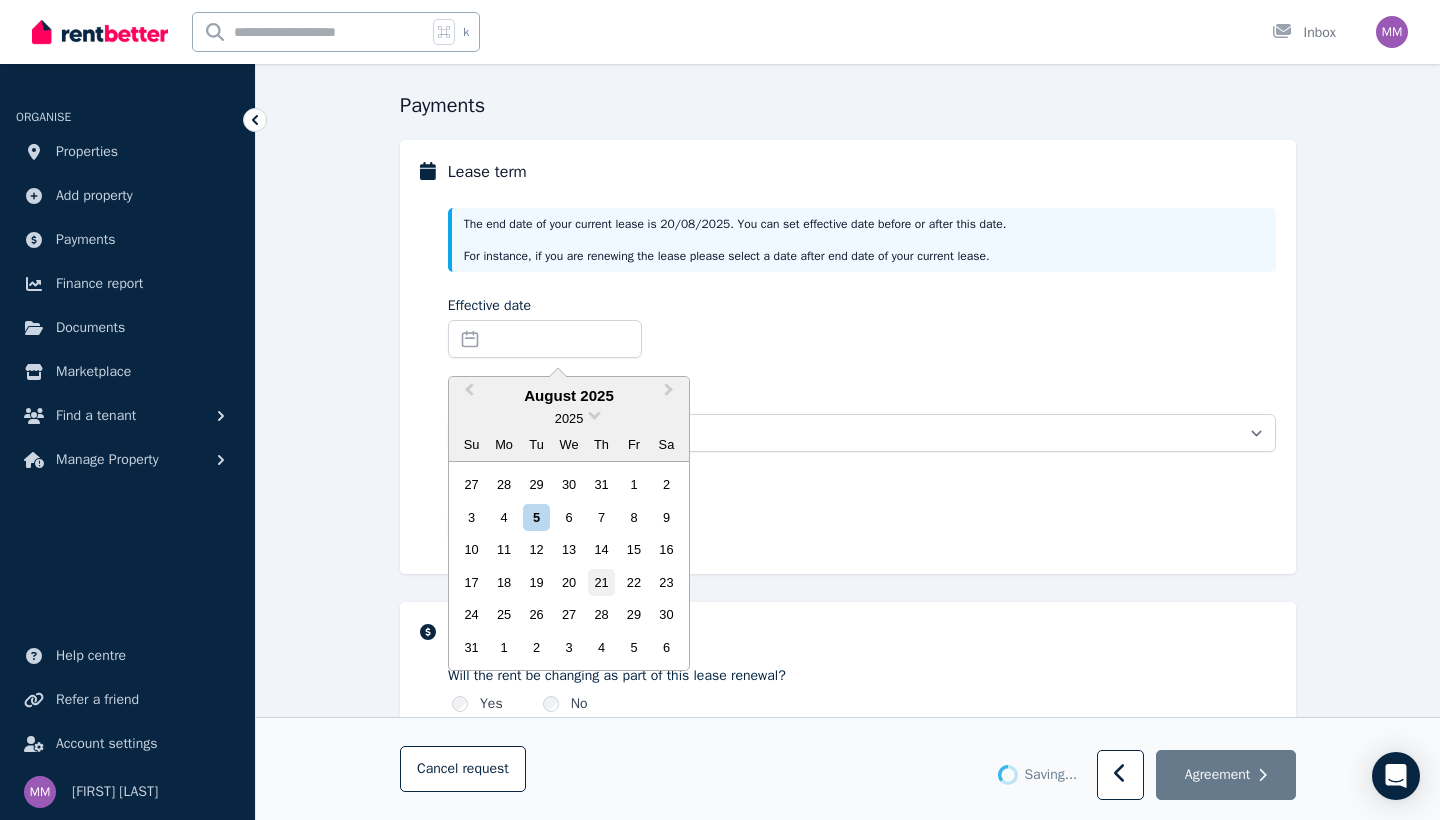 click on "21" at bounding box center [601, 582] 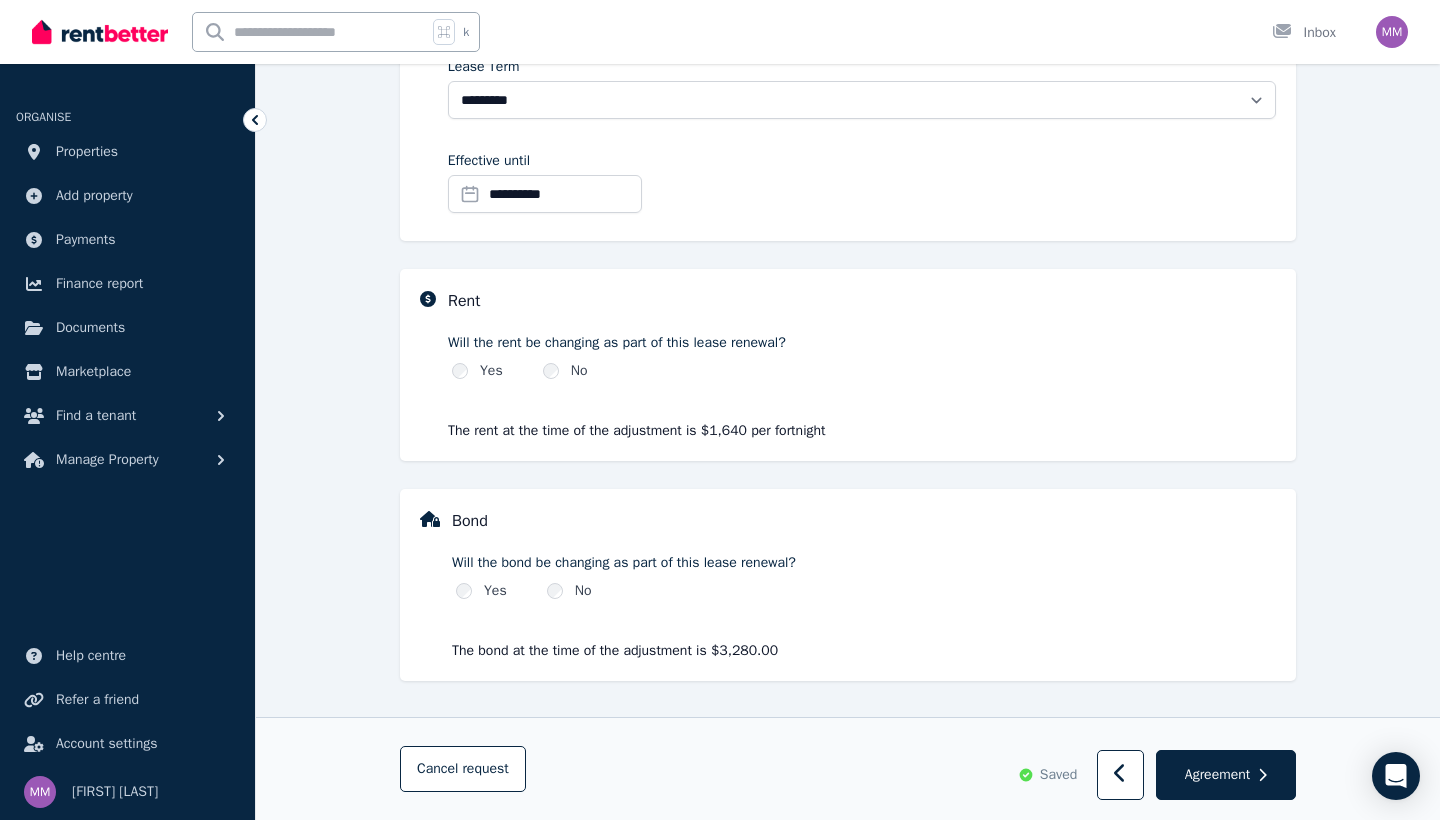 scroll, scrollTop: 508, scrollLeft: 0, axis: vertical 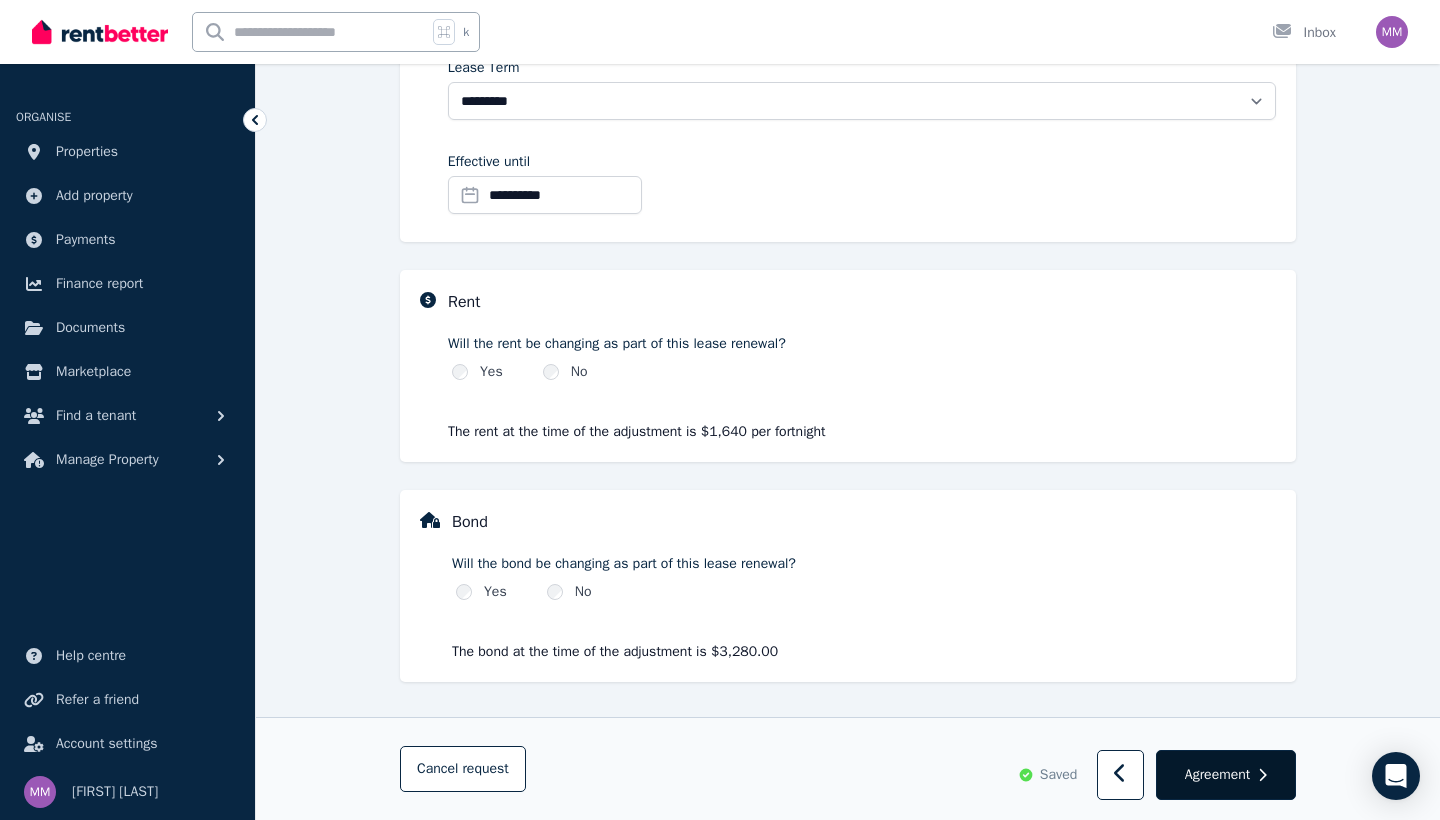 click on "Agreement" at bounding box center (1217, 775) 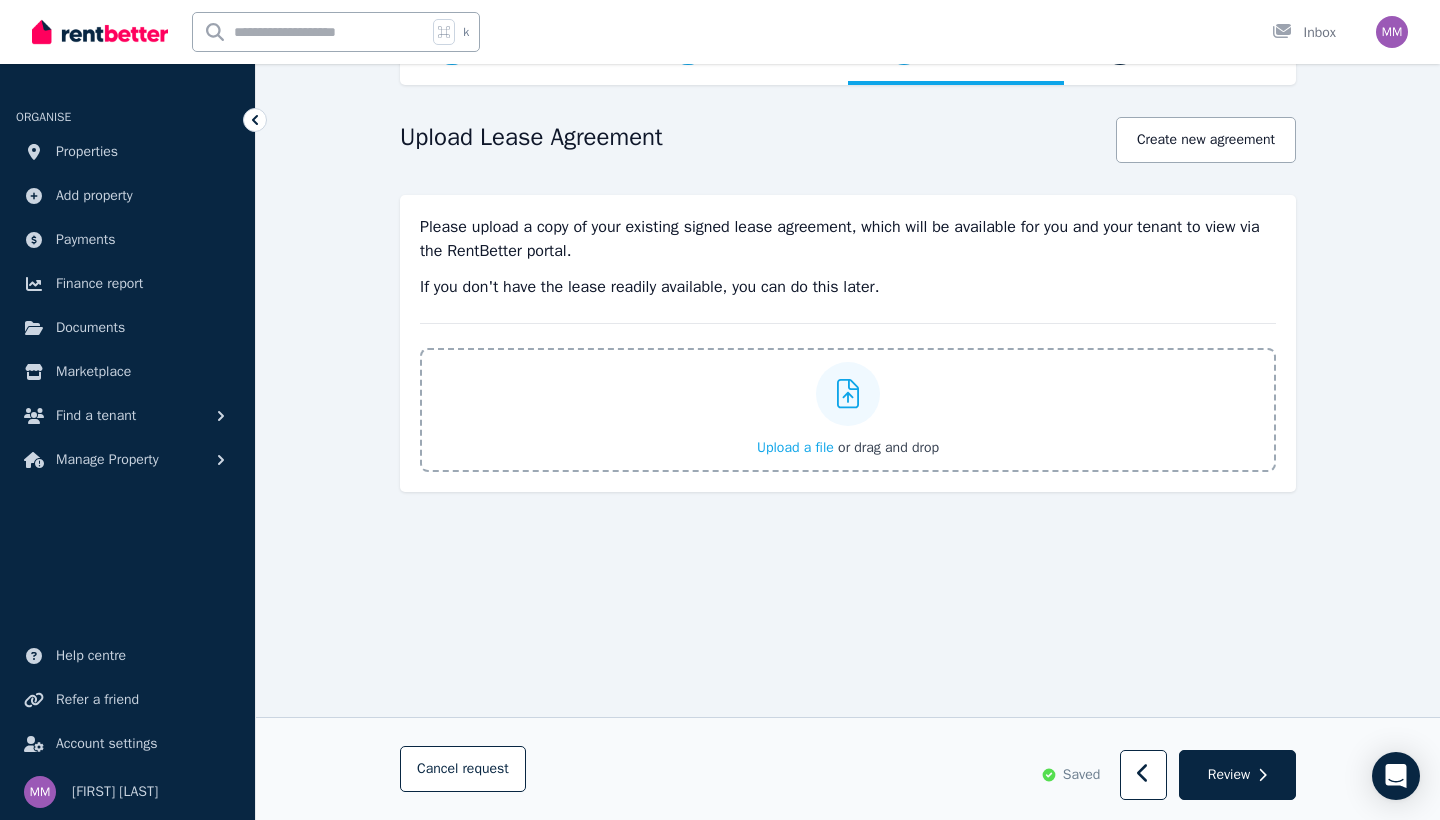 scroll, scrollTop: 146, scrollLeft: 0, axis: vertical 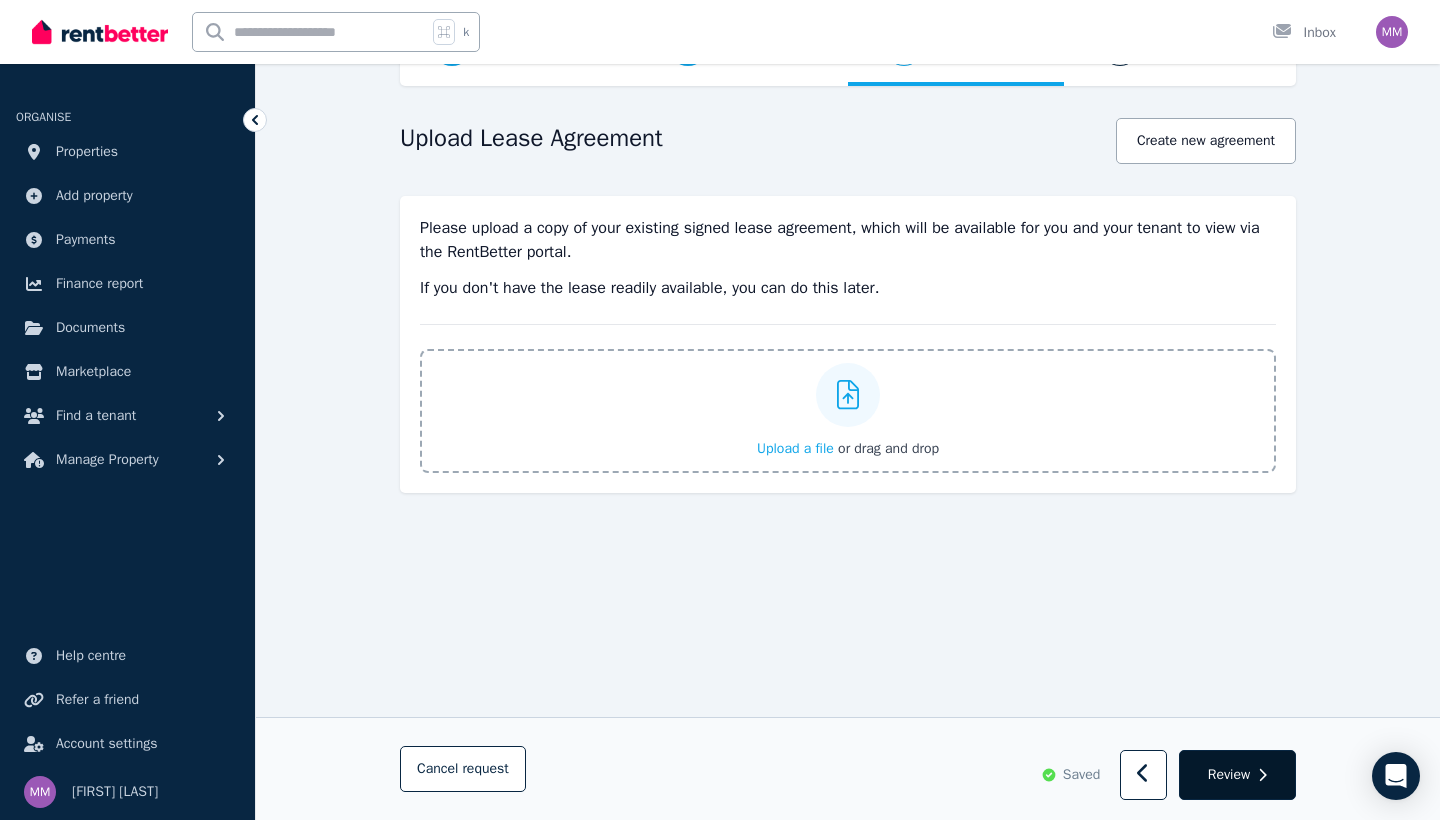 click on "Review" at bounding box center (1229, 775) 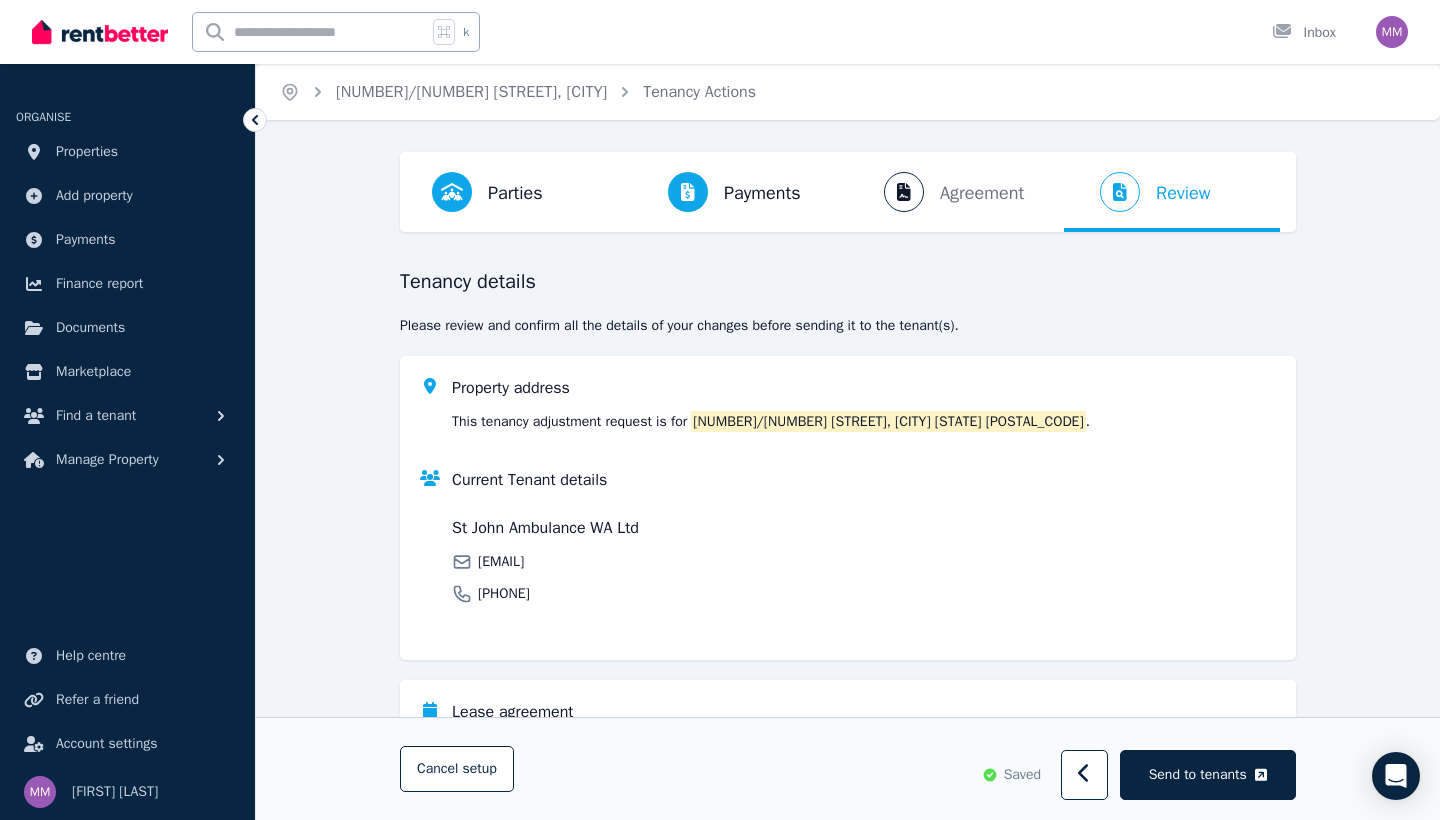 scroll, scrollTop: 0, scrollLeft: 0, axis: both 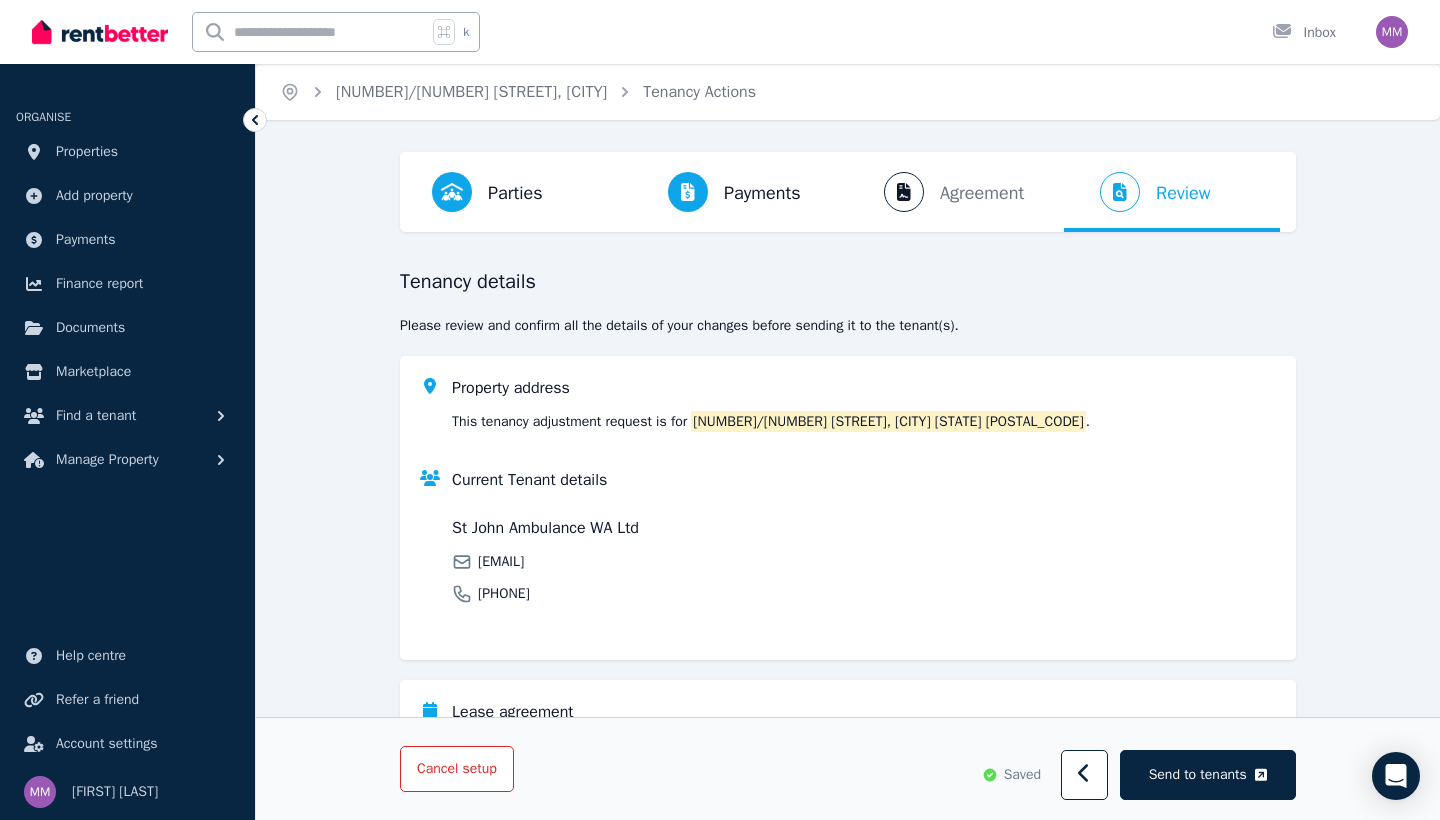 click on "Cancel setup" at bounding box center [457, 768] 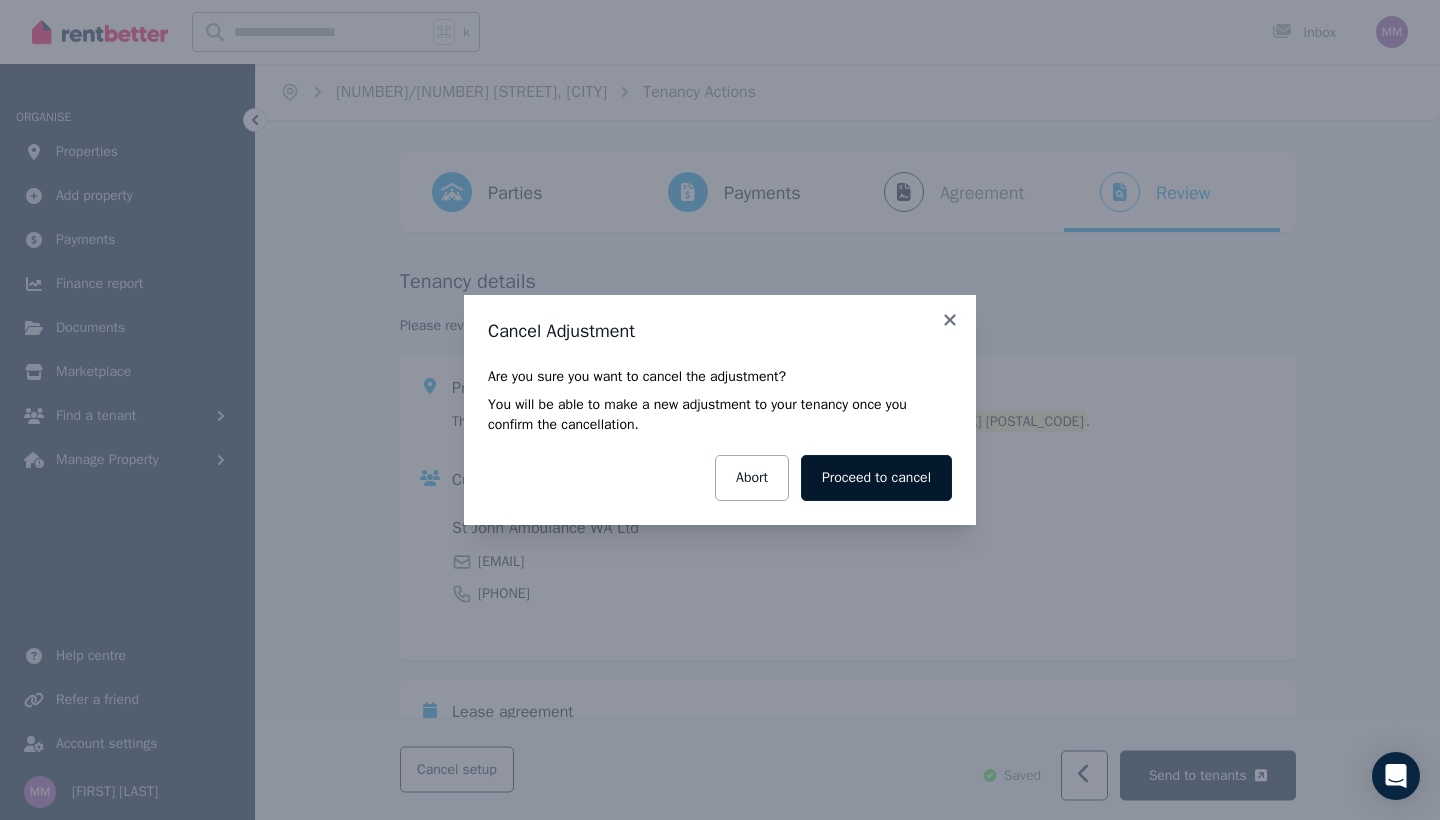 click on "Proceed to cancel" at bounding box center (876, 478) 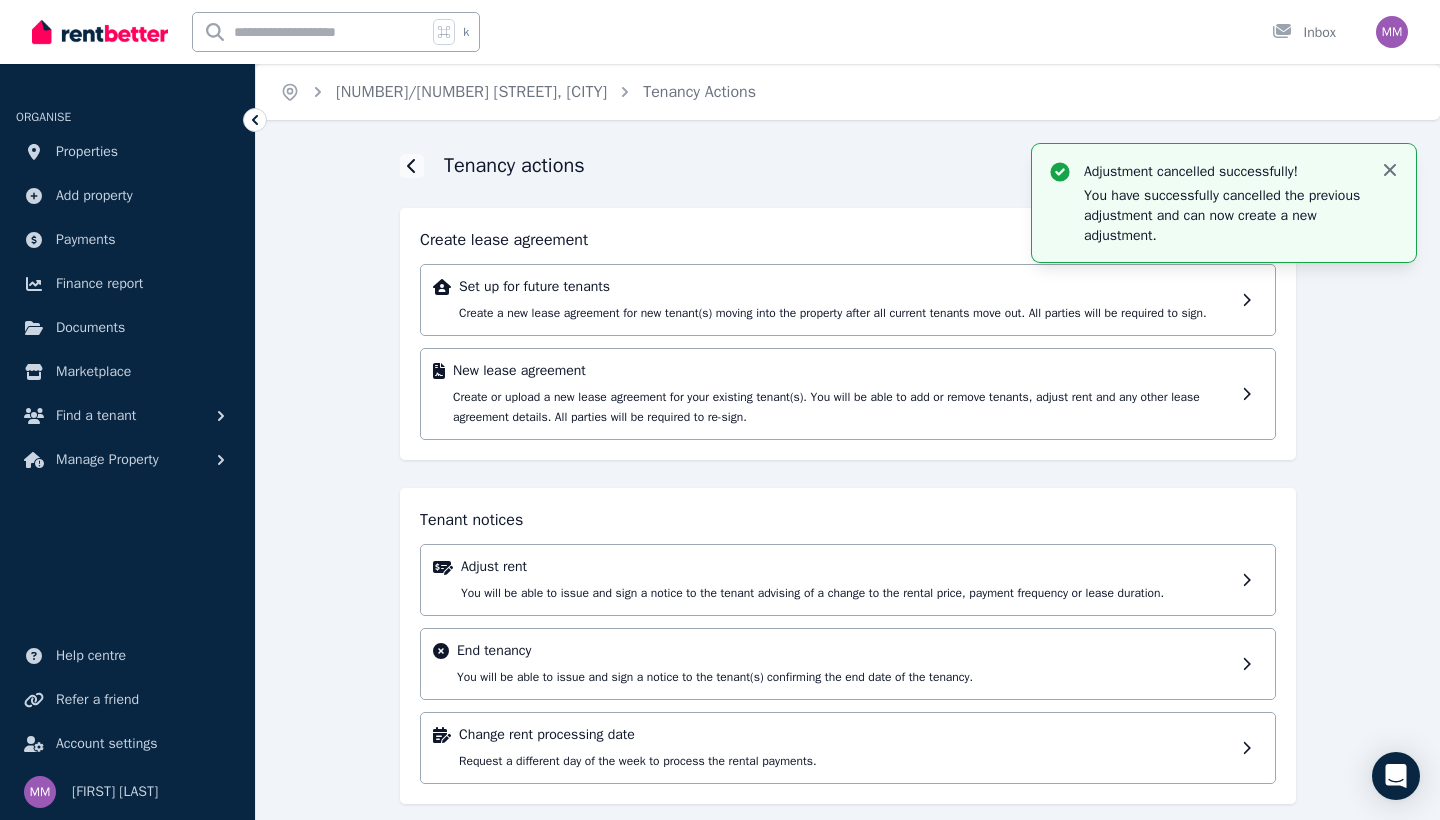 click 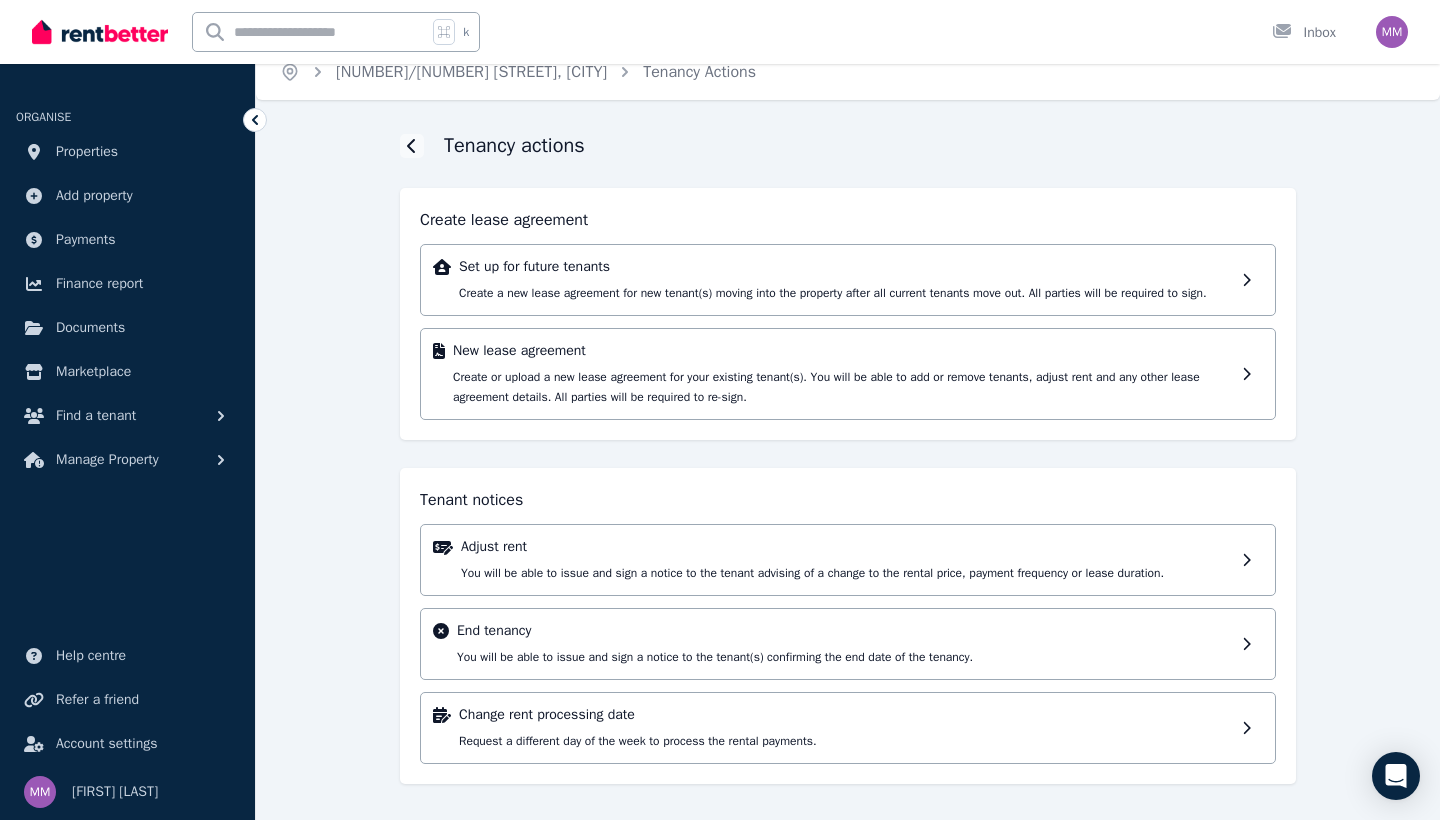 scroll, scrollTop: 40, scrollLeft: 0, axis: vertical 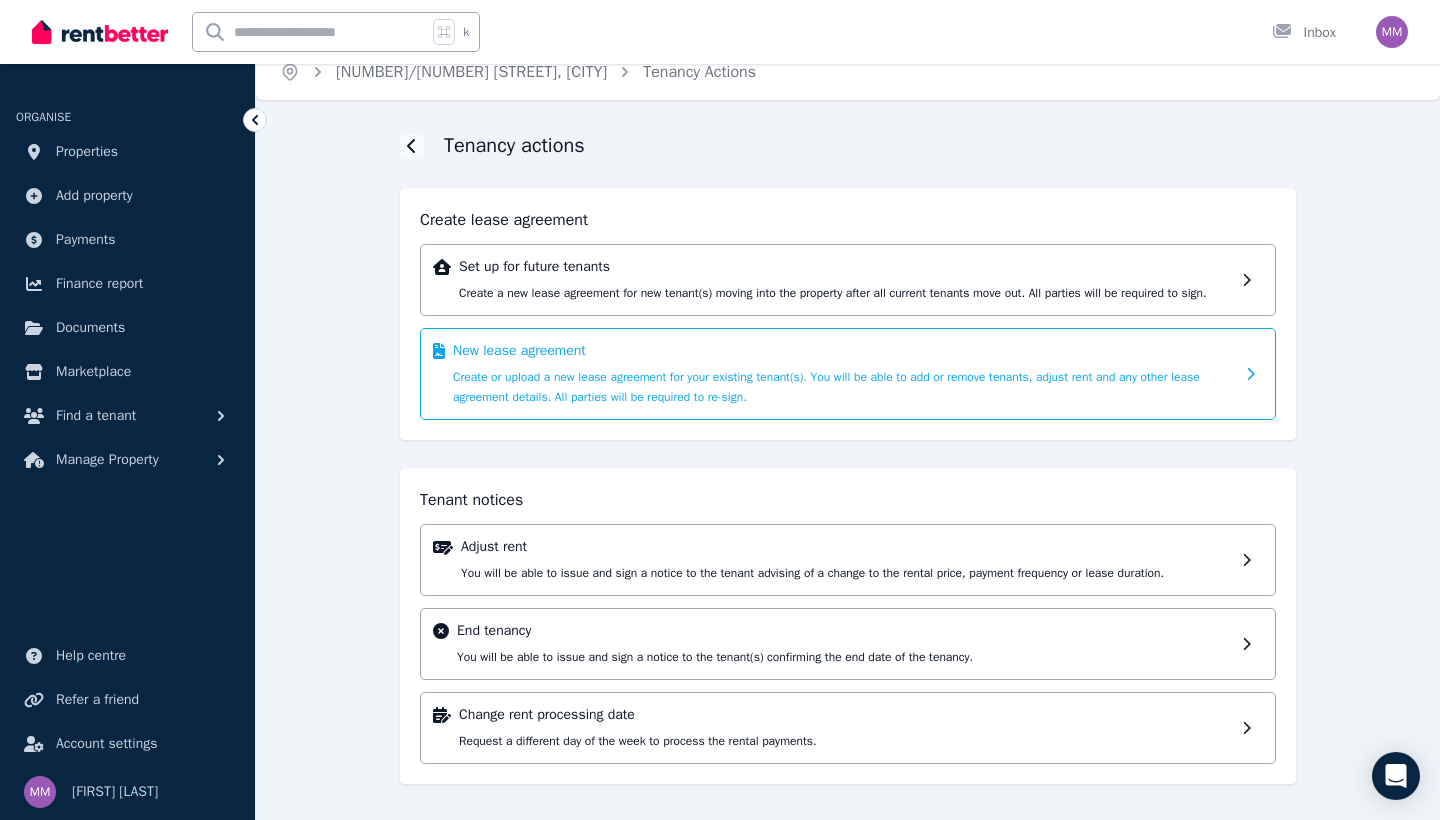 click on "New lease agreement Create or upload a new lease agreement for your existing tenant(s). You will be able to add or remove tenants, adjust rent and any other lease agreement details. All parties will be required to re-sign." at bounding box center (843, 374) 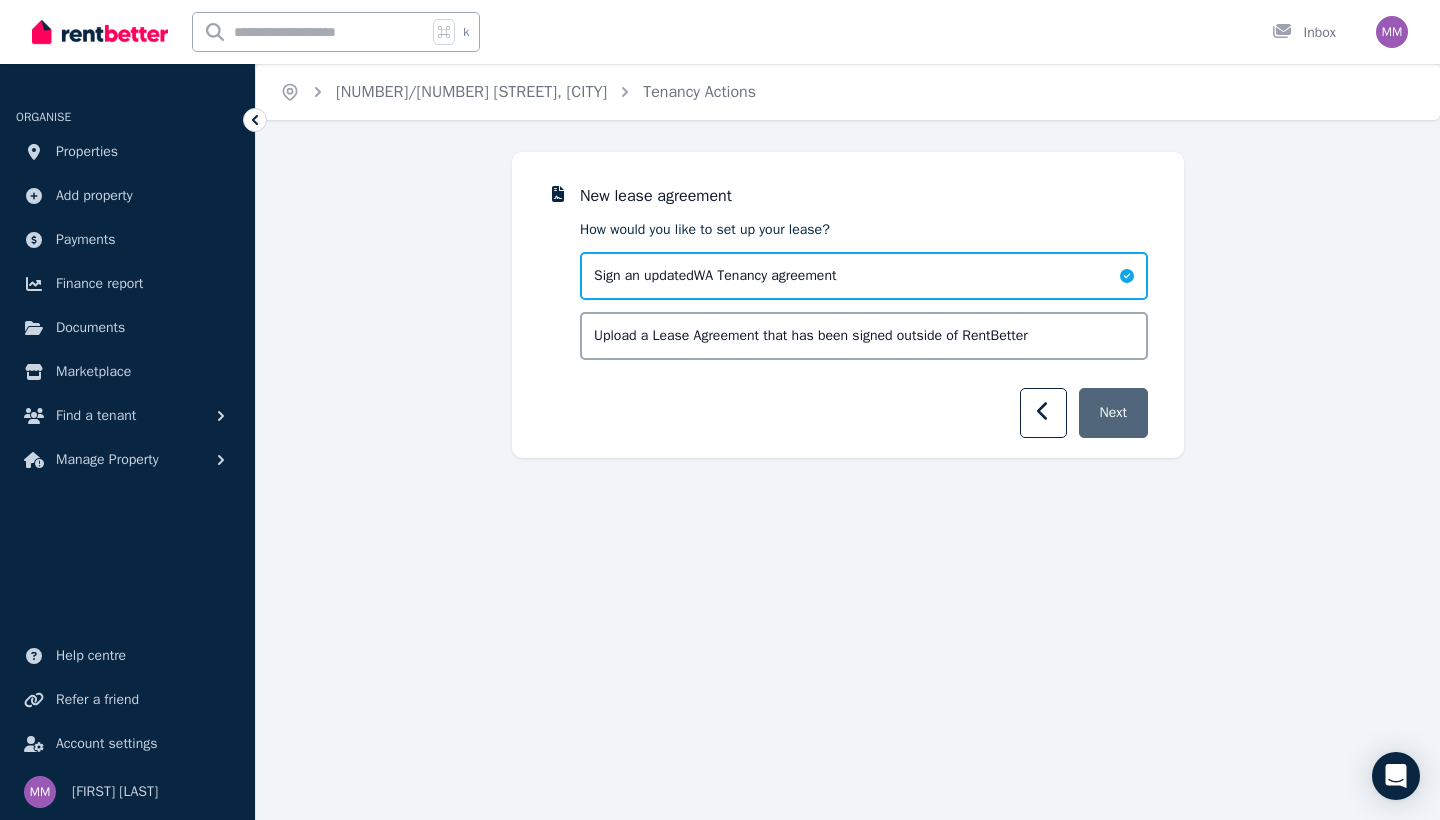 click on "Next" at bounding box center [1113, 413] 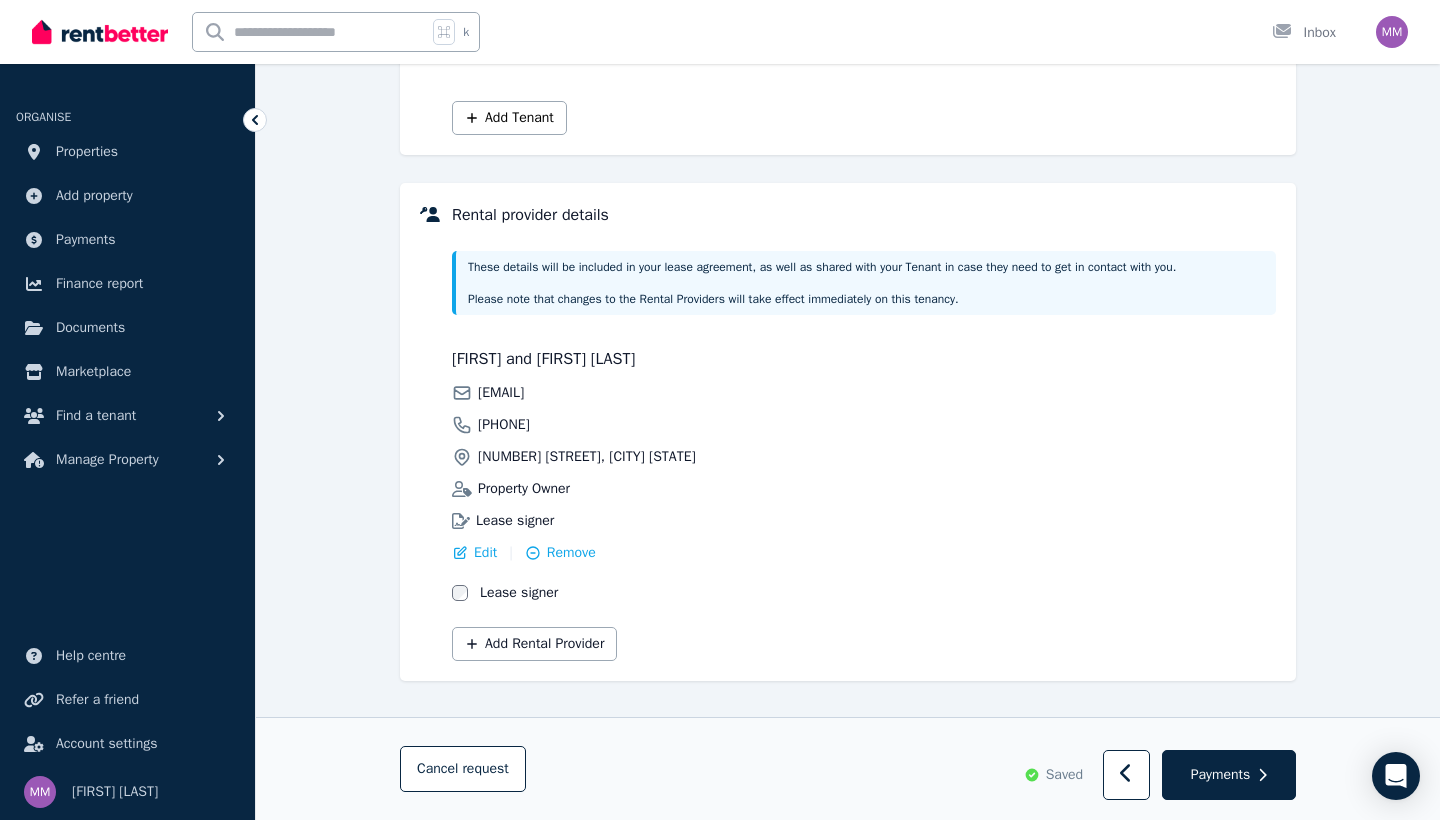 scroll, scrollTop: 362, scrollLeft: 0, axis: vertical 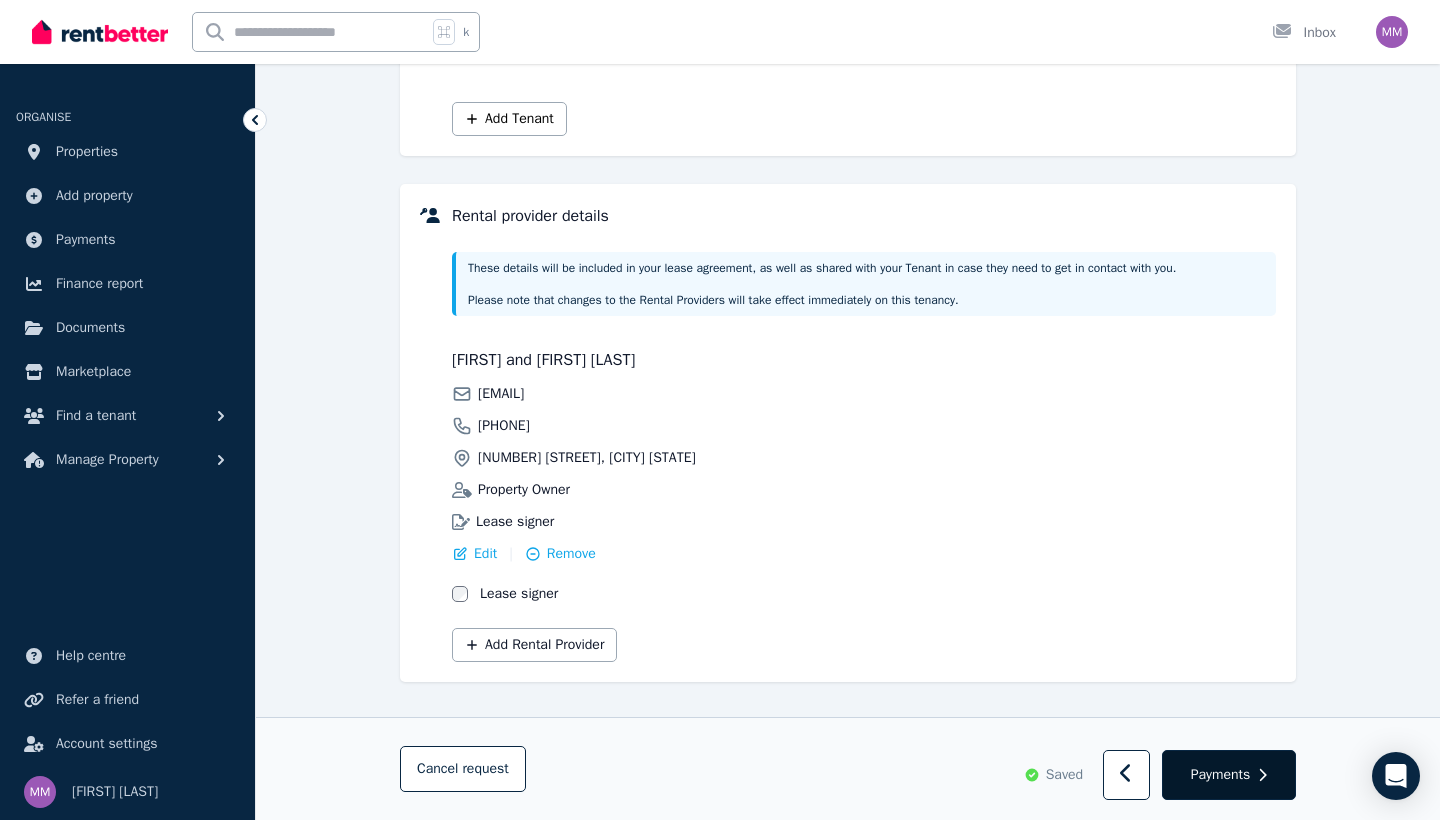 click on "Payments" at bounding box center [1221, 775] 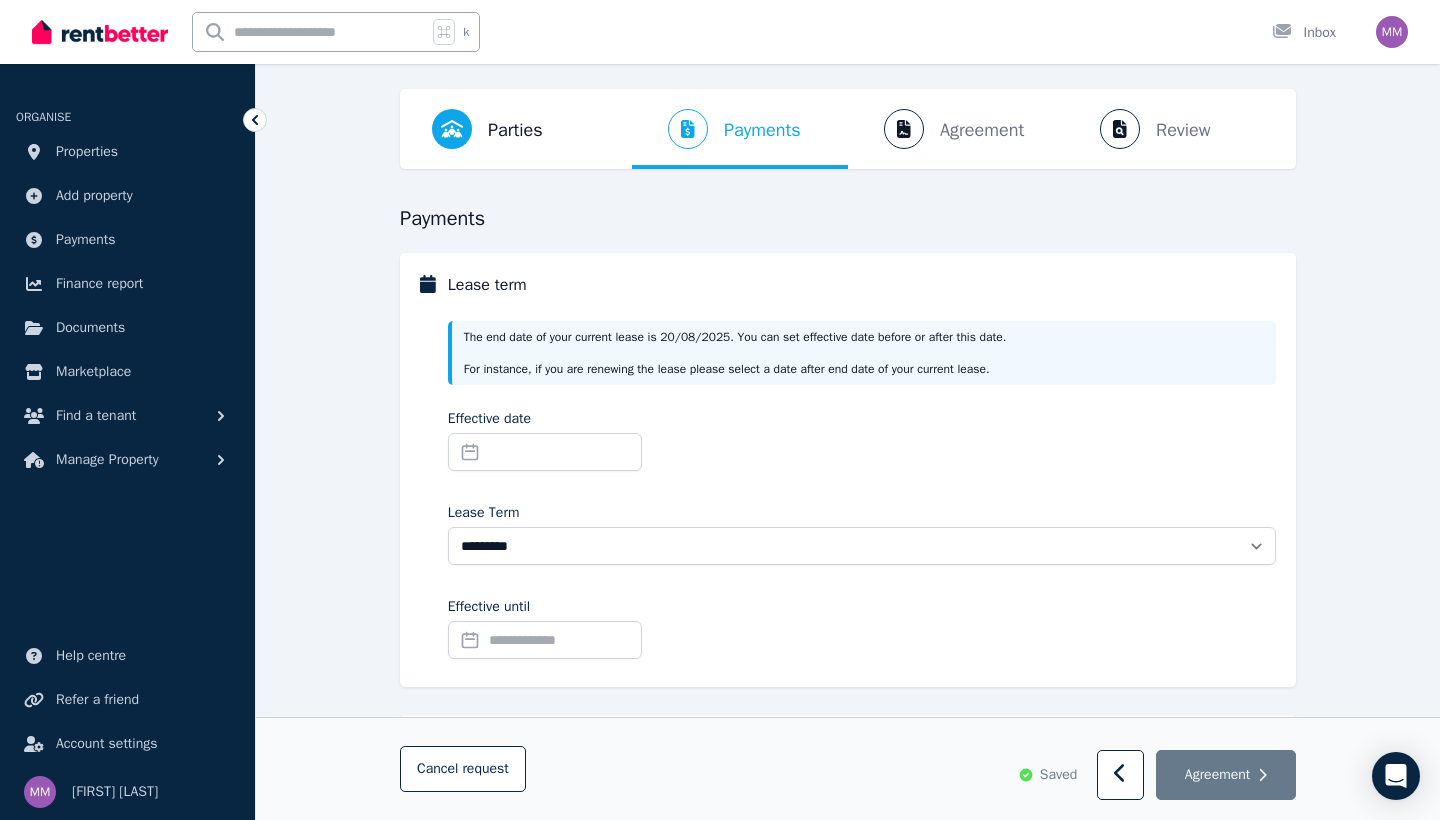 scroll, scrollTop: 68, scrollLeft: 0, axis: vertical 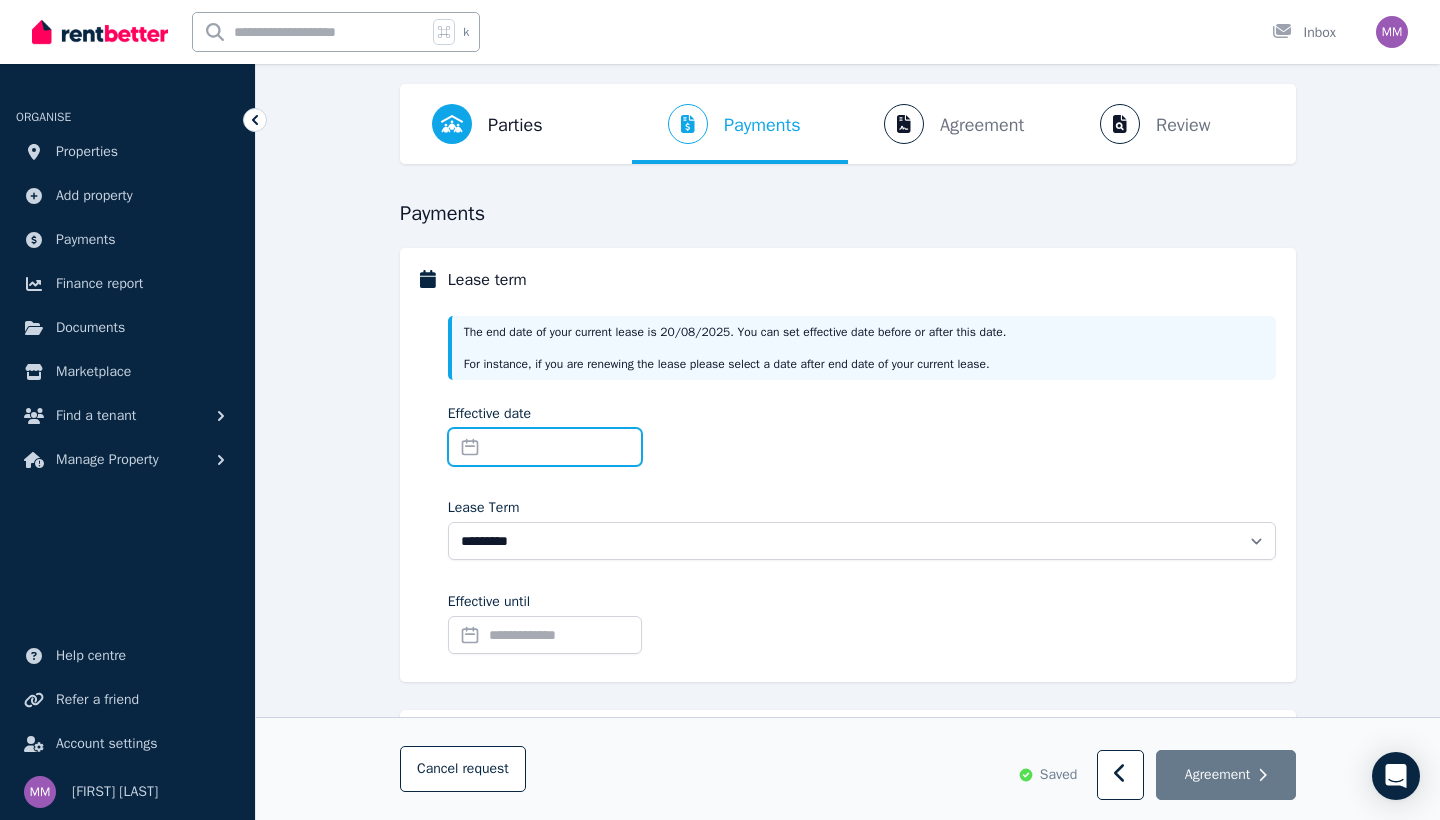 click on "Effective date" at bounding box center [545, 447] 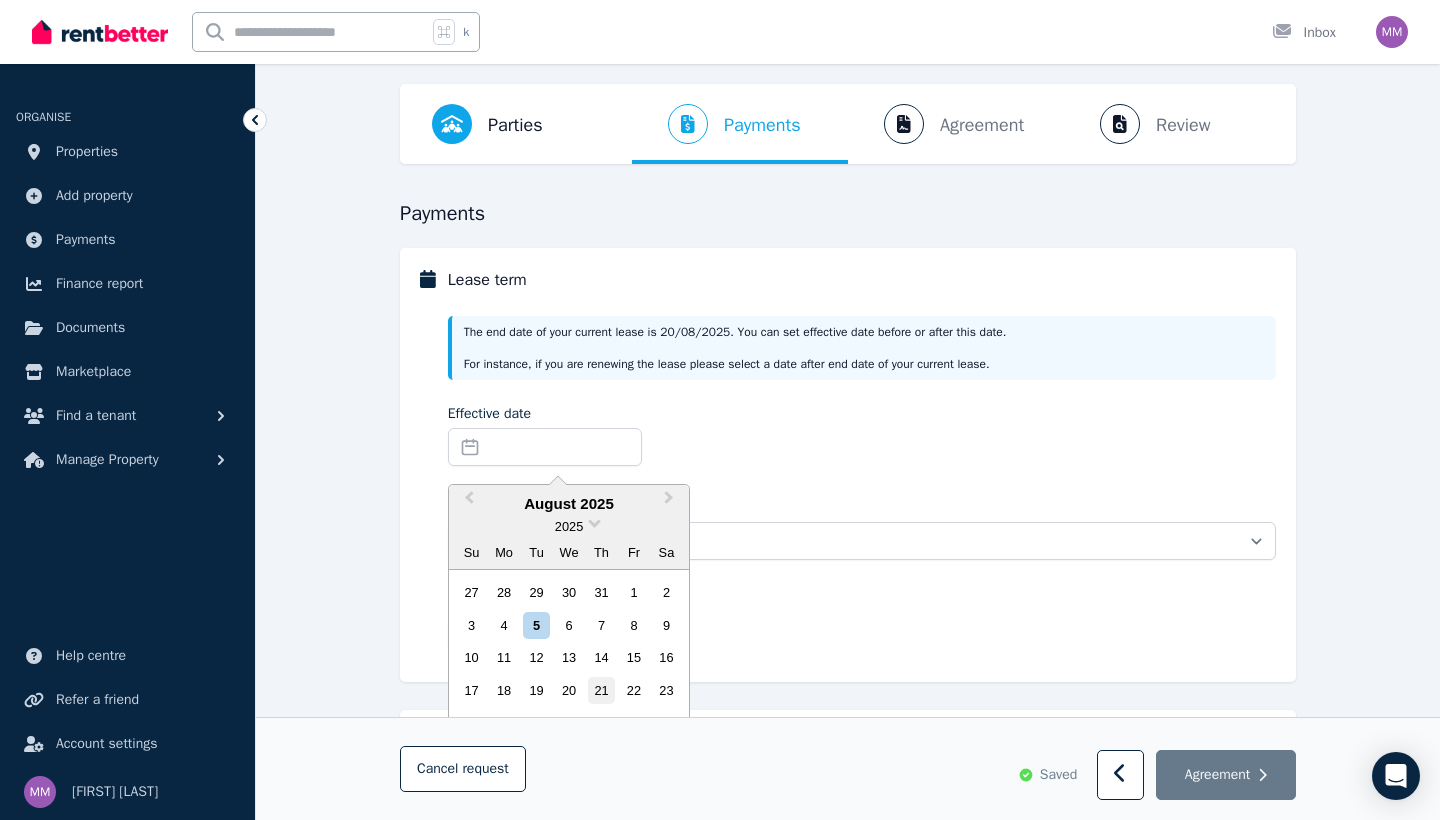 click on "21" at bounding box center (601, 690) 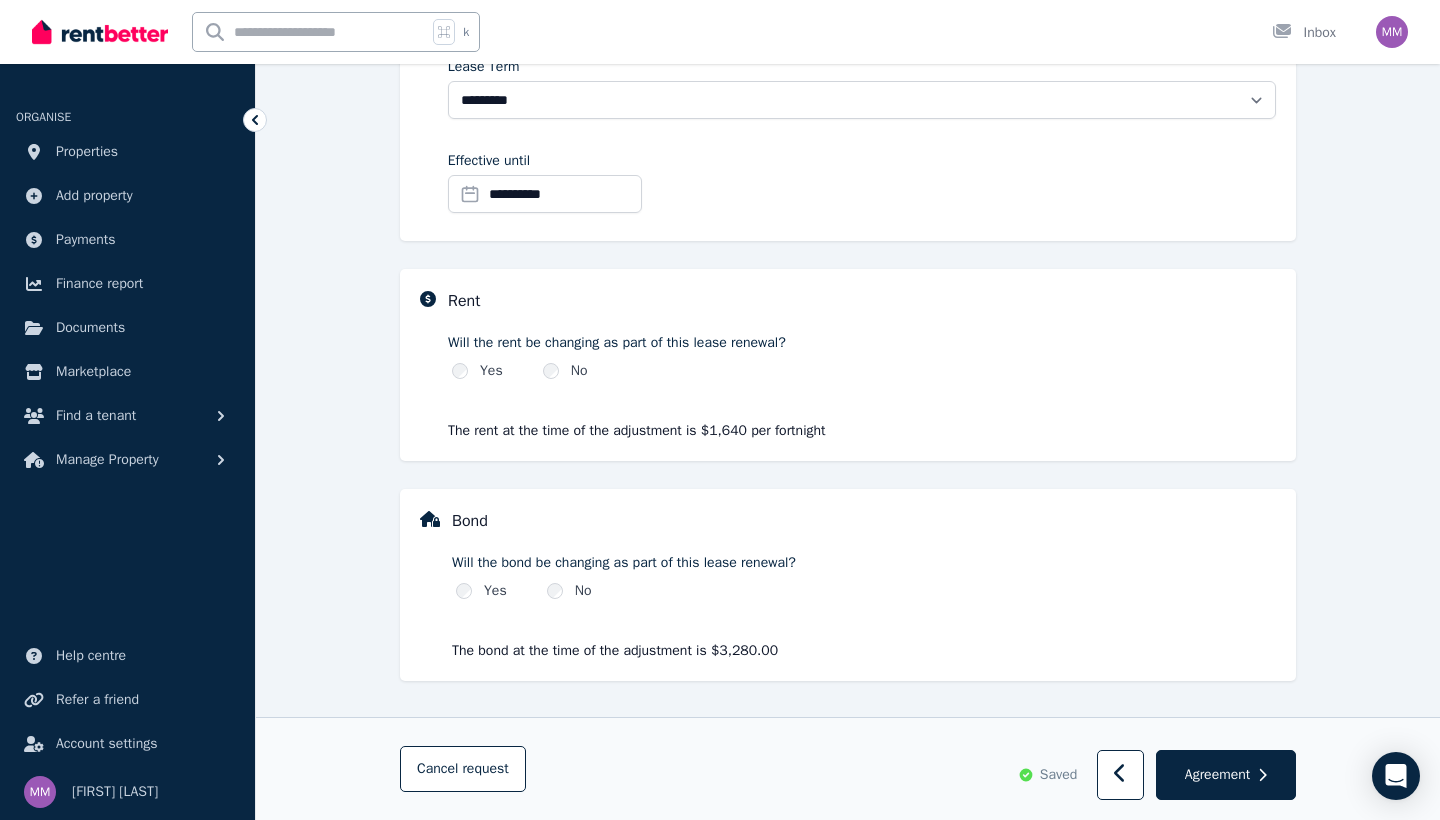 scroll, scrollTop: 508, scrollLeft: 0, axis: vertical 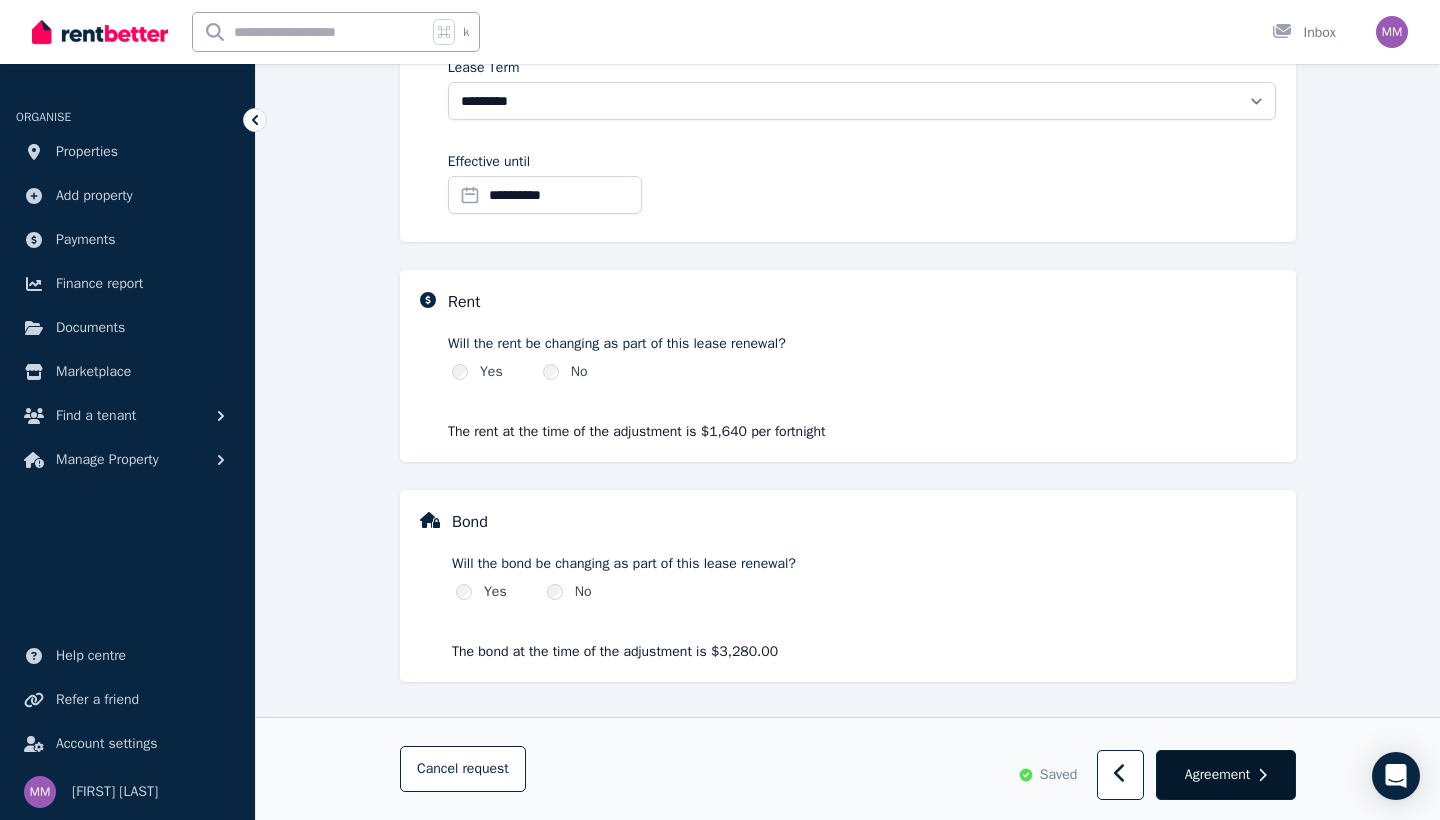 click on "Agreement" at bounding box center [1217, 775] 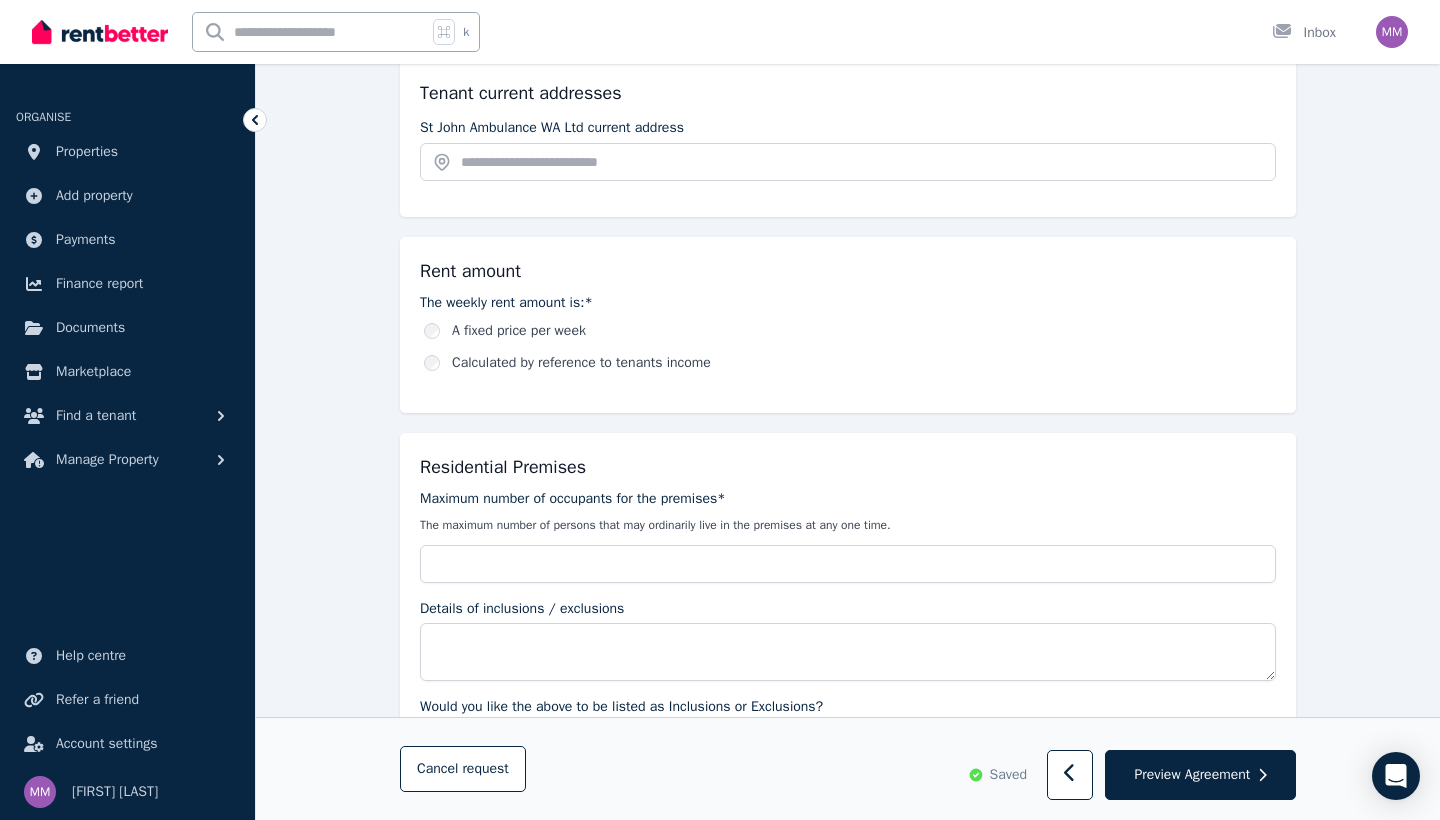 scroll, scrollTop: 474, scrollLeft: 0, axis: vertical 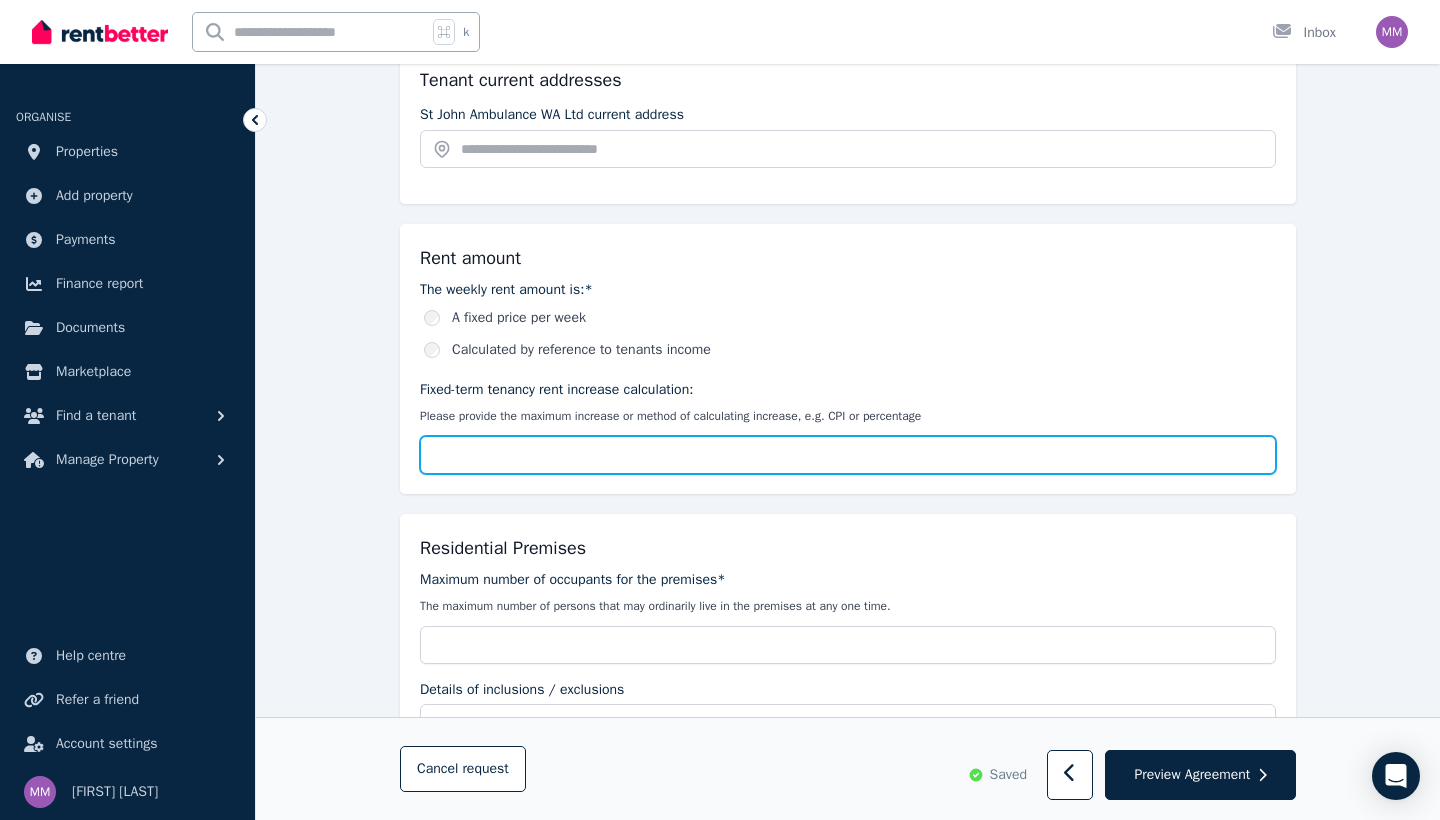 click on "Fixed-term tenancy rent increase calculation:" at bounding box center [848, 455] 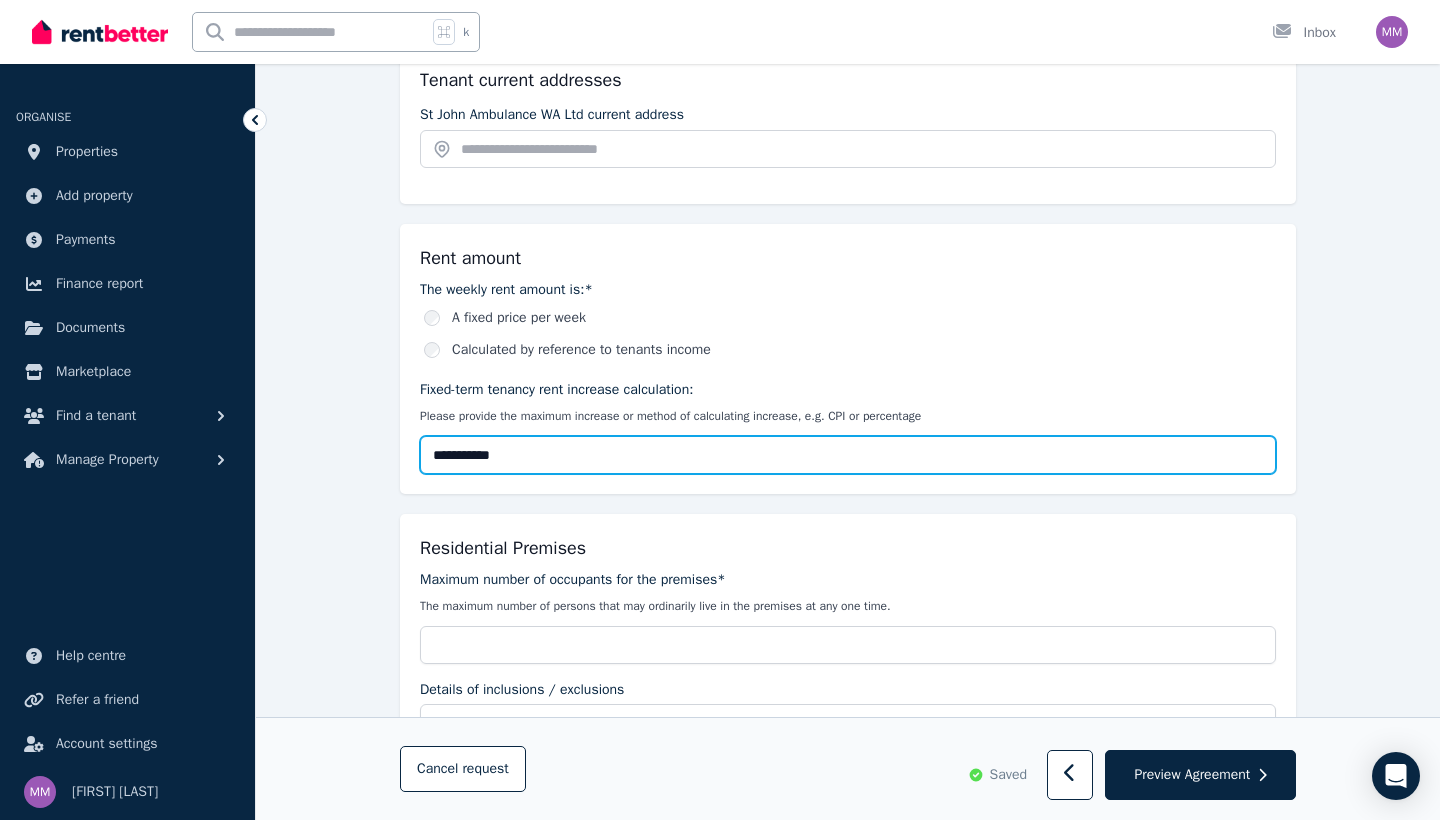 type on "**********" 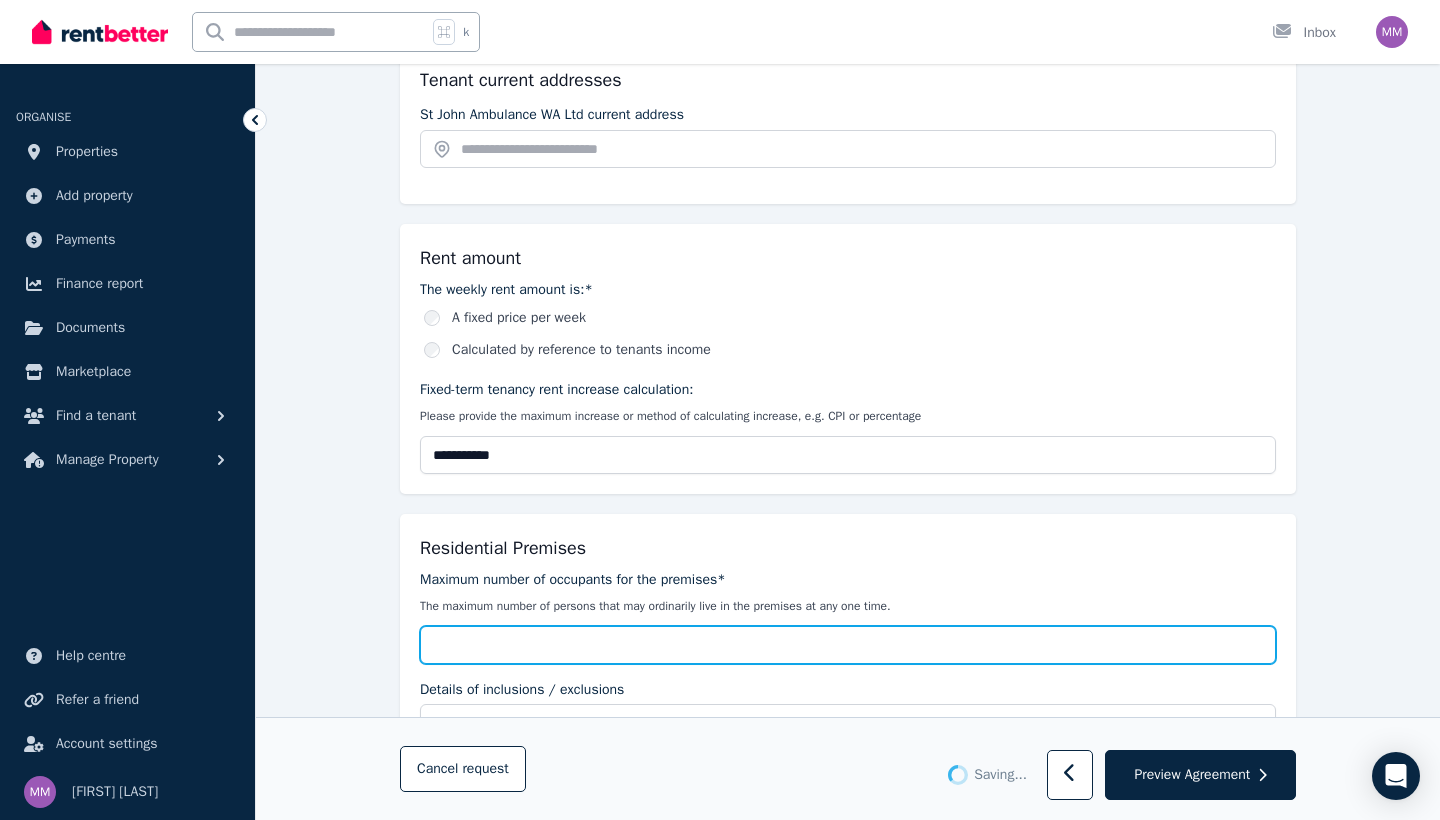 click on "Maximum number of occupants for the premises*" at bounding box center [848, 645] 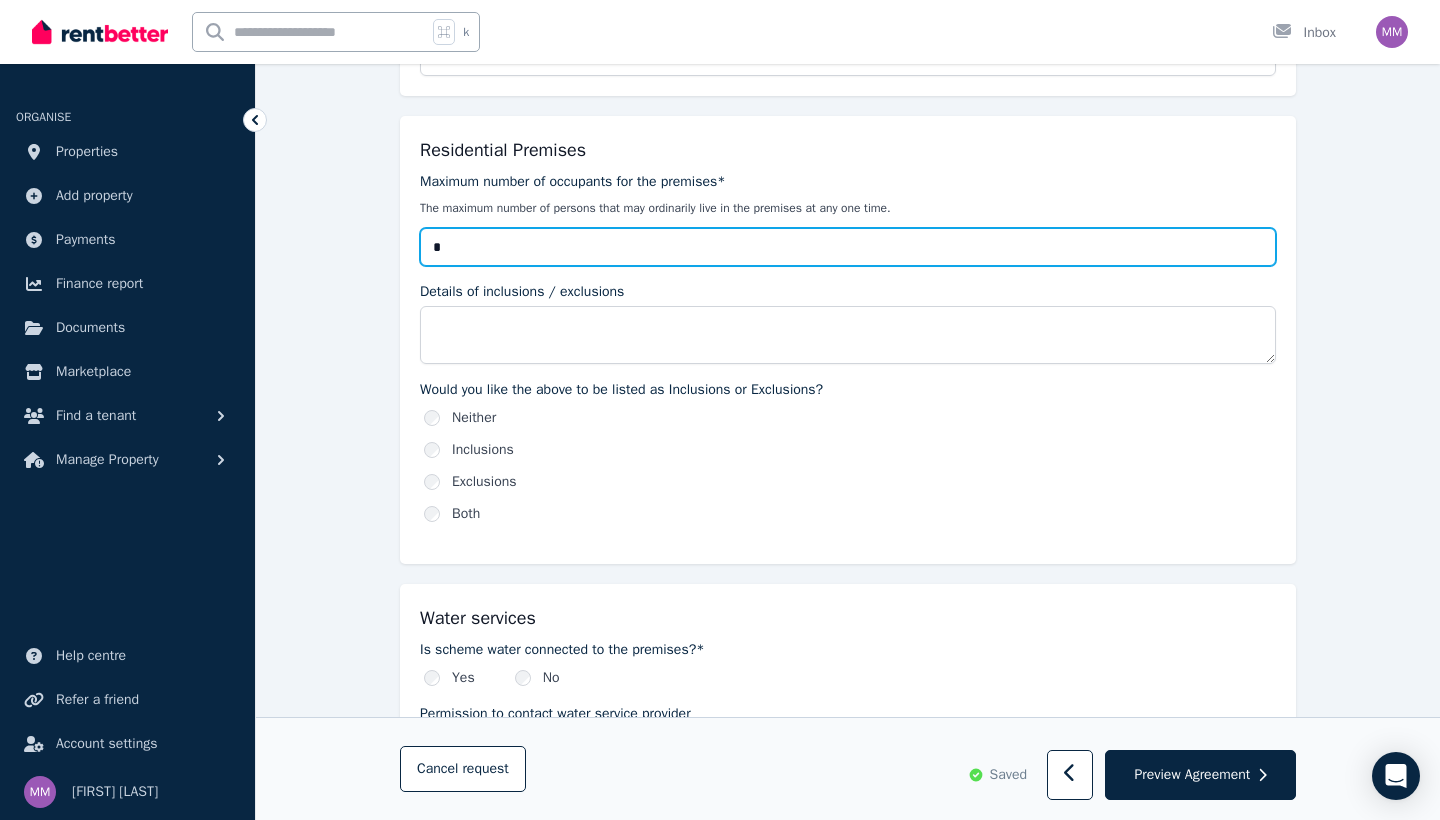scroll, scrollTop: 875, scrollLeft: 0, axis: vertical 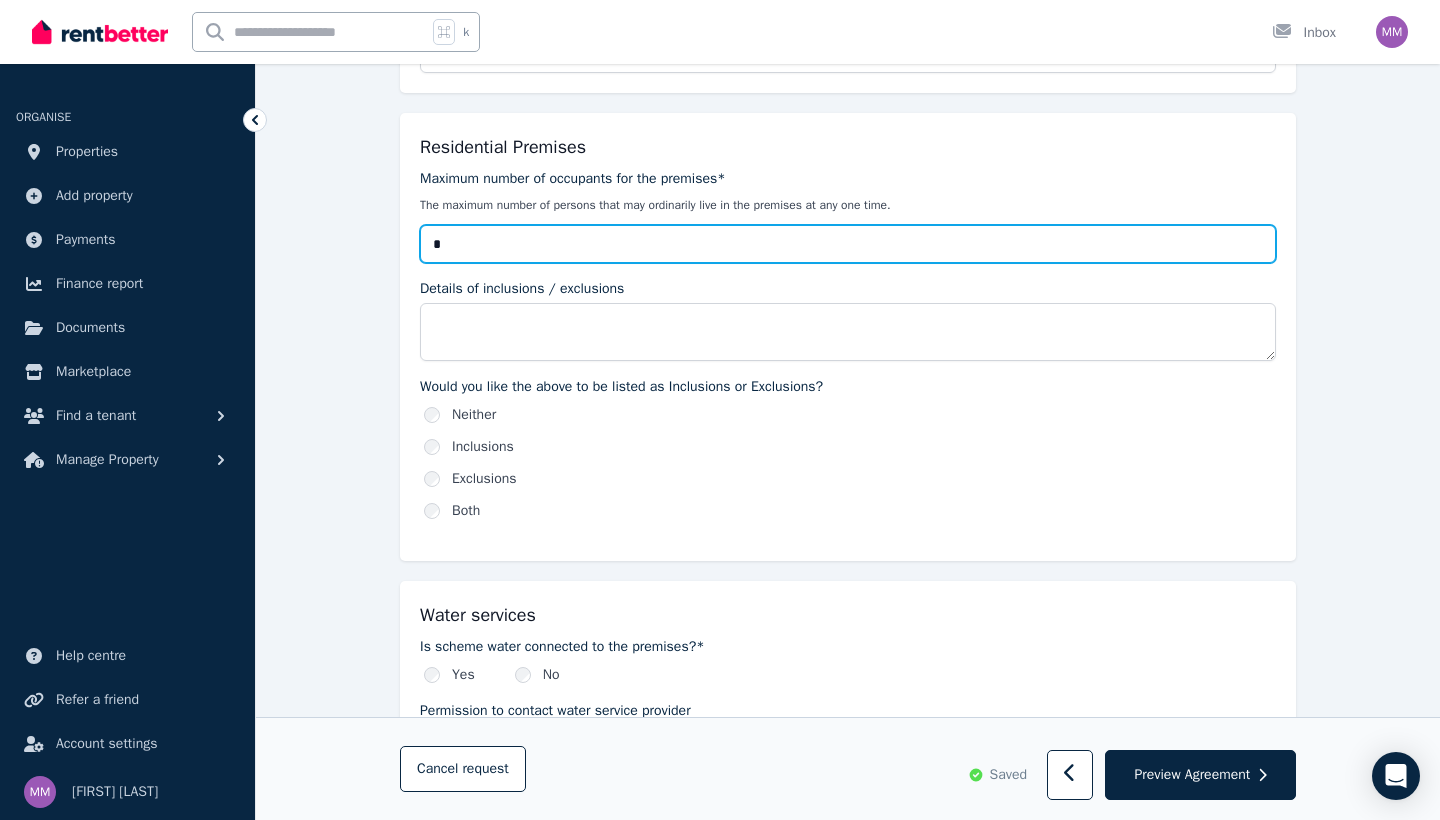 type on "*" 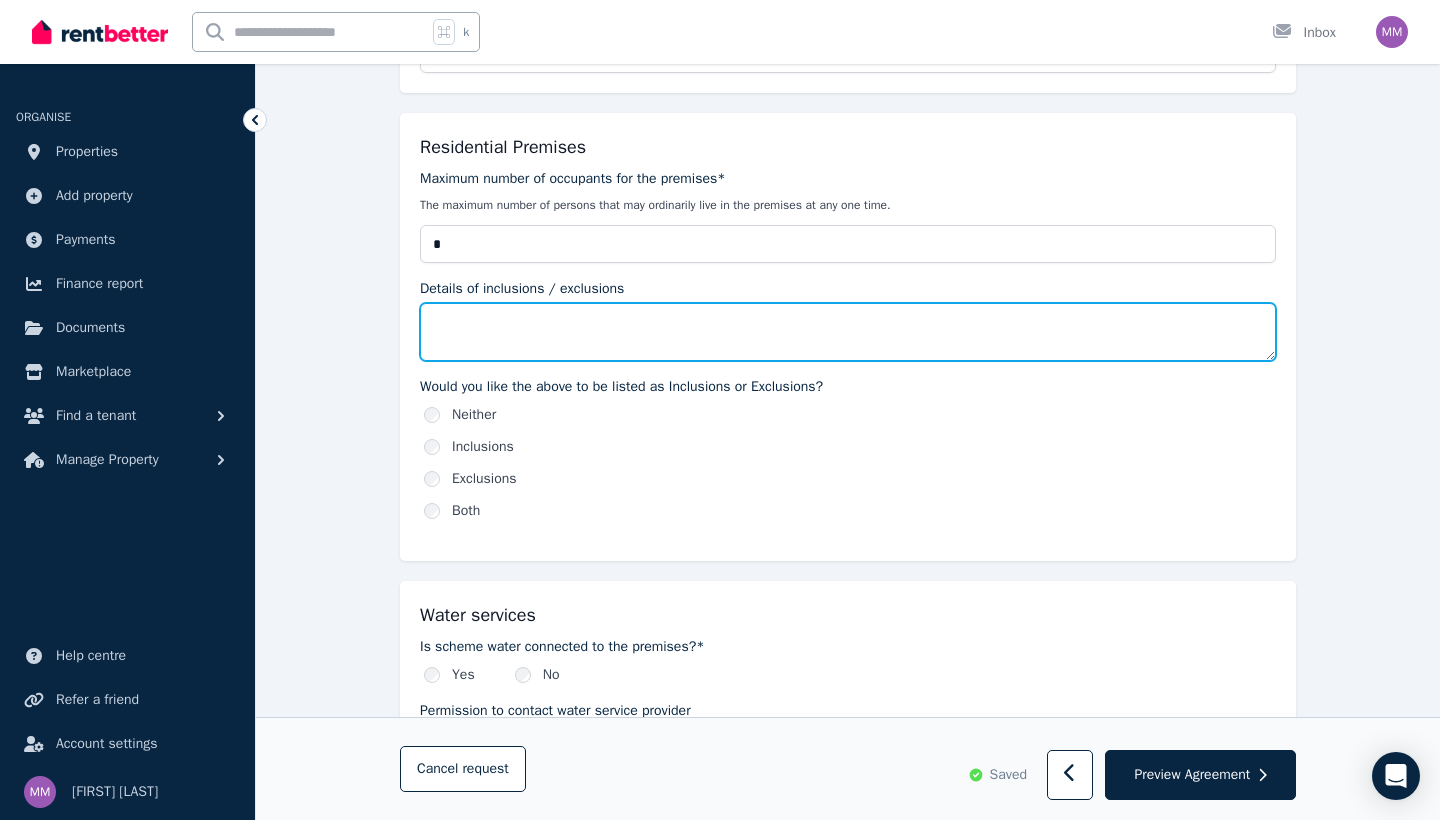 click on "Details of inclusions / exclusions" at bounding box center [848, 332] 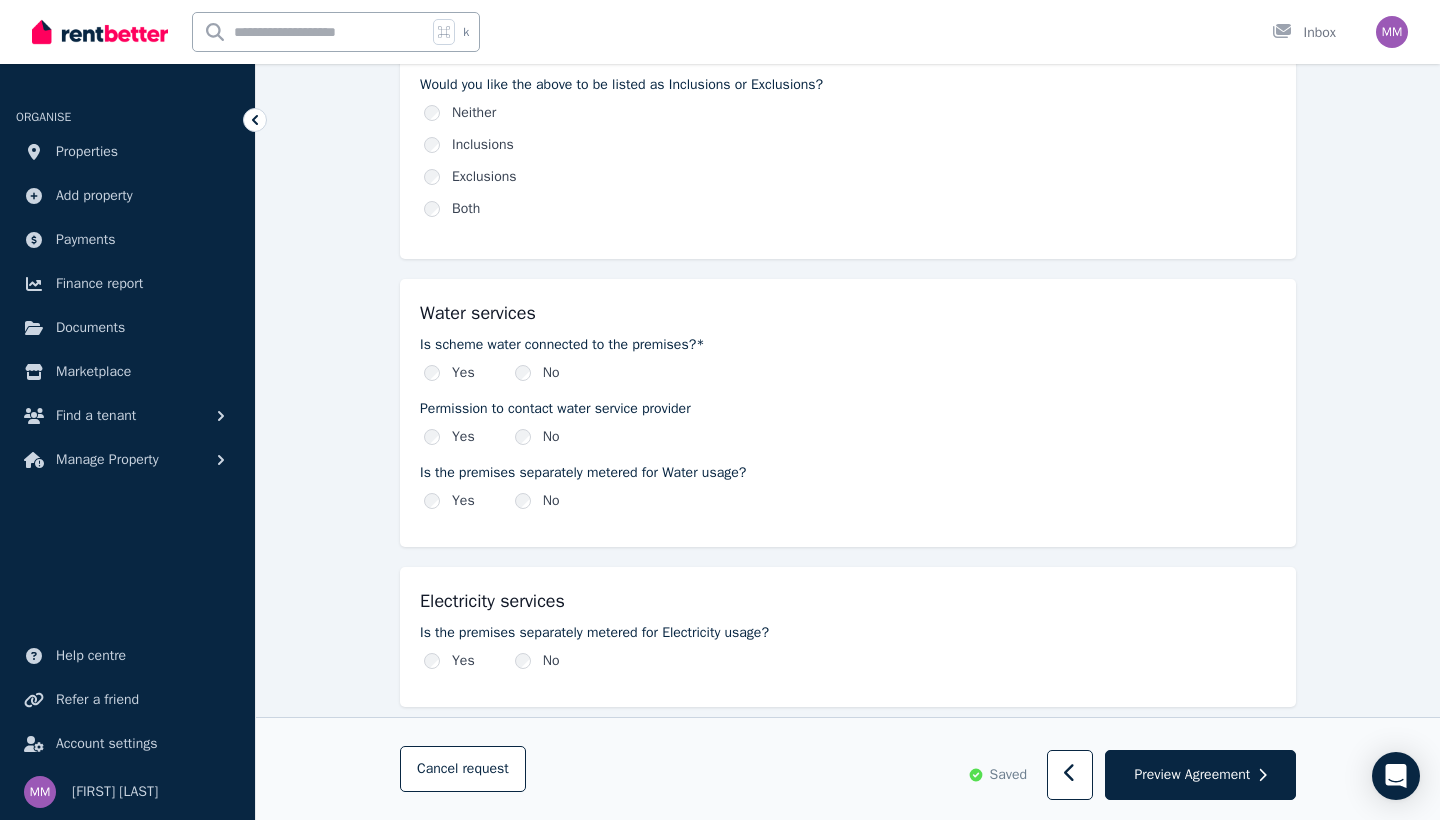 scroll, scrollTop: 1178, scrollLeft: 0, axis: vertical 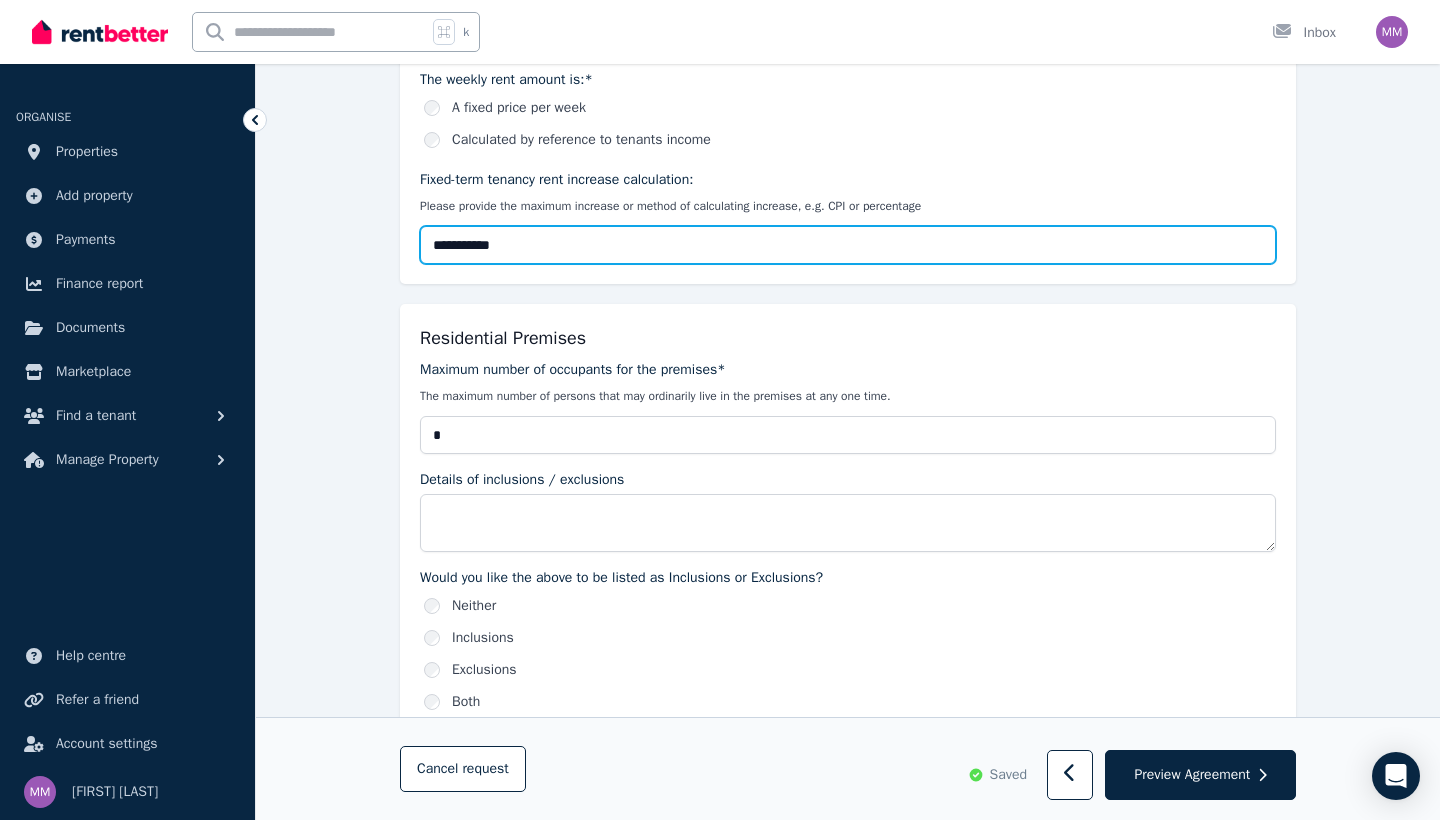 drag, startPoint x: 580, startPoint y: 247, endPoint x: 426, endPoint y: 243, distance: 154.05194 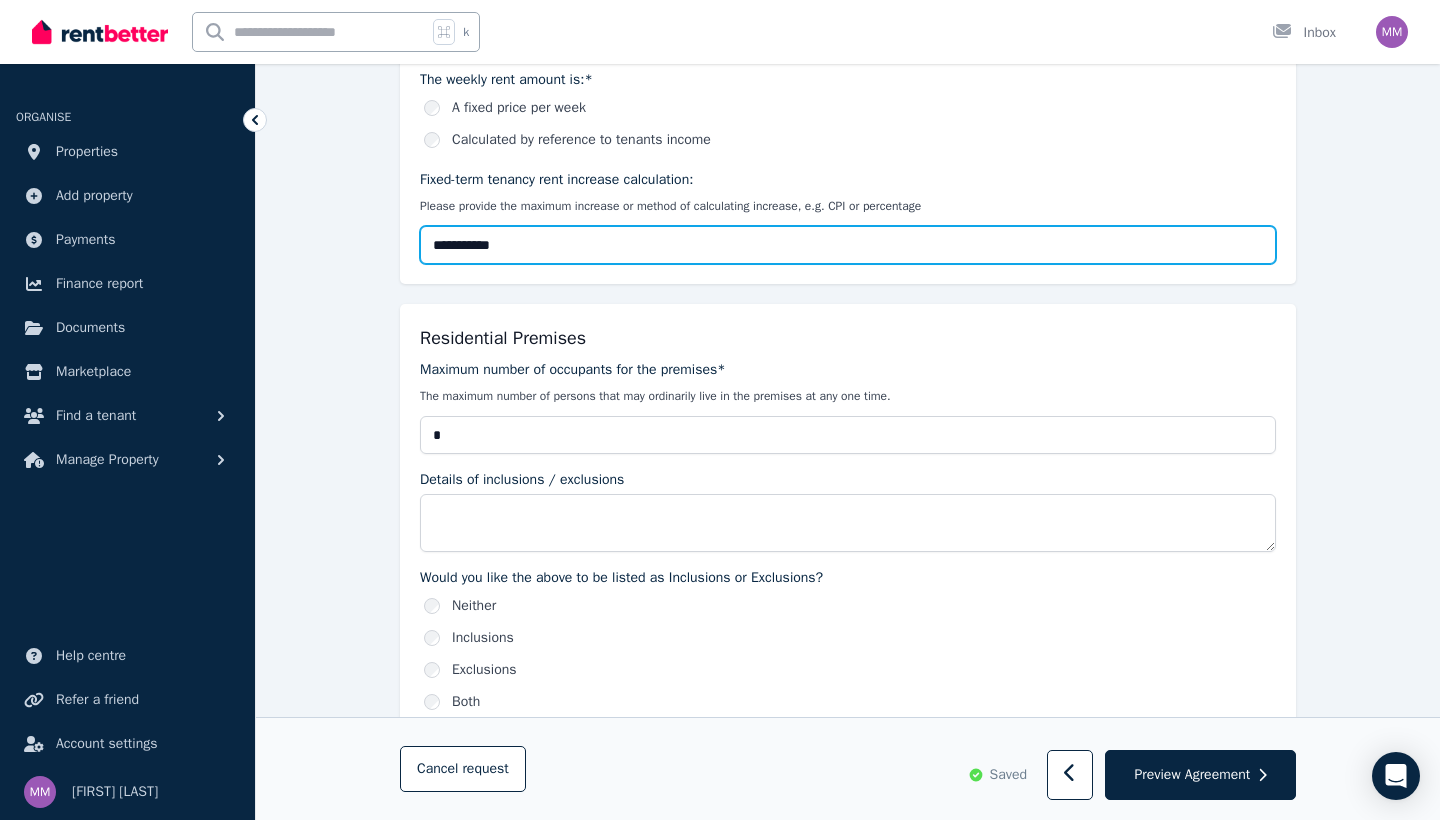 click on "**********" at bounding box center [848, 245] 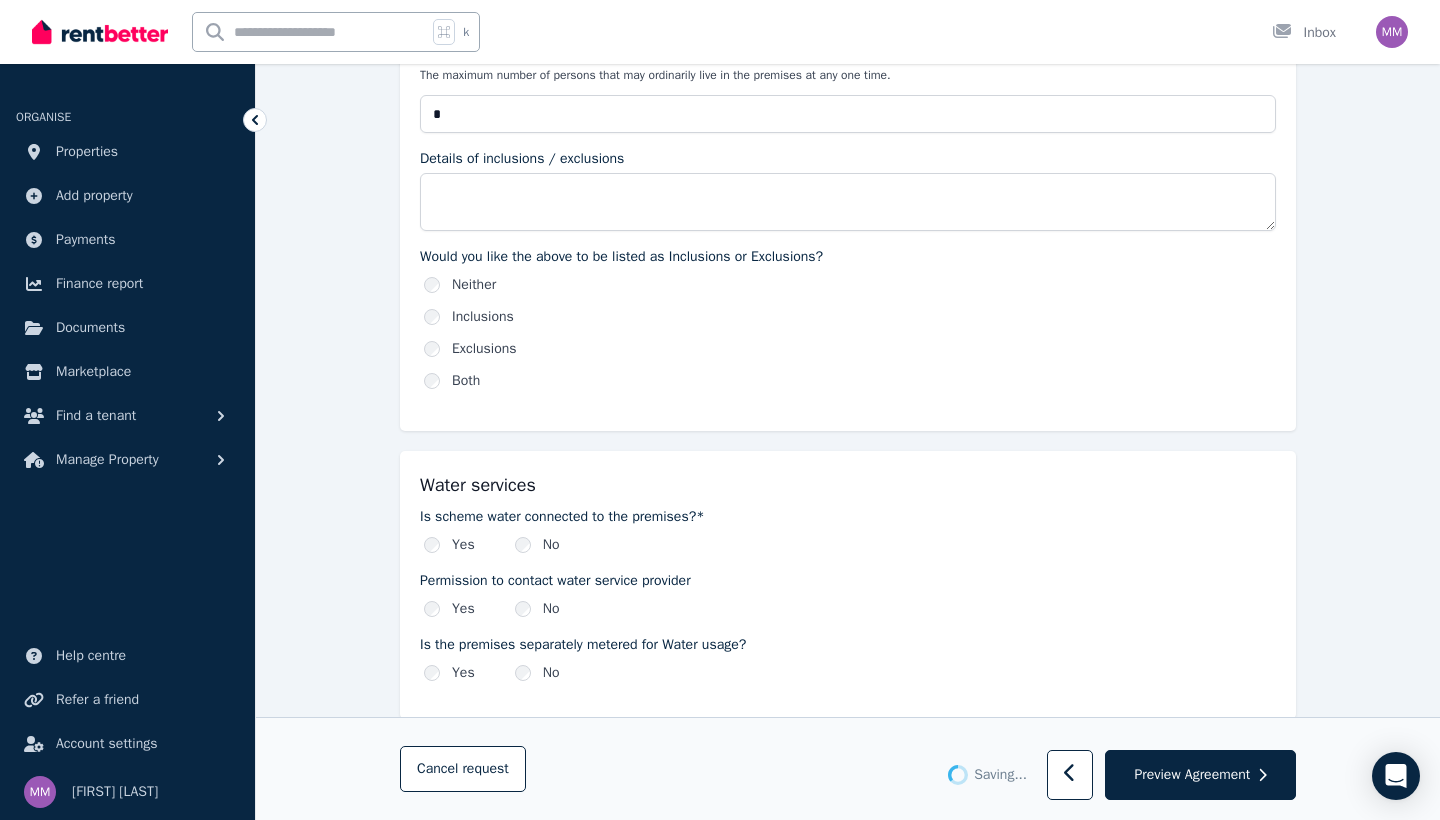 scroll, scrollTop: 1007, scrollLeft: 0, axis: vertical 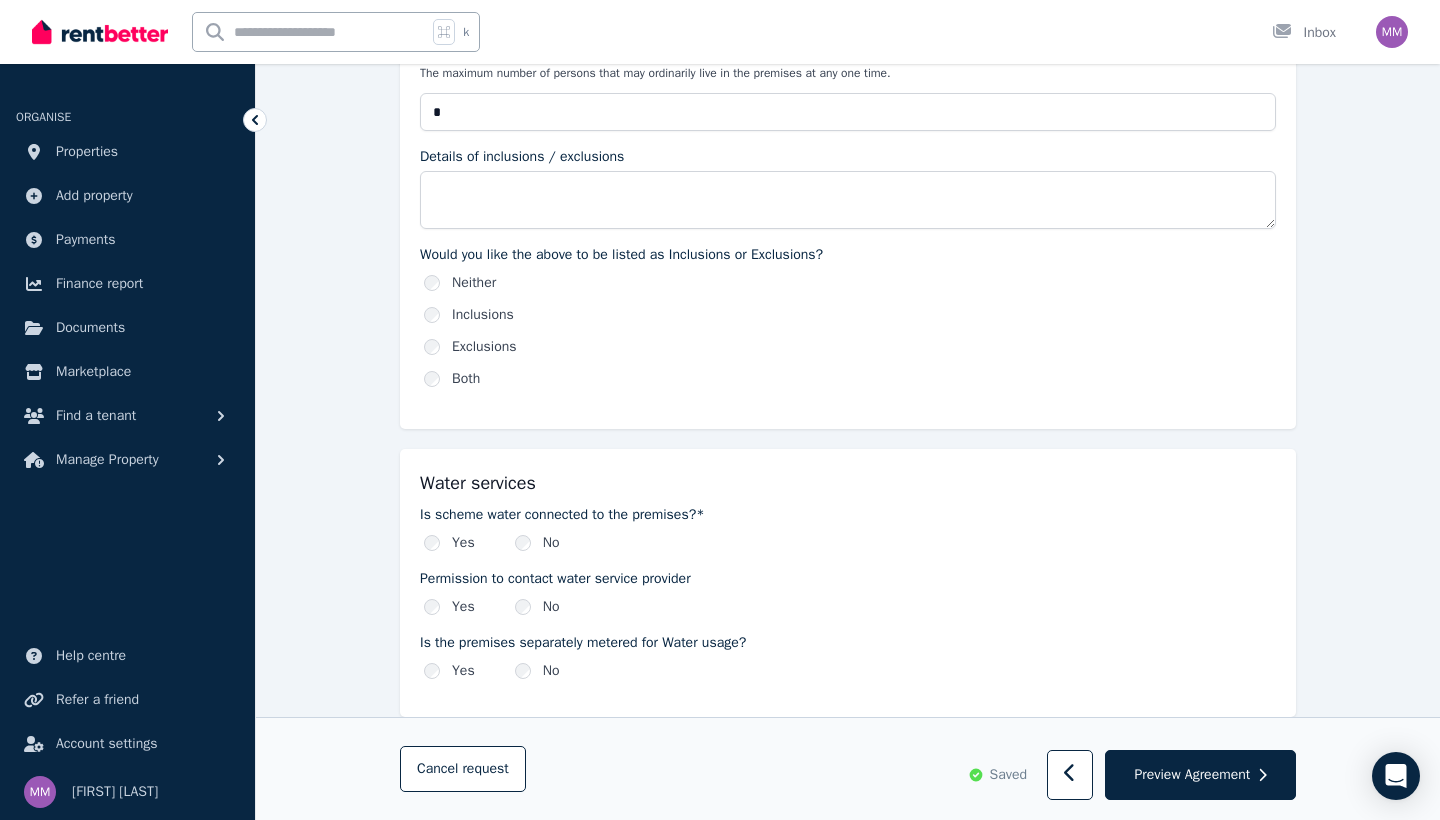 type 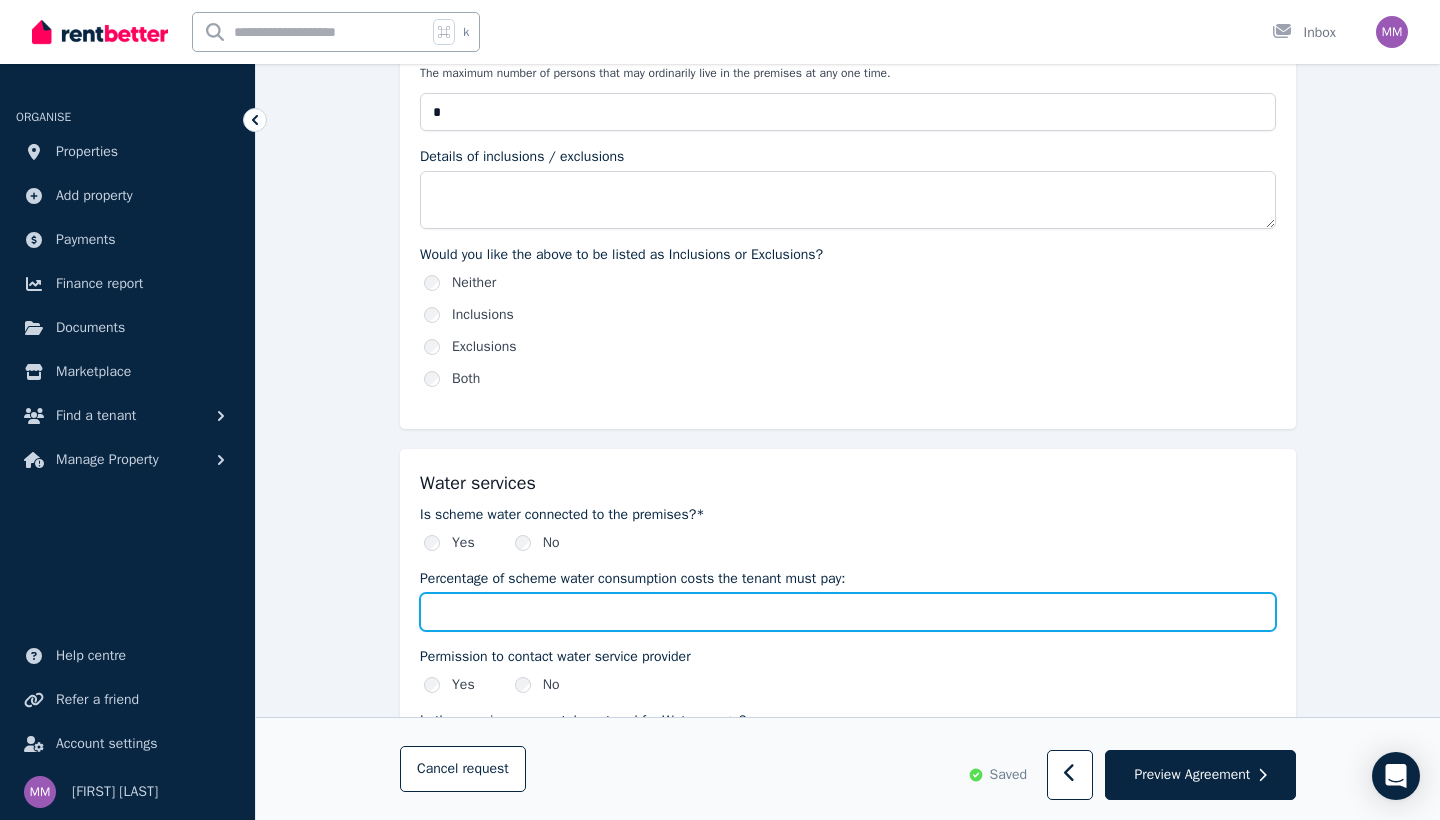 click on "Percentage of scheme water consumption costs the tenant must pay:" at bounding box center (848, 612) 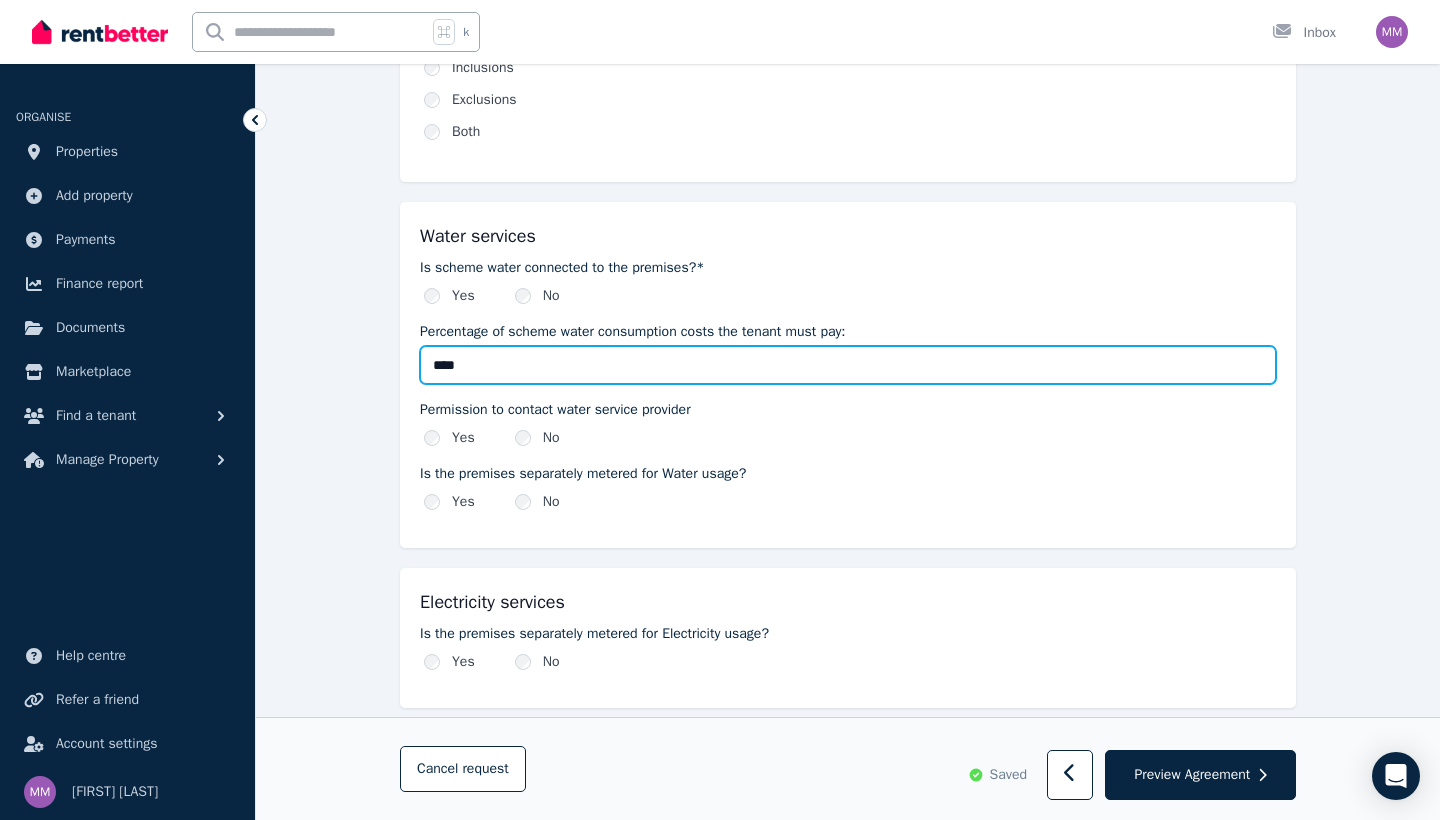 scroll, scrollTop: 1265, scrollLeft: 0, axis: vertical 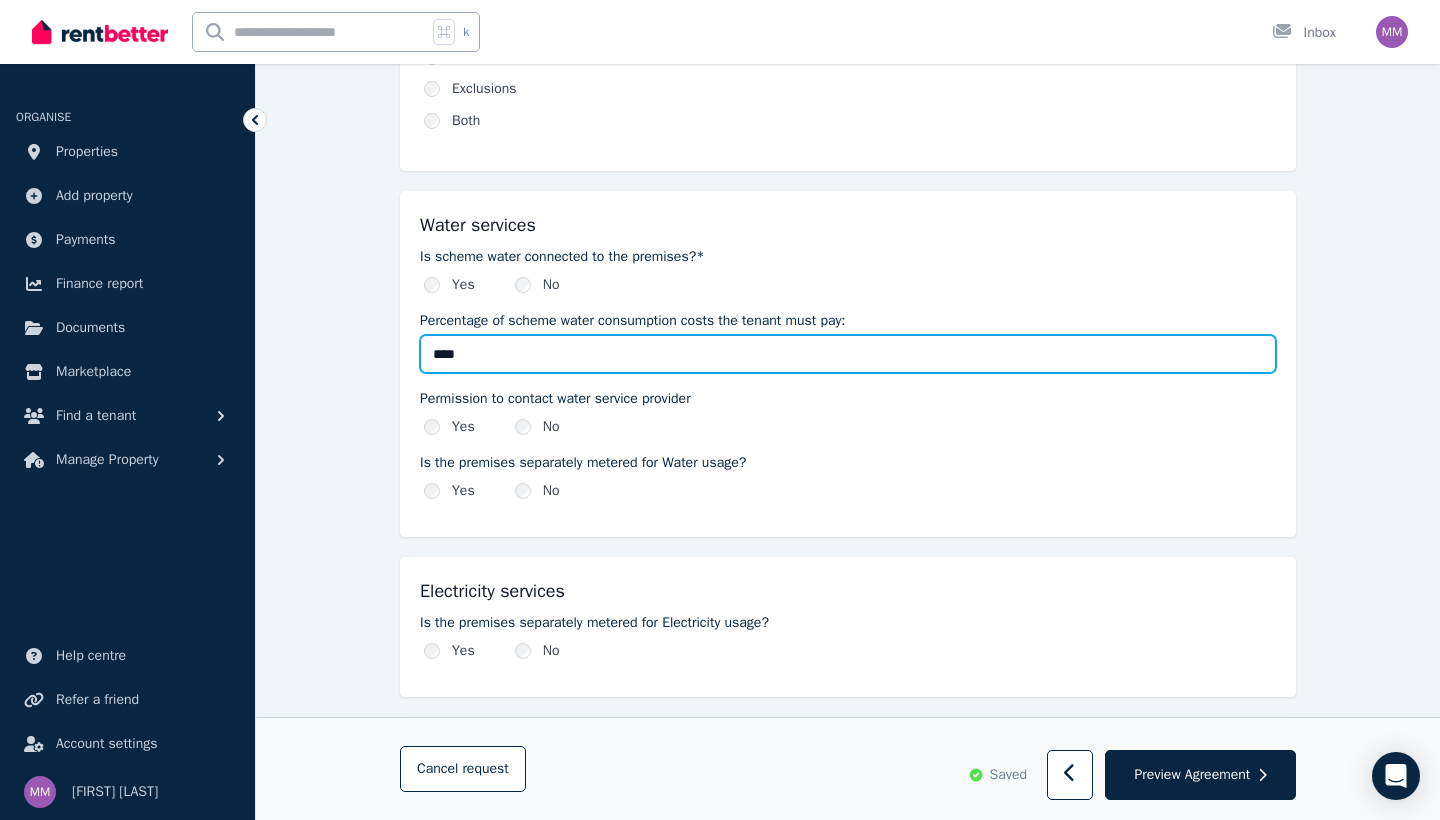type on "****" 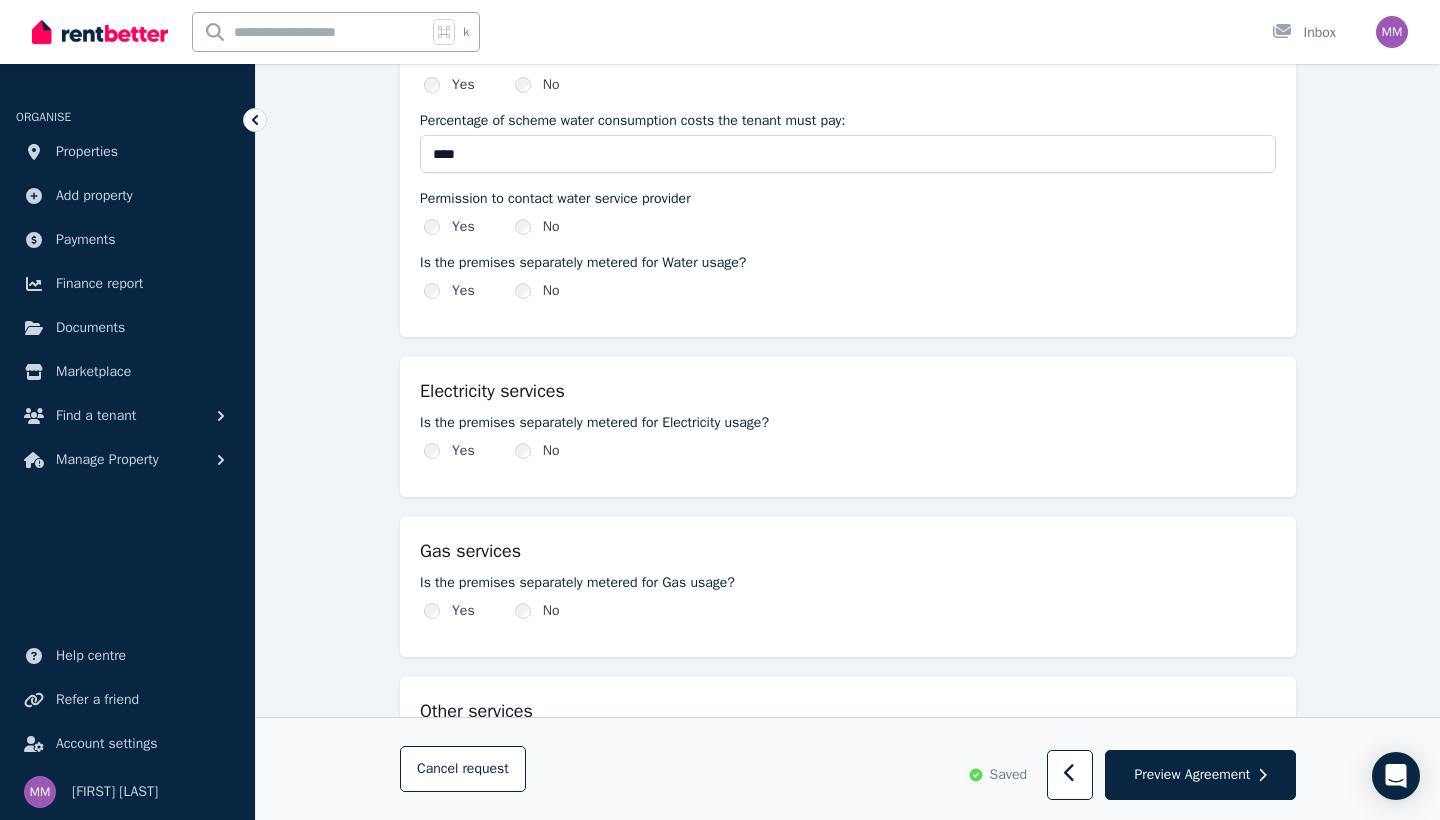 scroll, scrollTop: 1467, scrollLeft: 0, axis: vertical 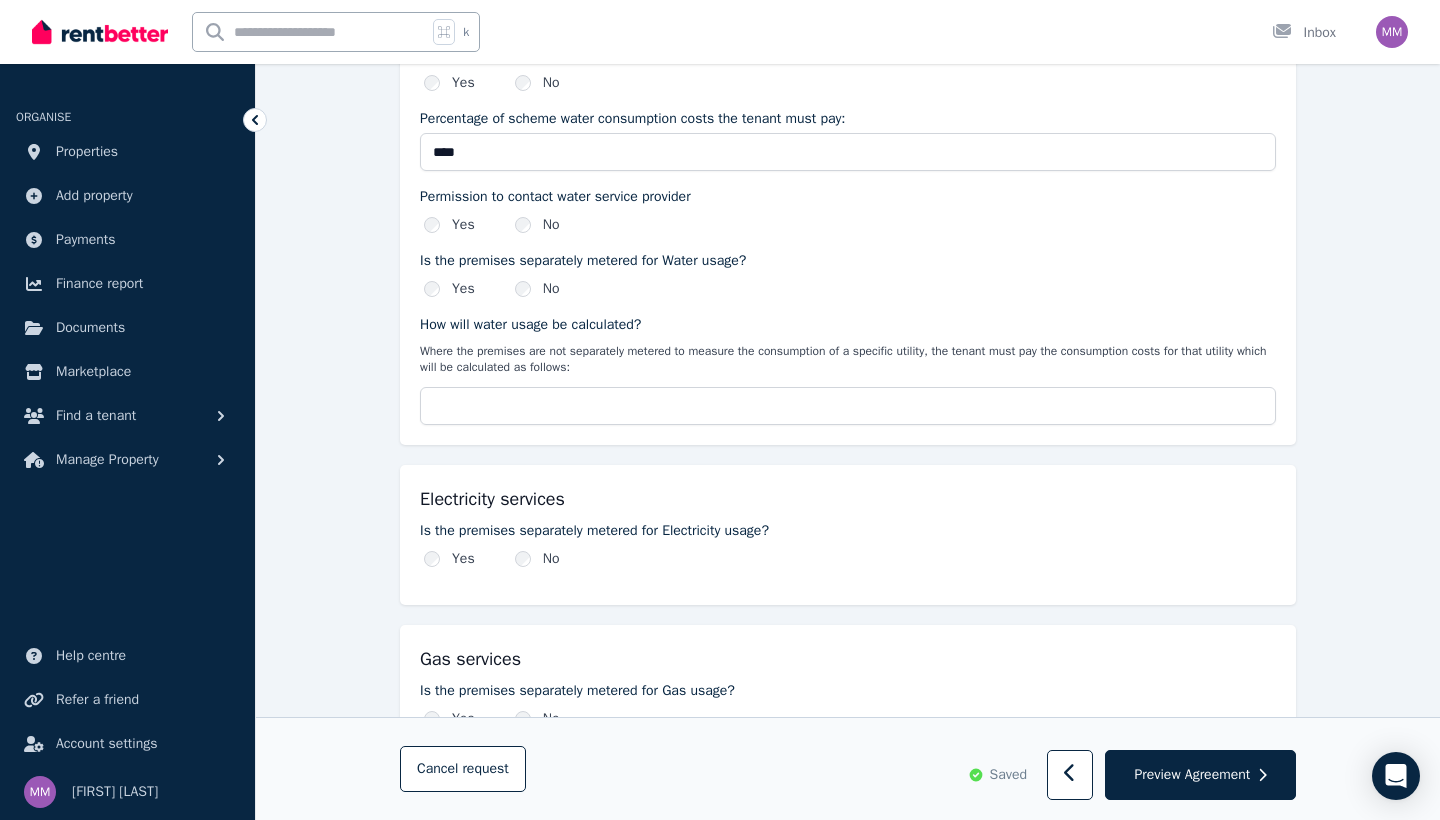 click on "Is the premises separately metered for Water usage? Yes No" at bounding box center [848, 275] 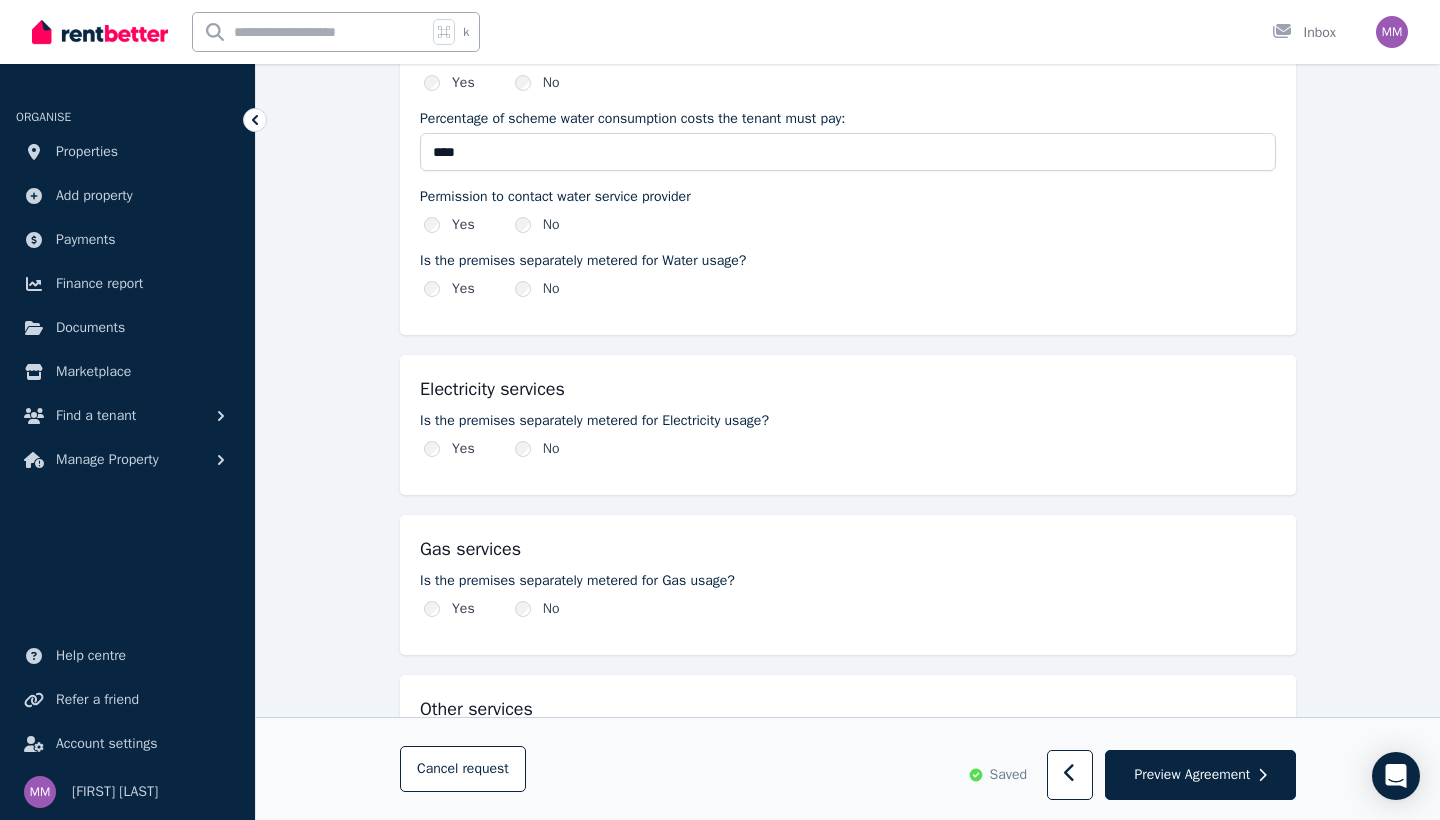 click on "Yes" at bounding box center (449, 609) 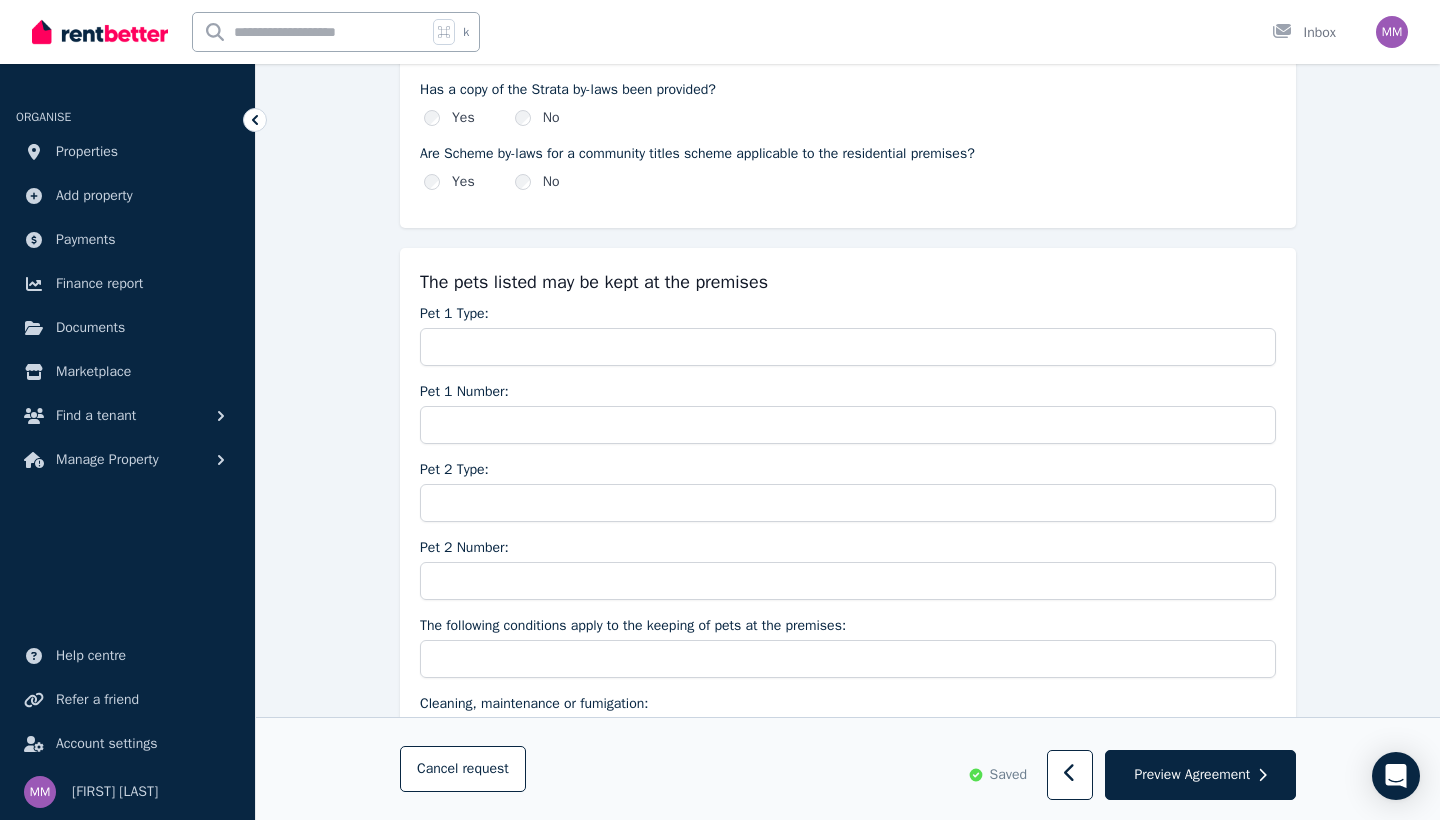 scroll, scrollTop: 2358, scrollLeft: 0, axis: vertical 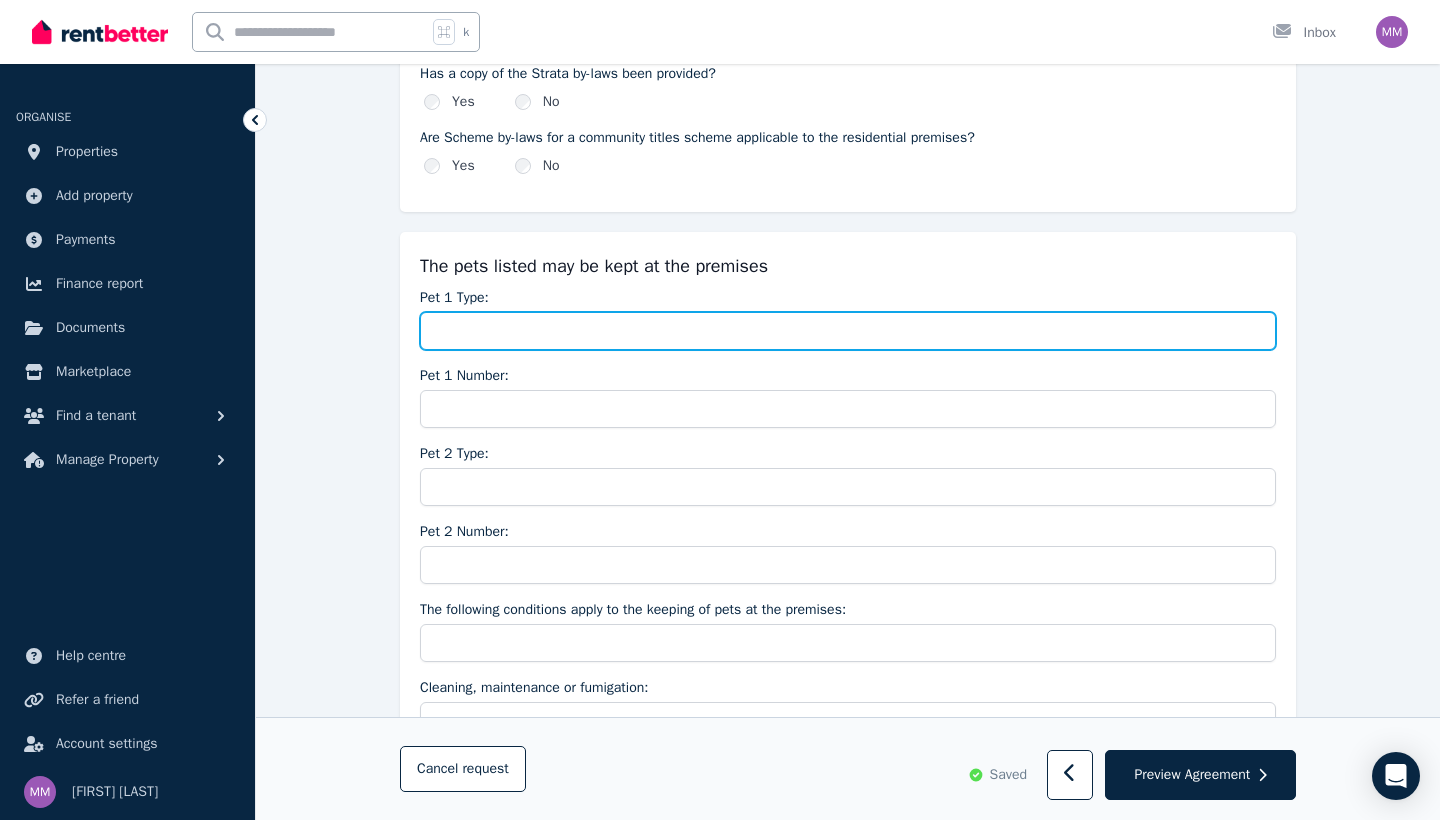 click on "Pet 1 Type:" at bounding box center (848, 331) 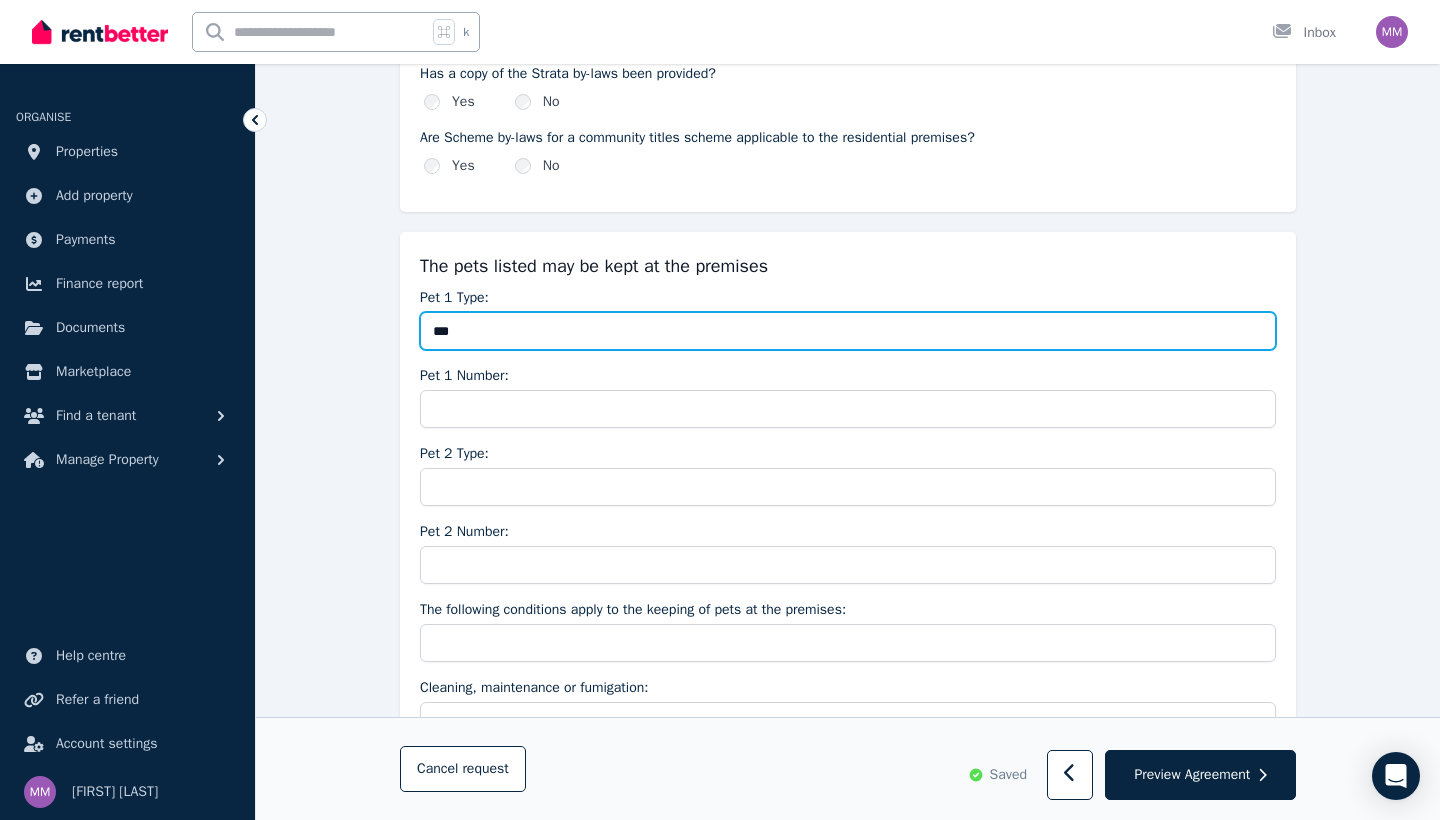 type on "***" 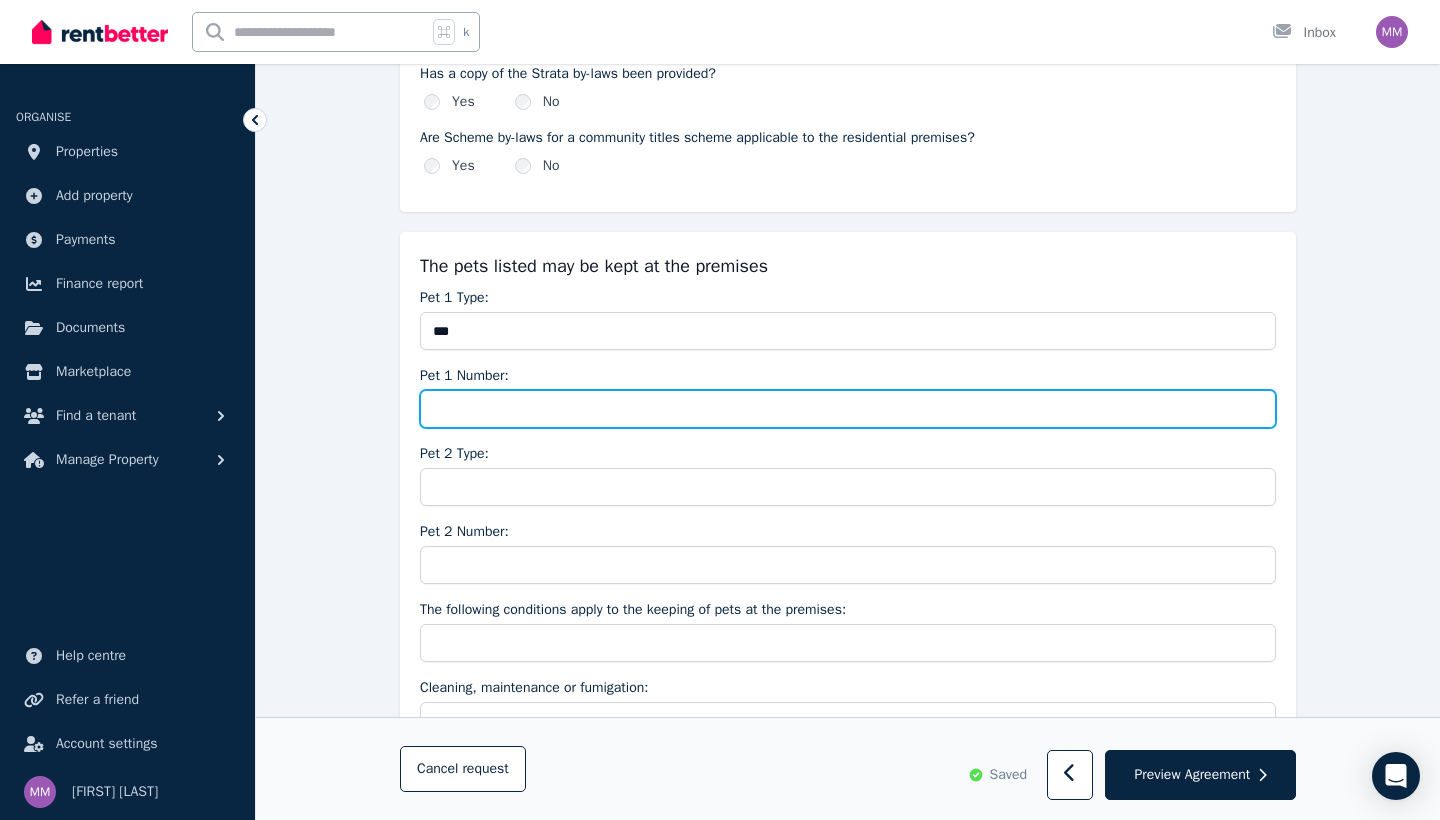 click on "Pet 1 Number:" at bounding box center (848, 409) 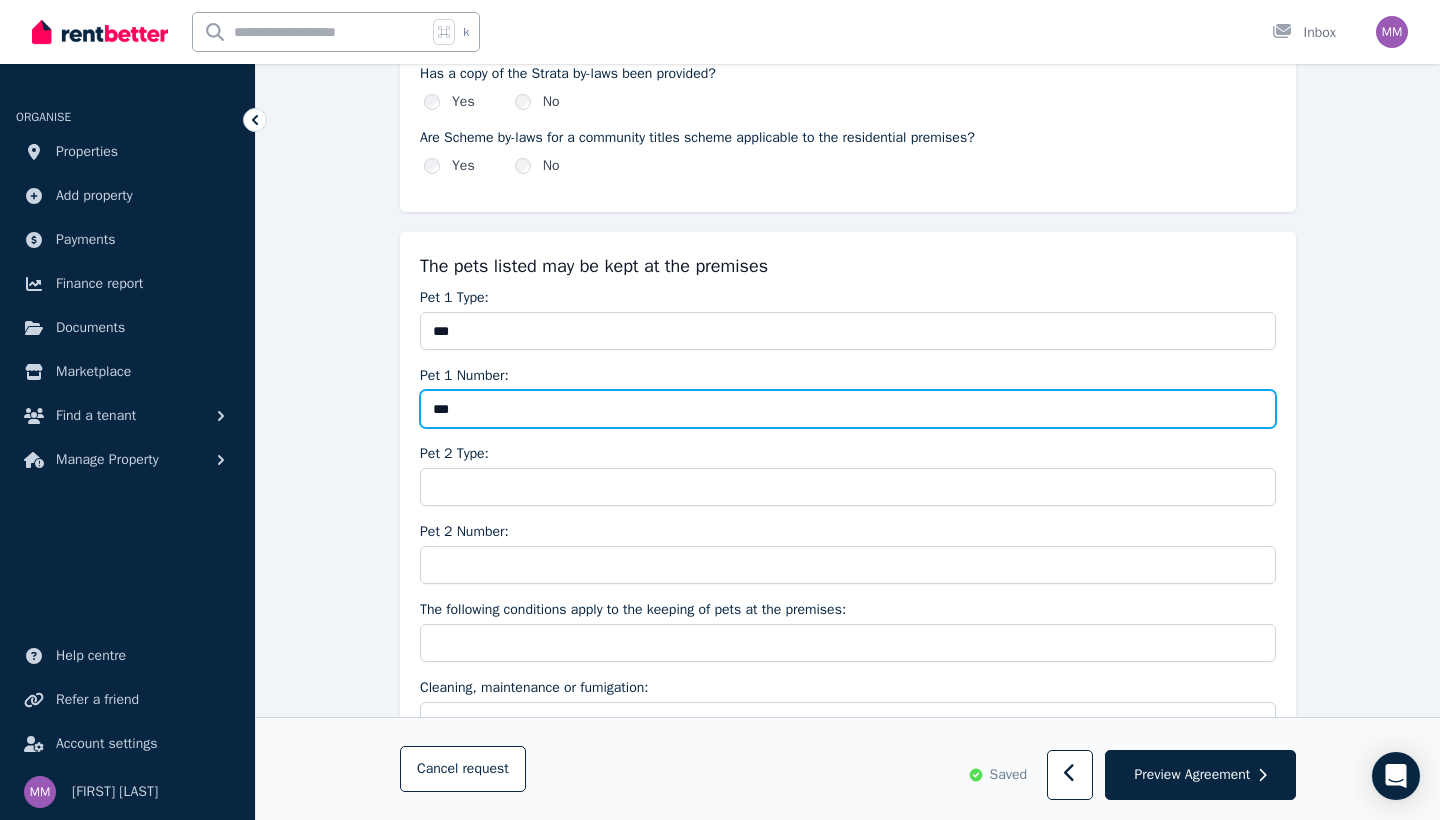 type on "***" 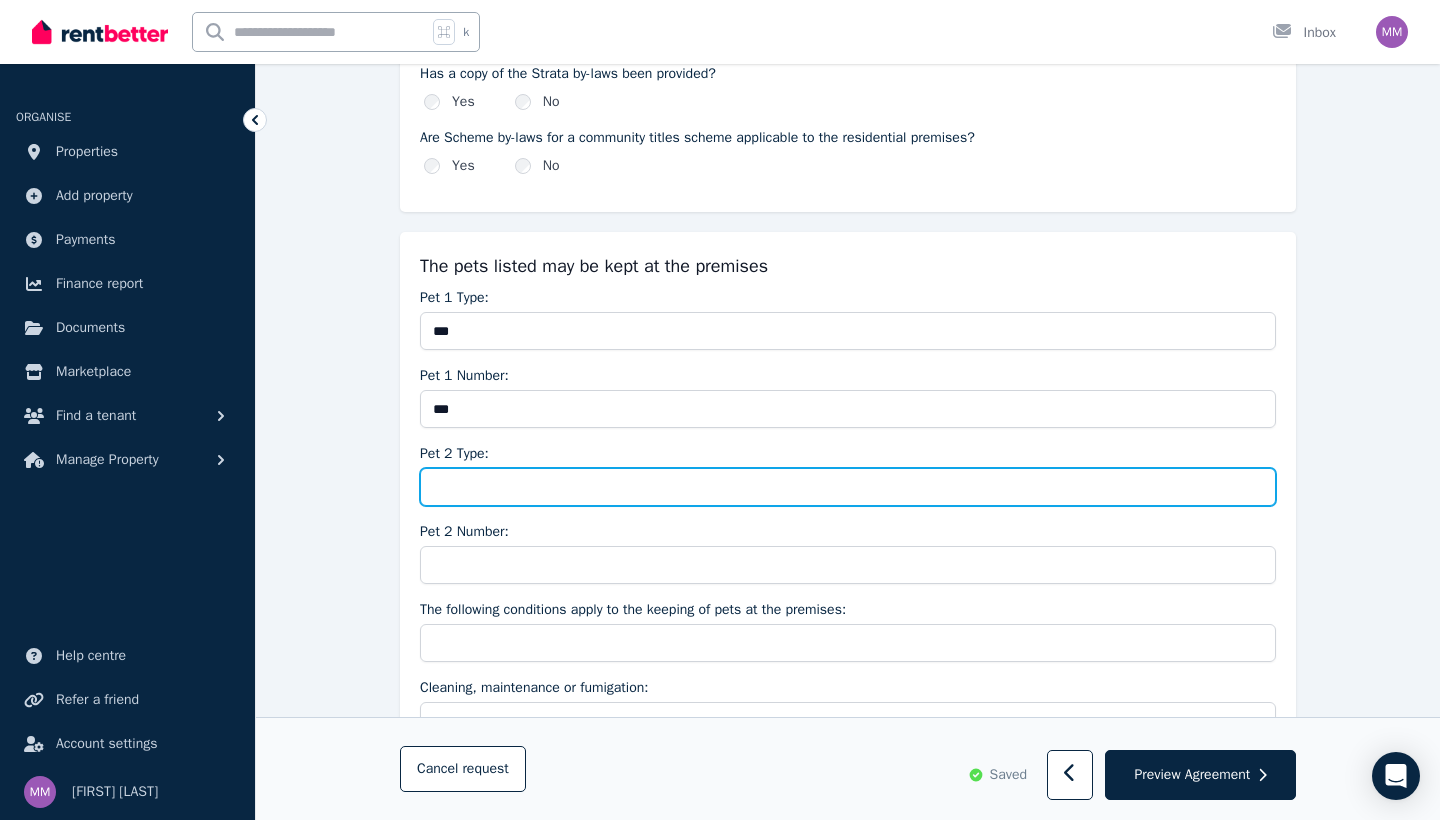 click on "Pet 2 Type:" at bounding box center (848, 487) 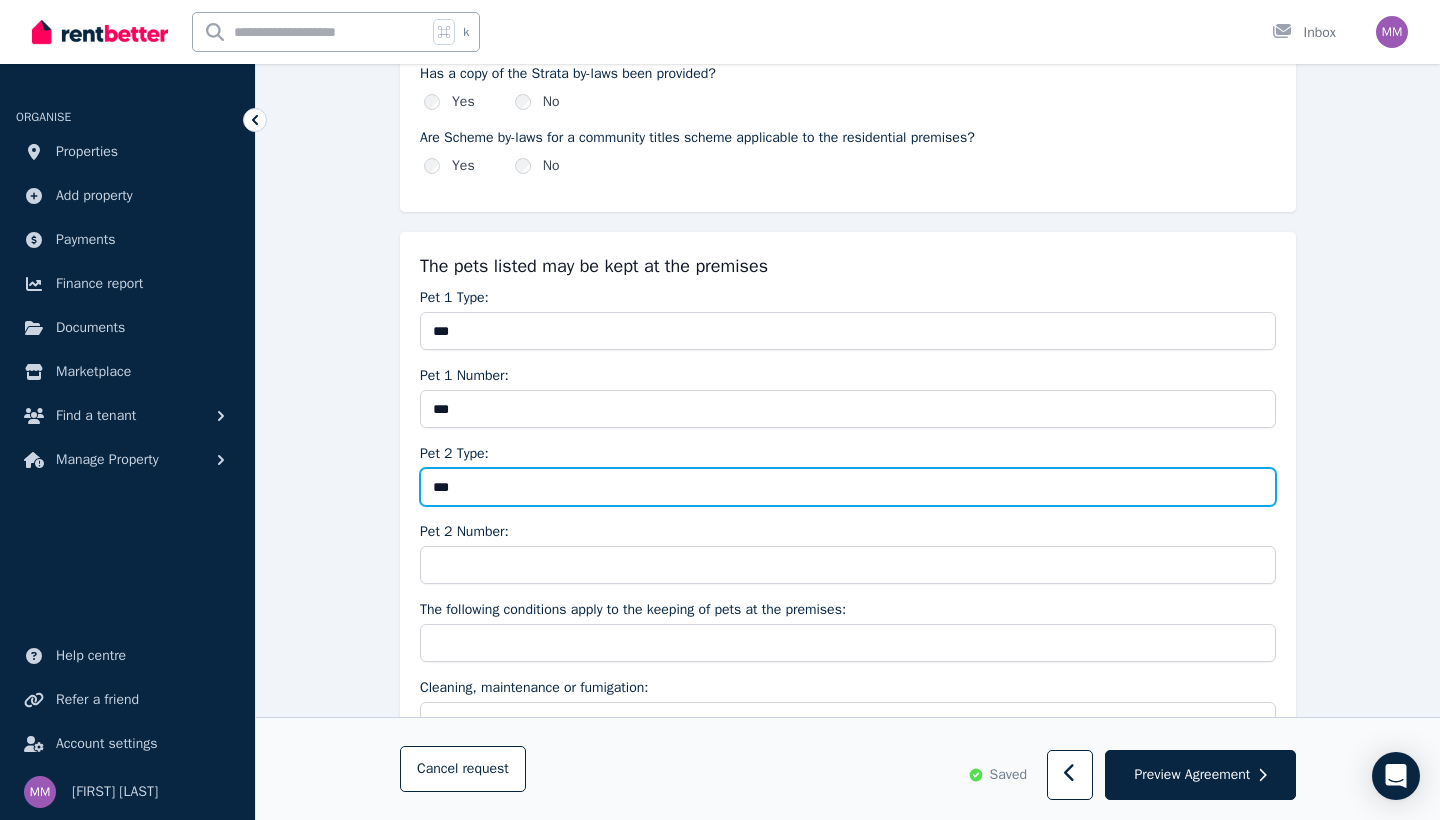 type on "***" 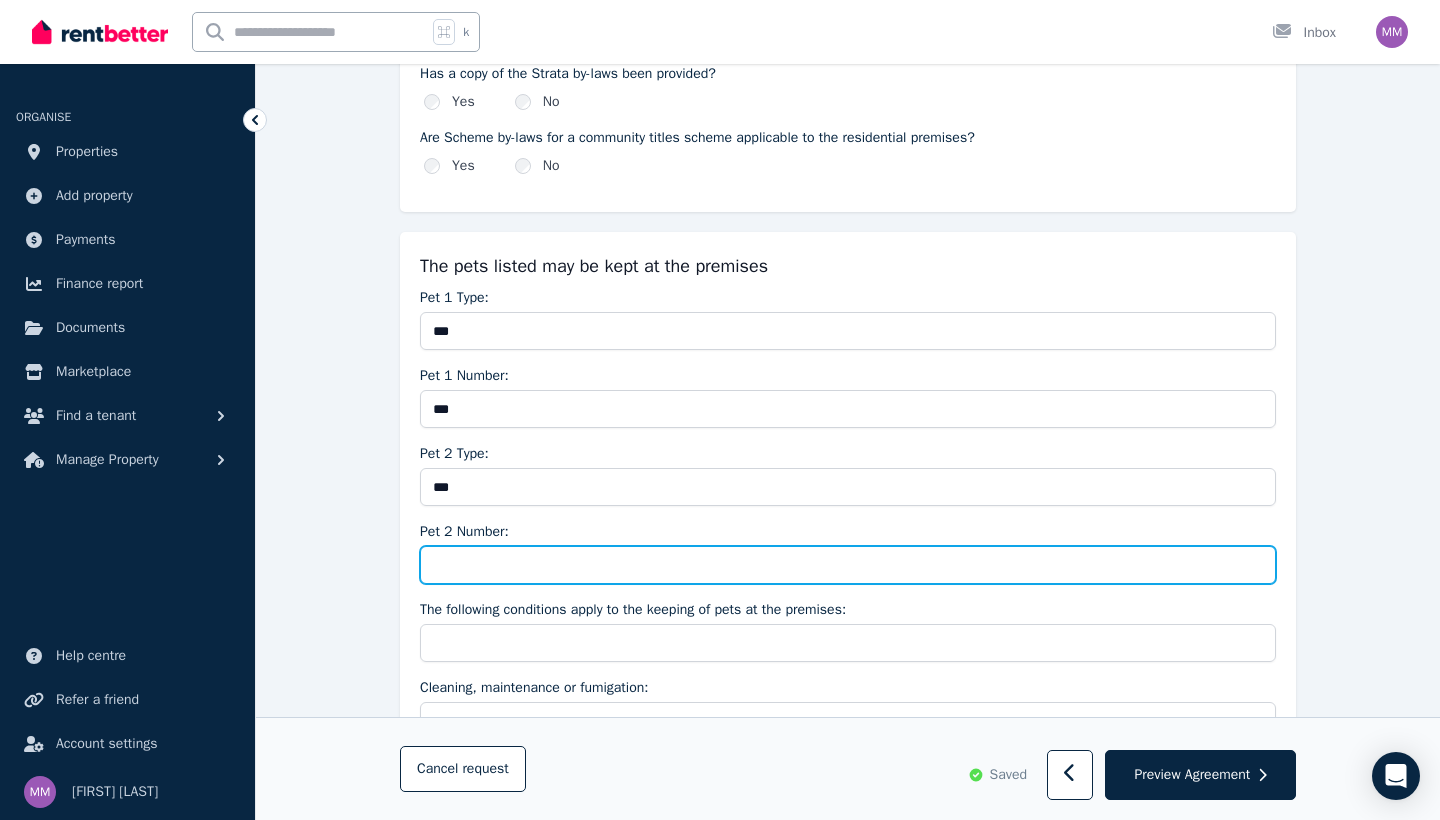 click on "Pet 2 Number:" at bounding box center (848, 565) 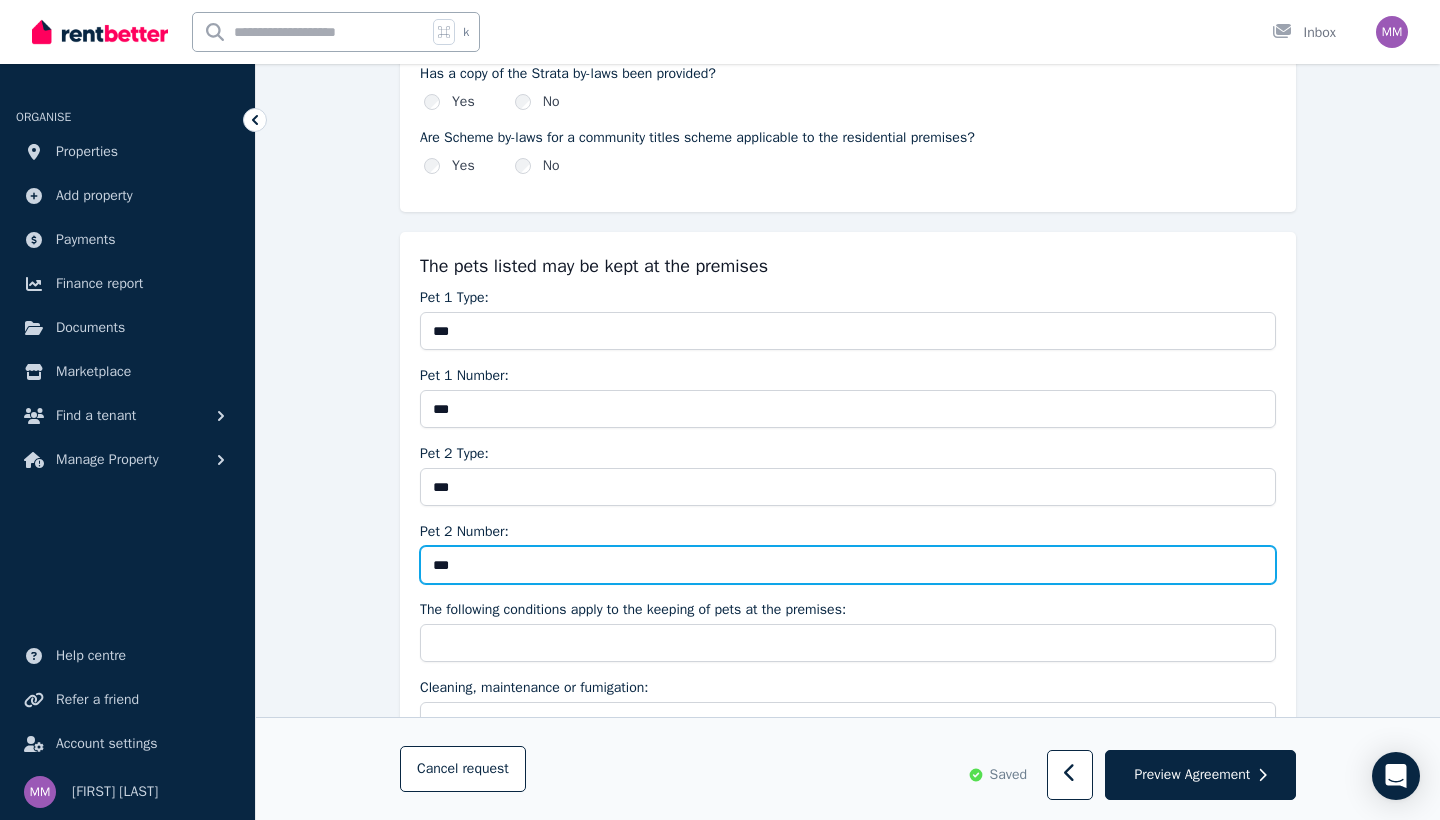 type on "***" 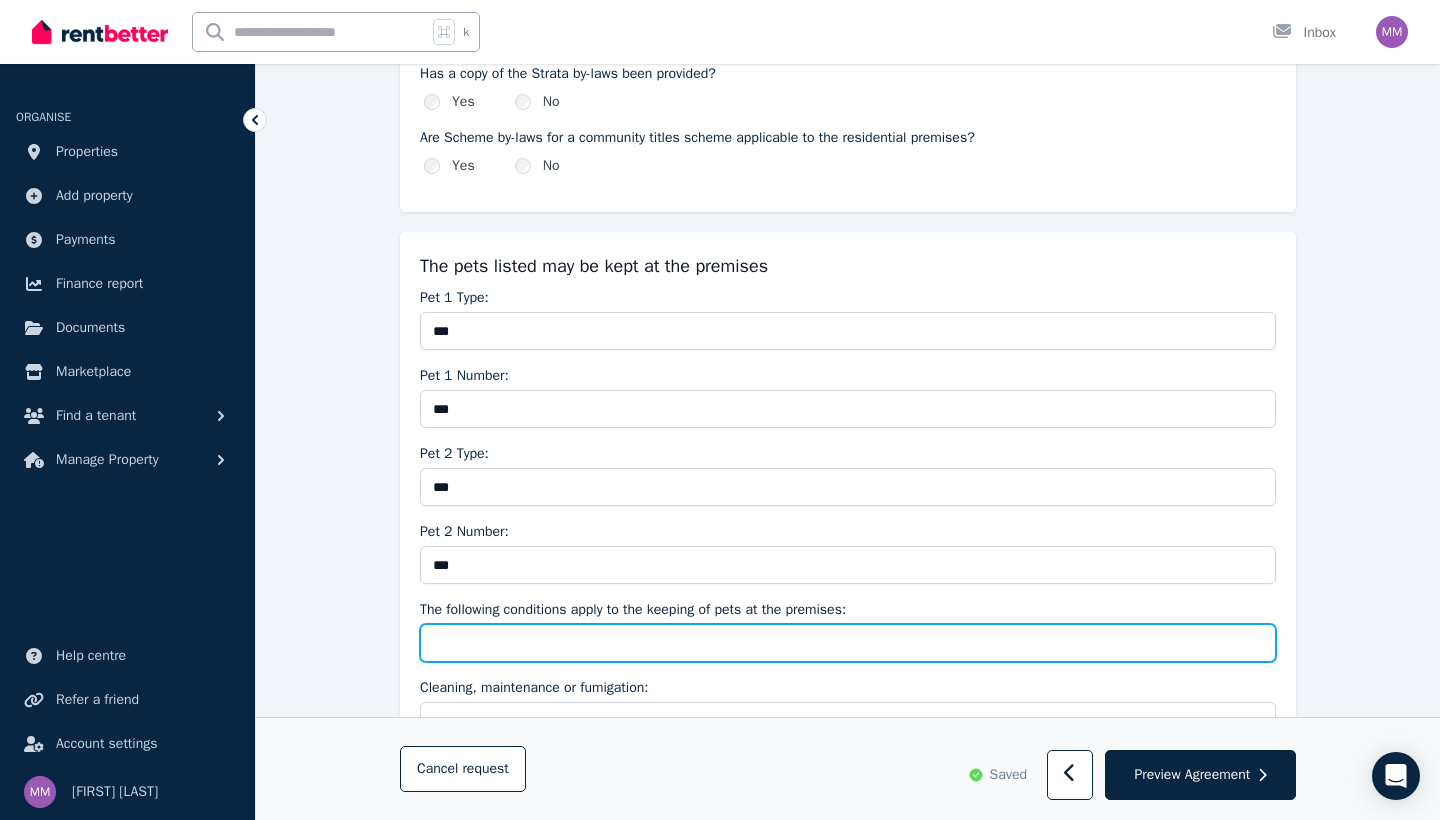 click on "The following conditions apply to the keeping of pets at the premises:" at bounding box center (848, 643) 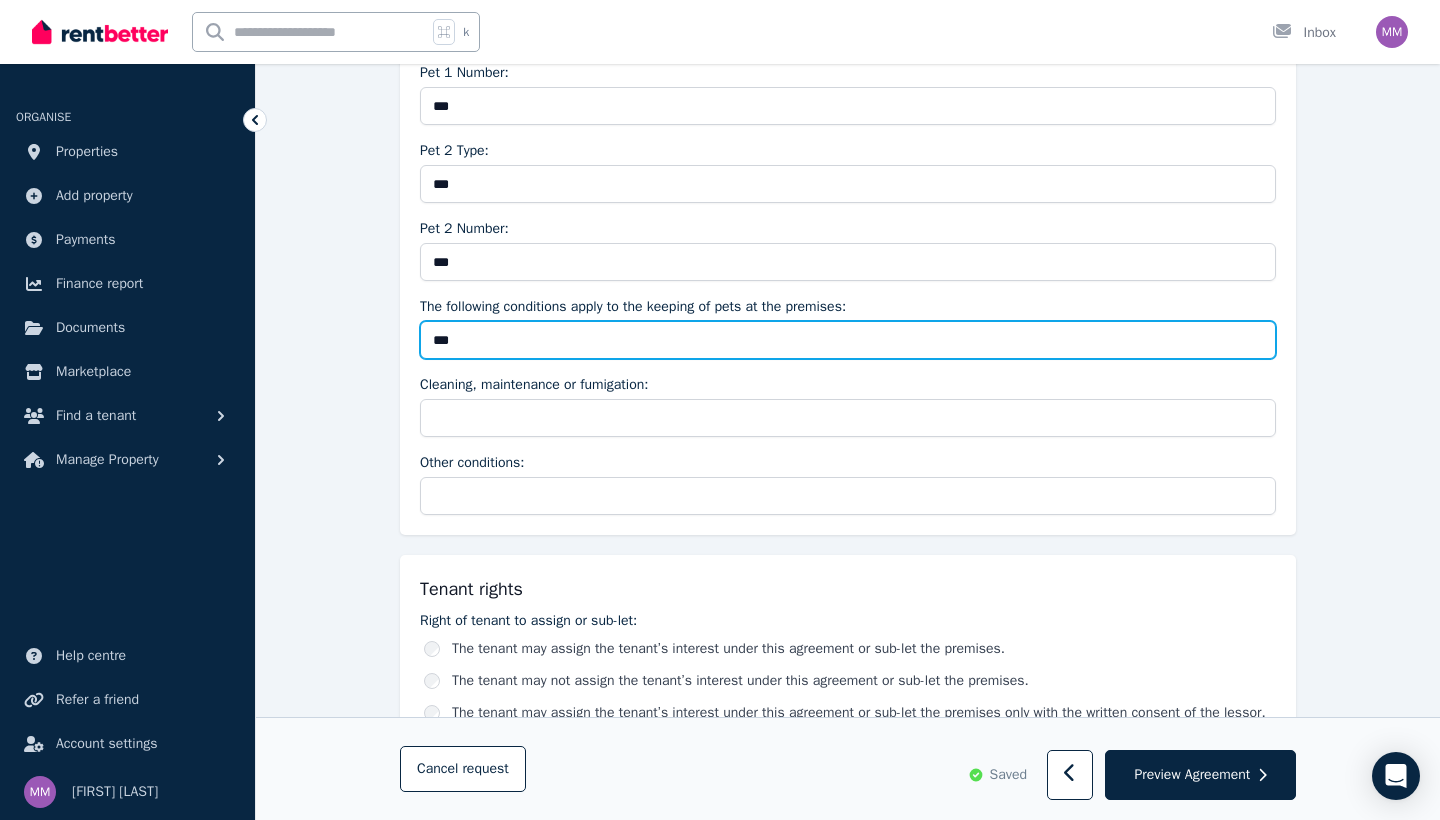 scroll, scrollTop: 2666, scrollLeft: 0, axis: vertical 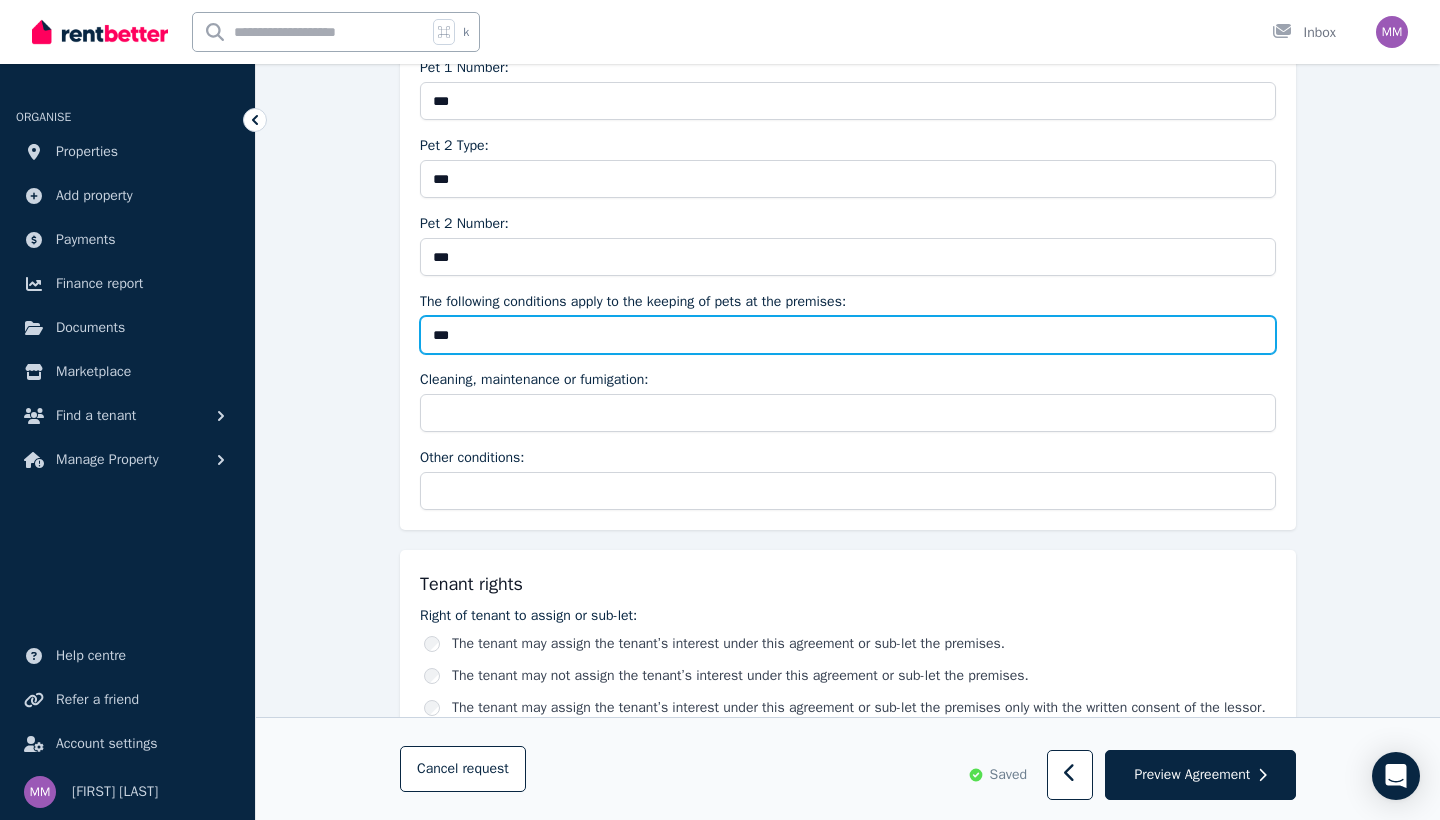 type on "***" 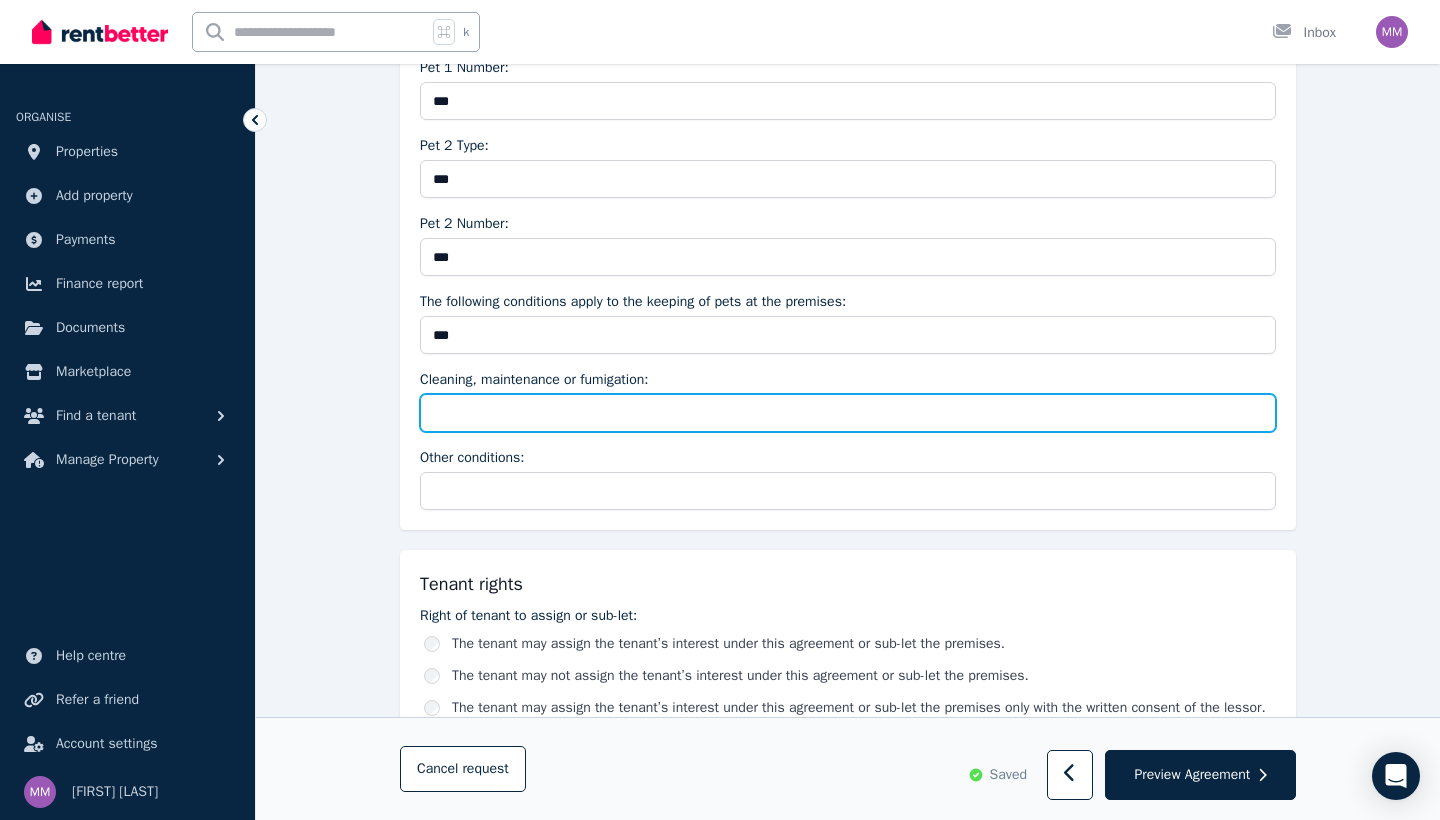 click on "Cleaning, maintenance or fumigation:" at bounding box center [848, 413] 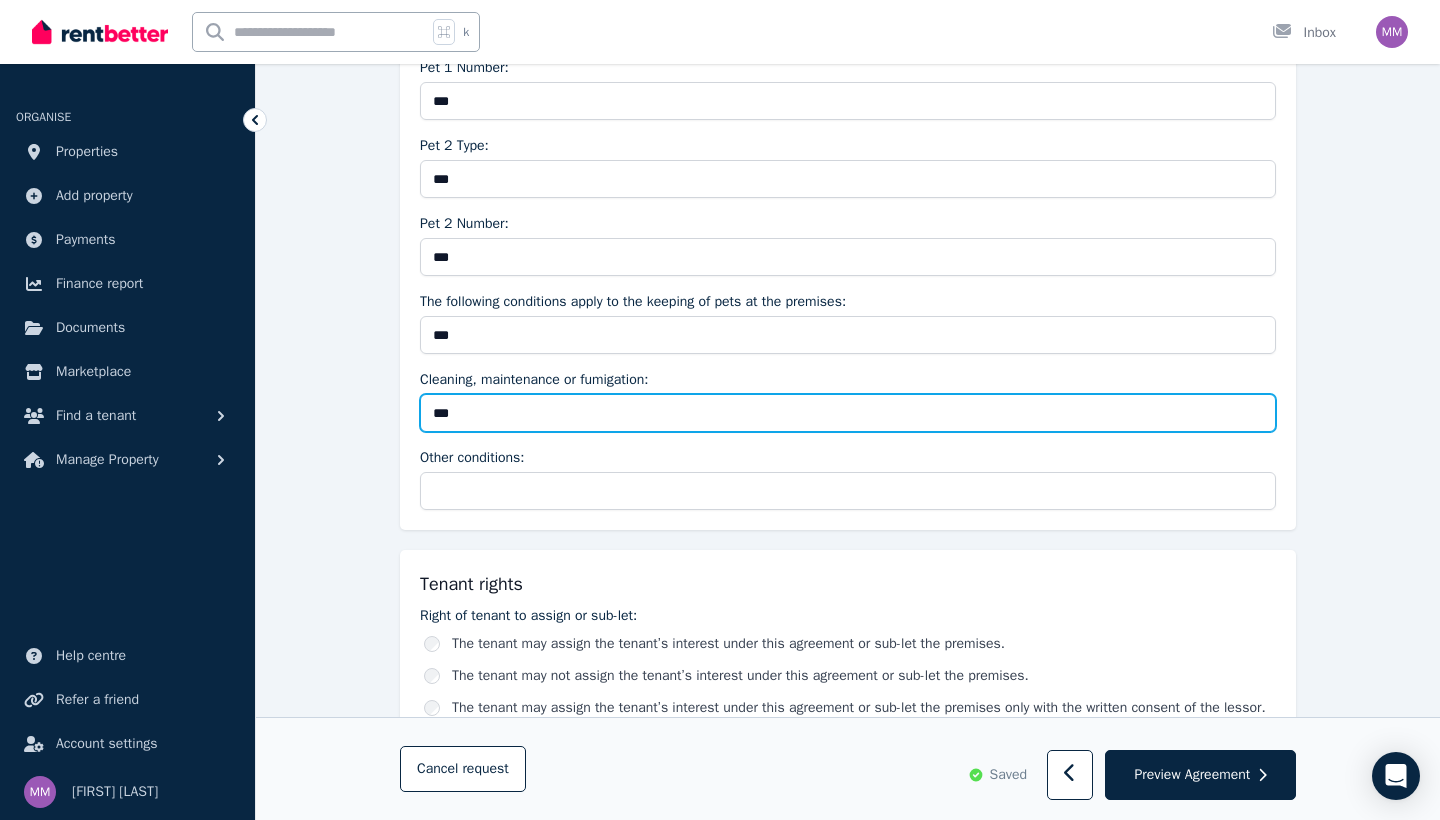 type on "***" 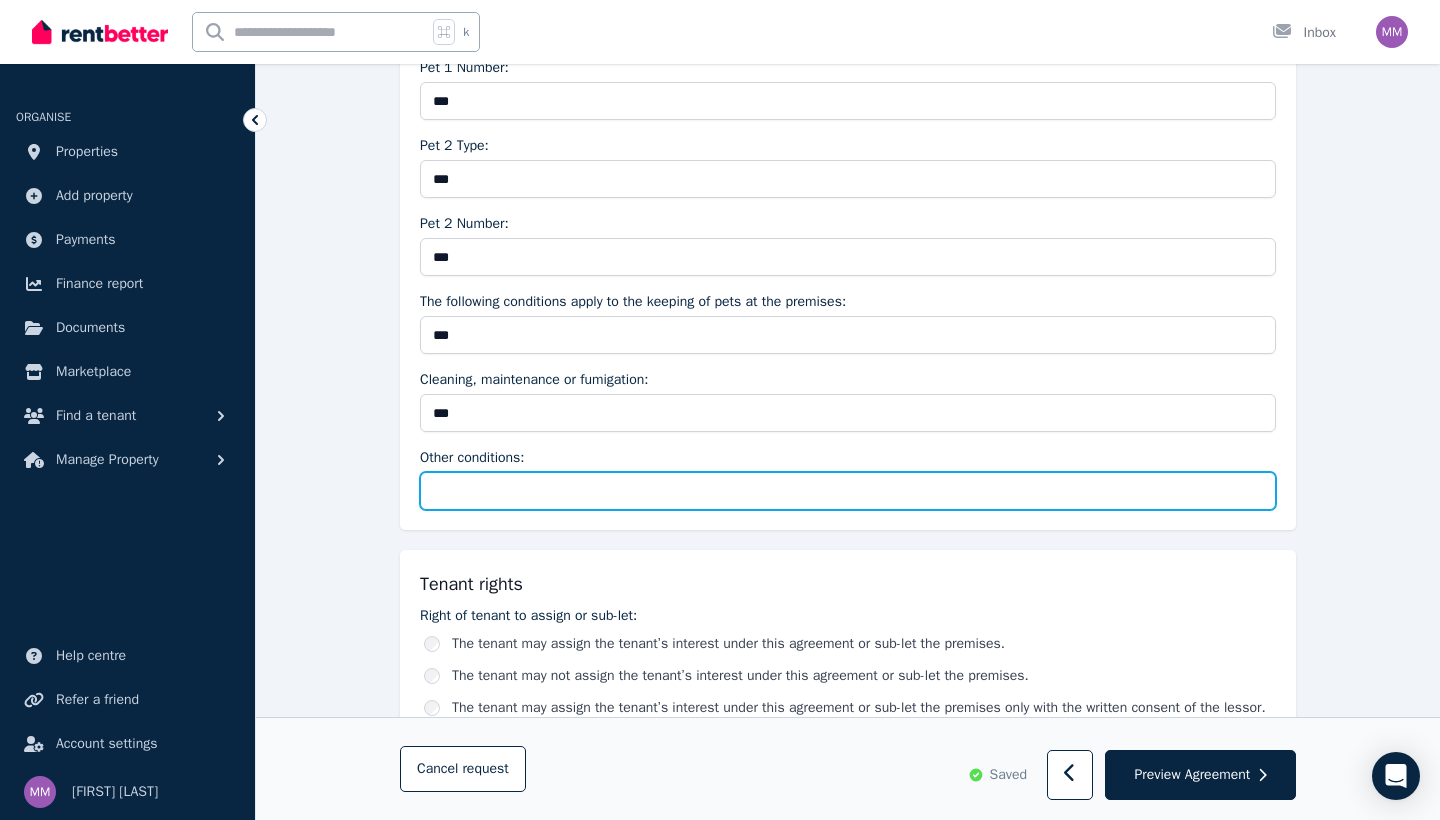click on "Other conditions:" at bounding box center (848, 491) 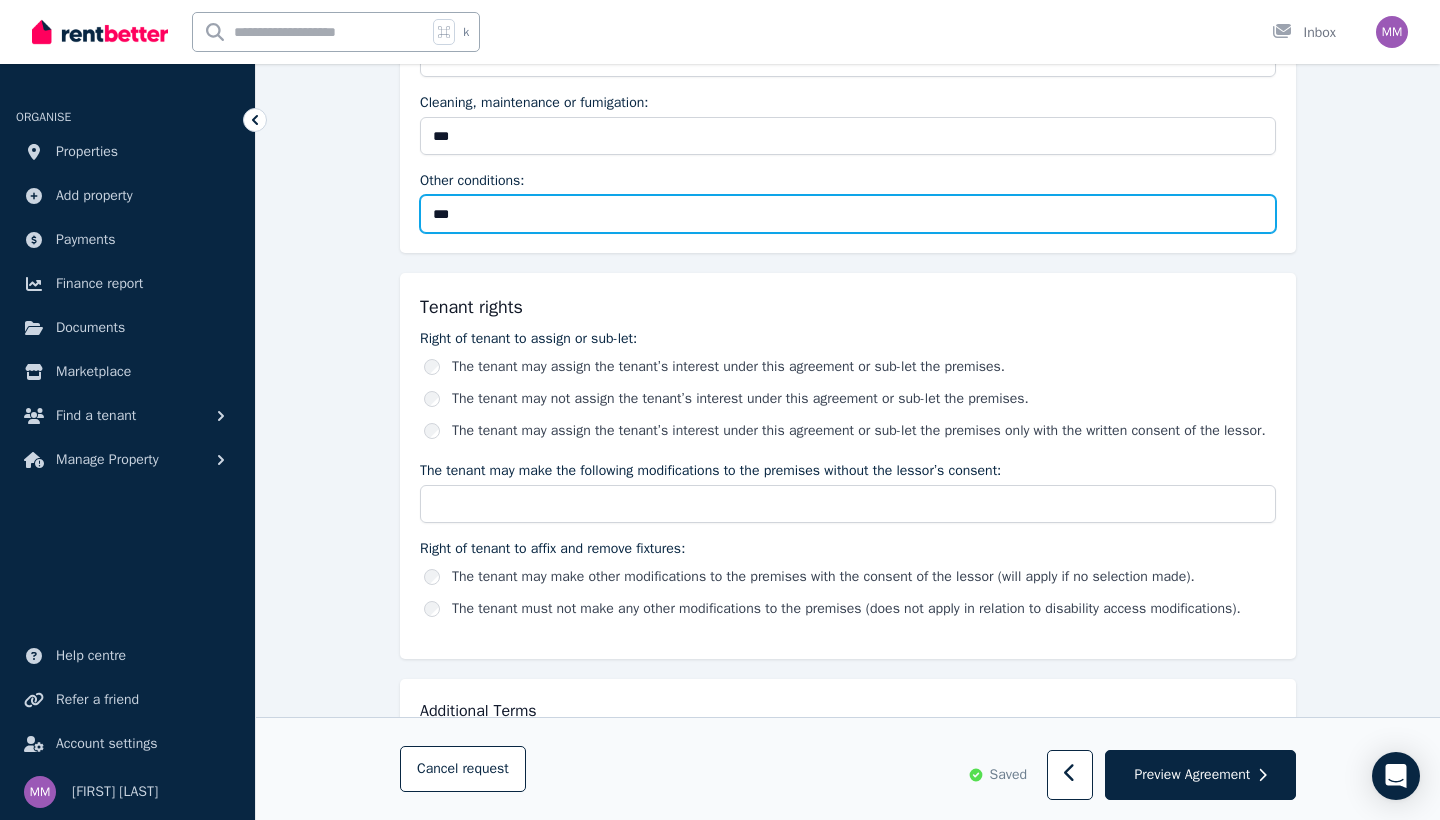 scroll, scrollTop: 2957, scrollLeft: 0, axis: vertical 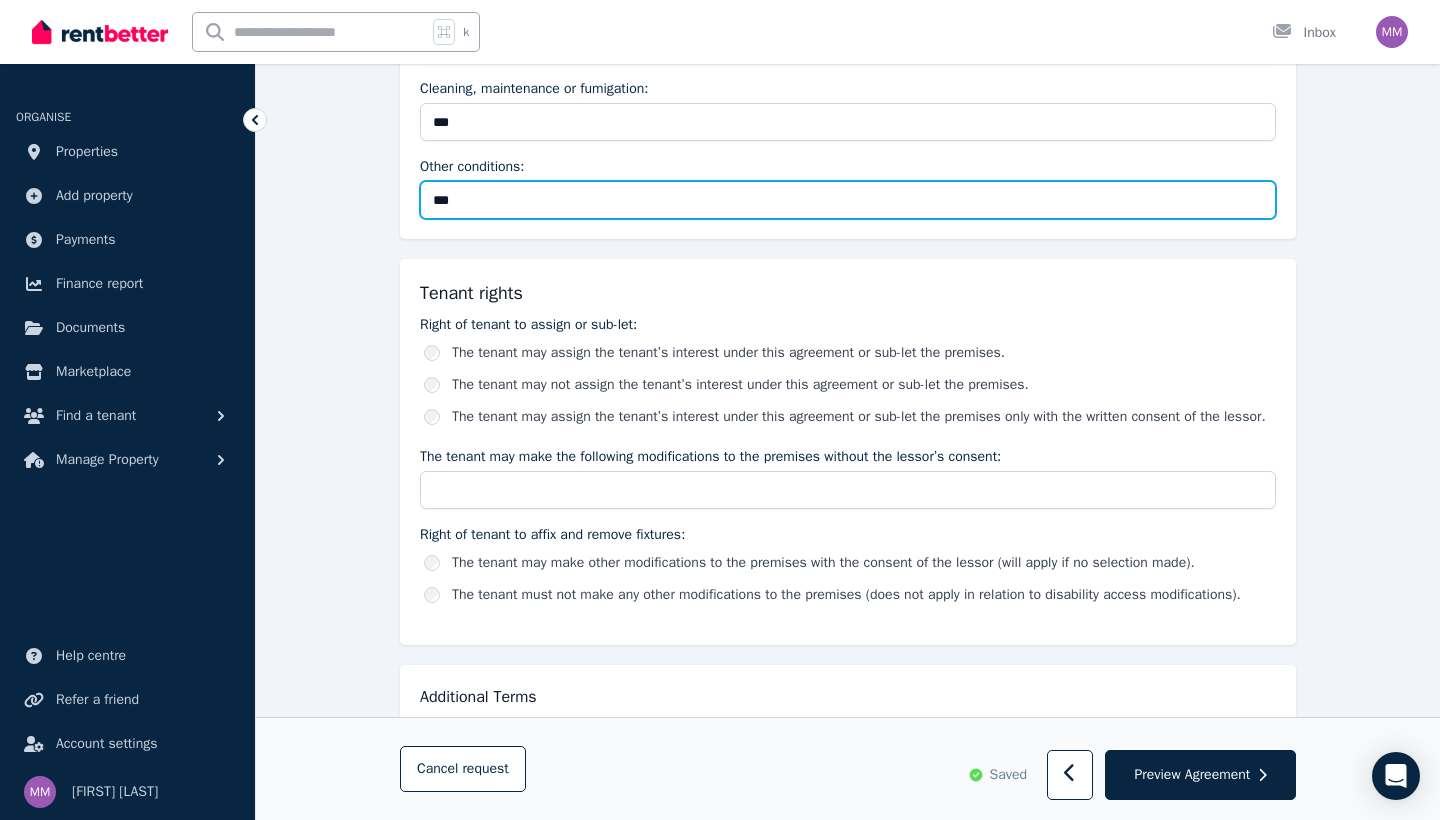 type on "***" 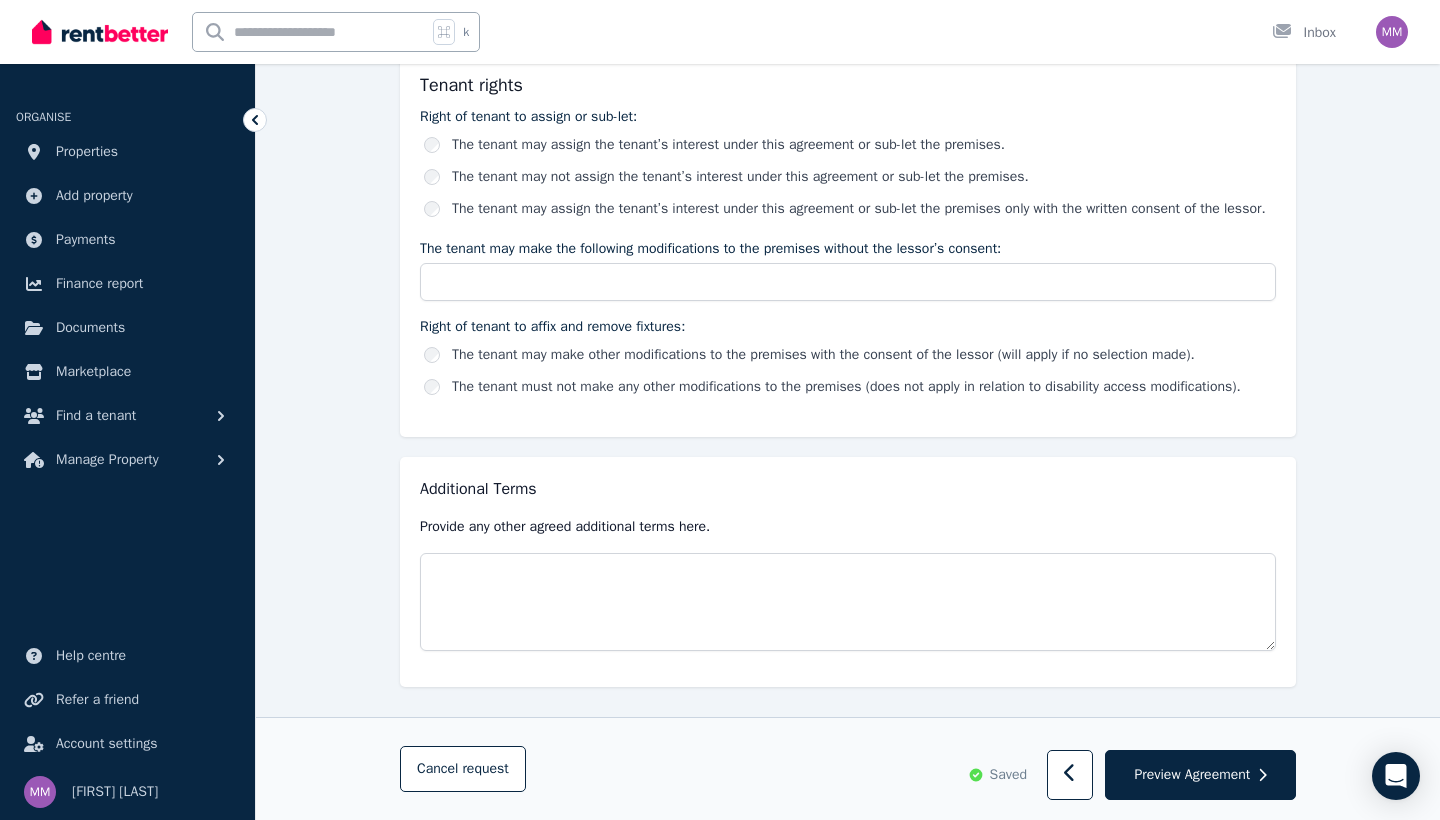 scroll, scrollTop: 3166, scrollLeft: 0, axis: vertical 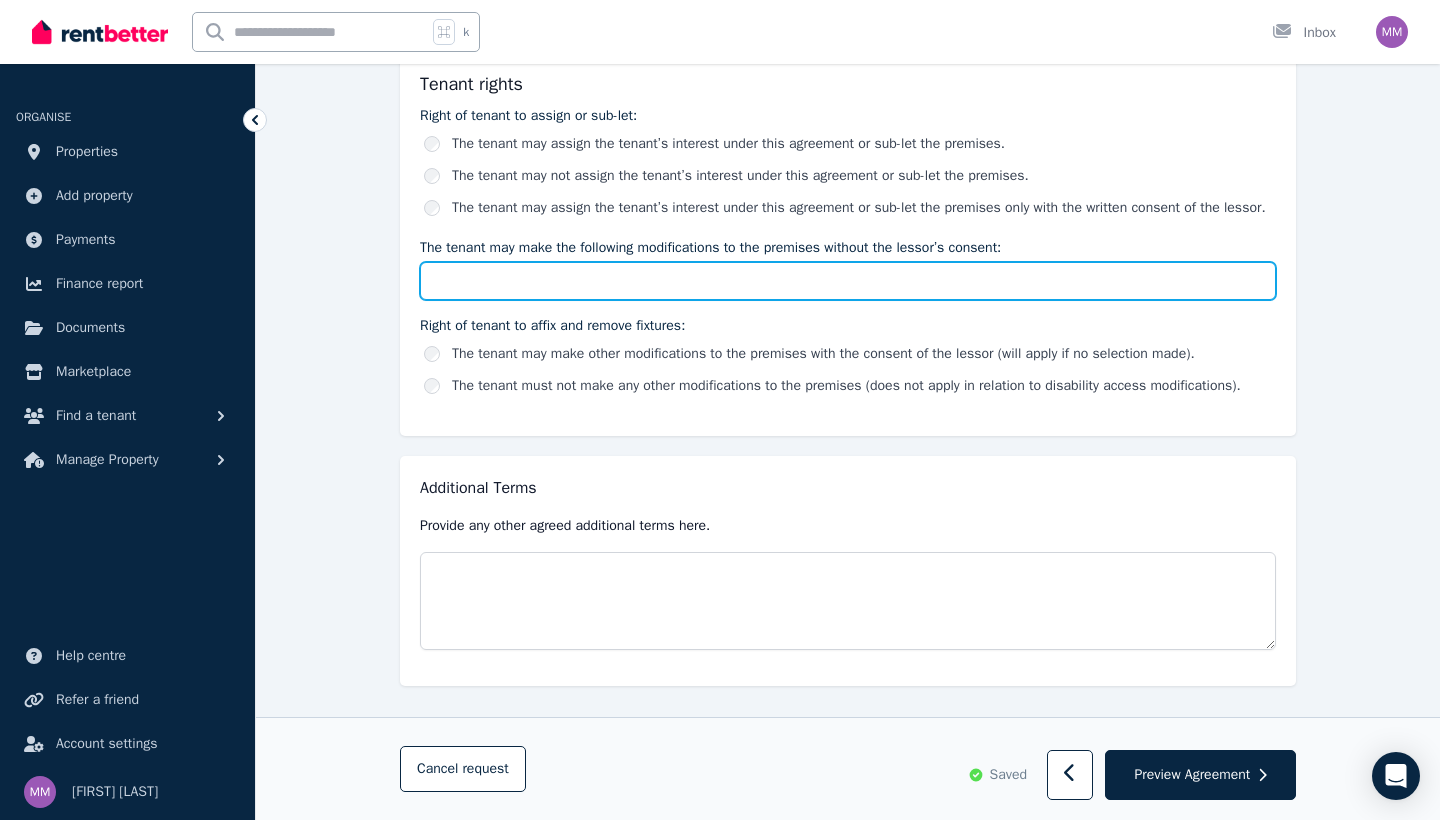 click on "The tenant may make the following modifications to the premises without the lessor’s consent:" at bounding box center (848, 281) 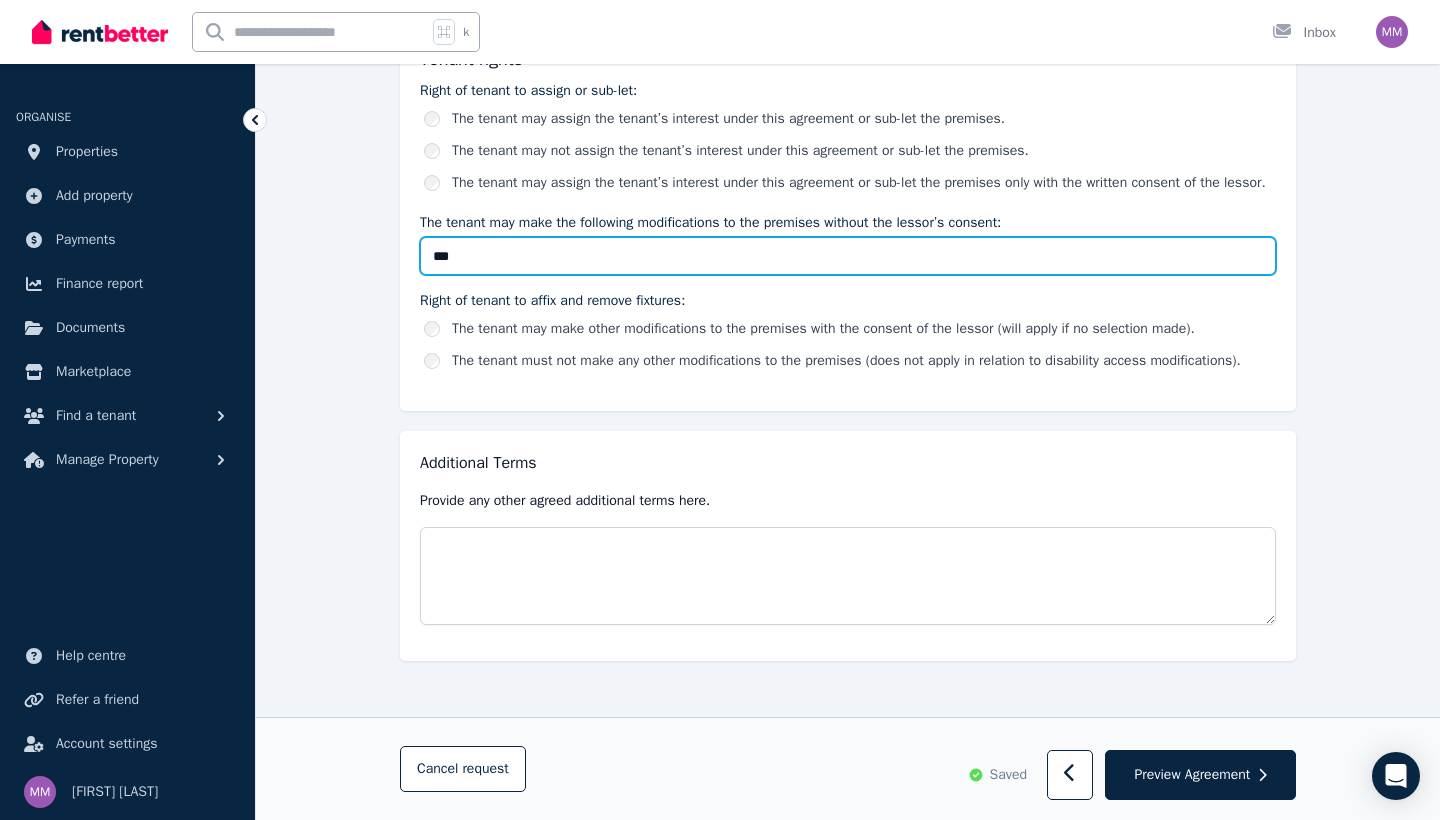 scroll, scrollTop: 3230, scrollLeft: 0, axis: vertical 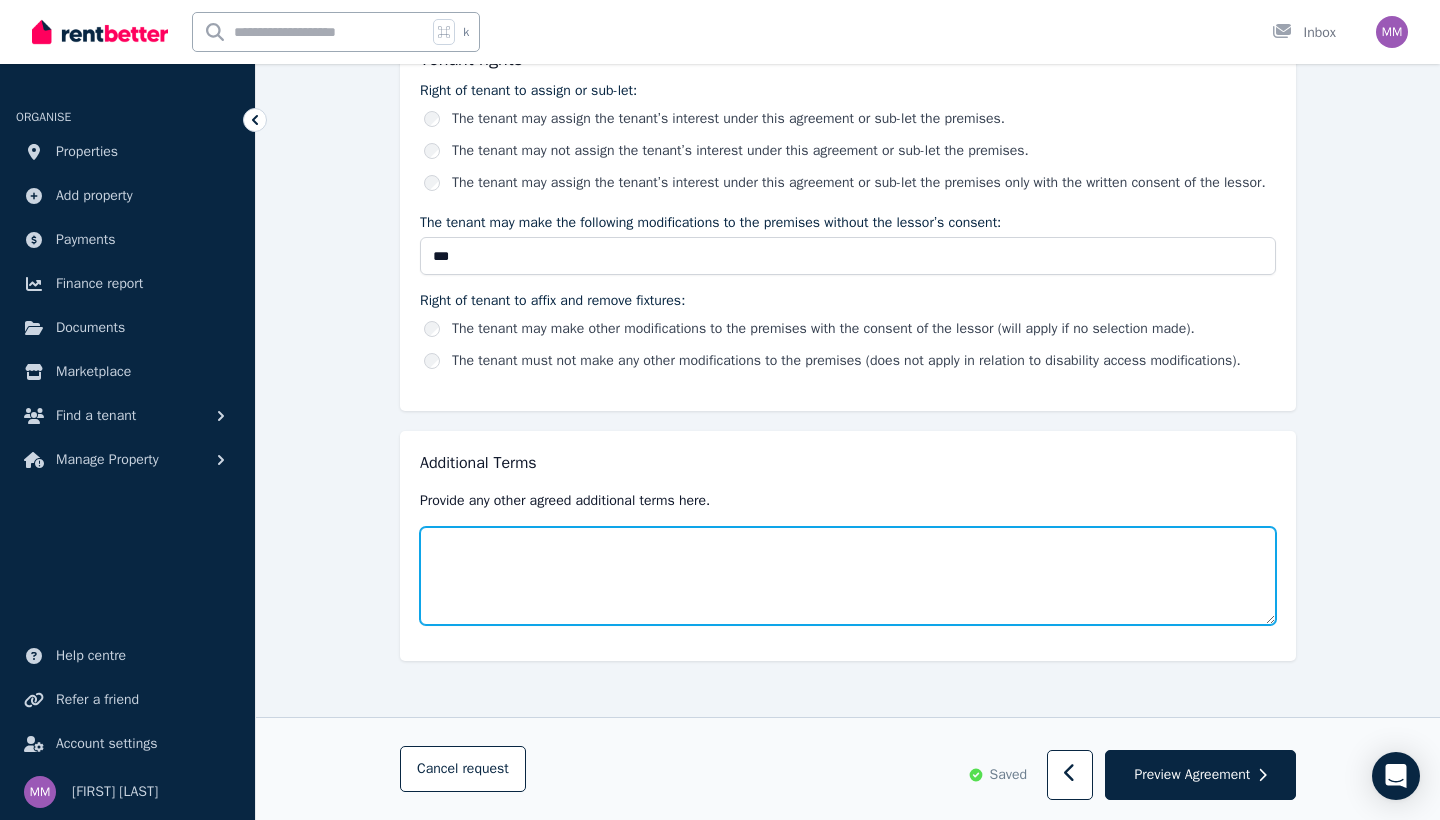 click at bounding box center [848, 576] 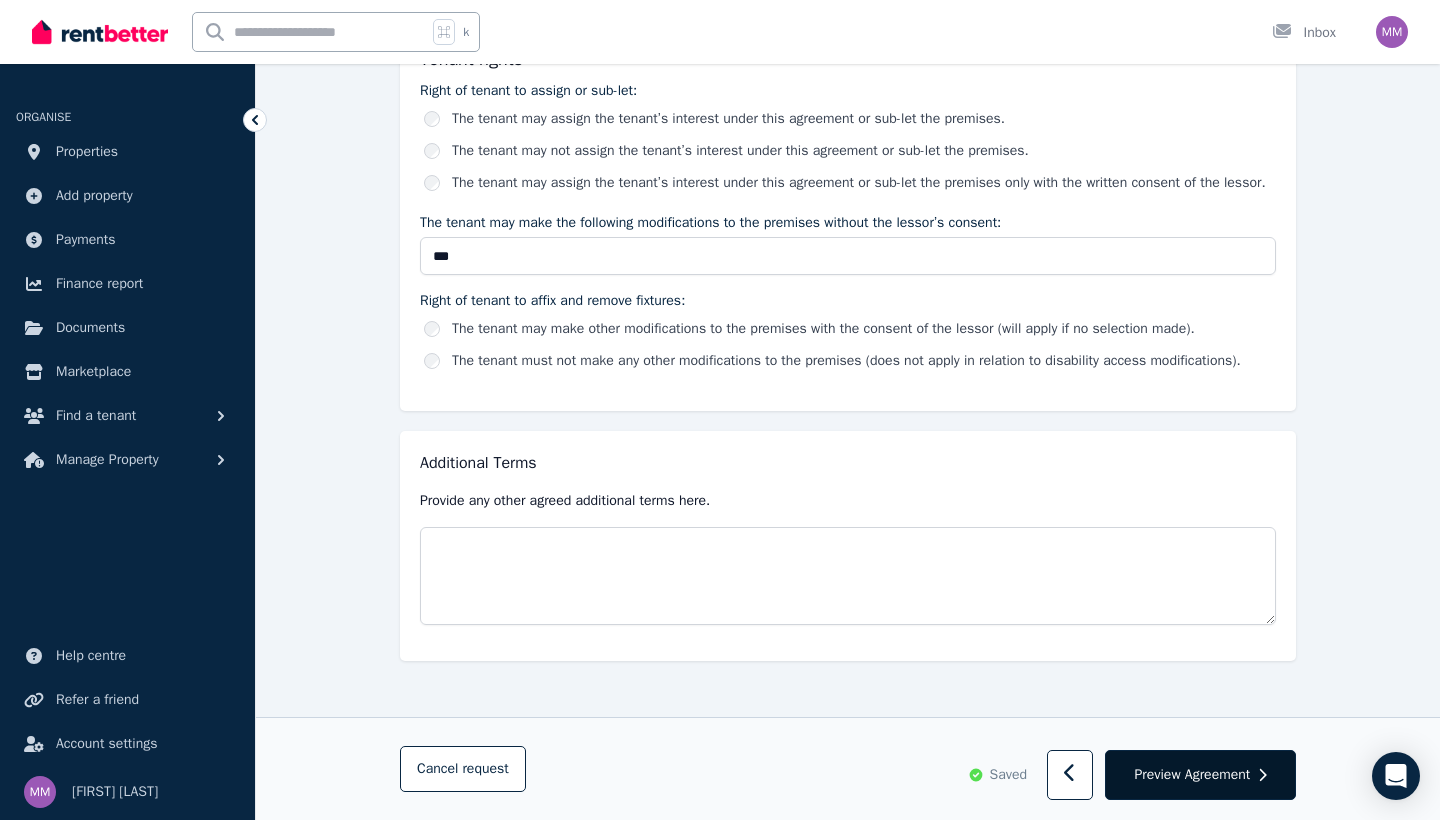click on "Preview Agreement" at bounding box center (1192, 775) 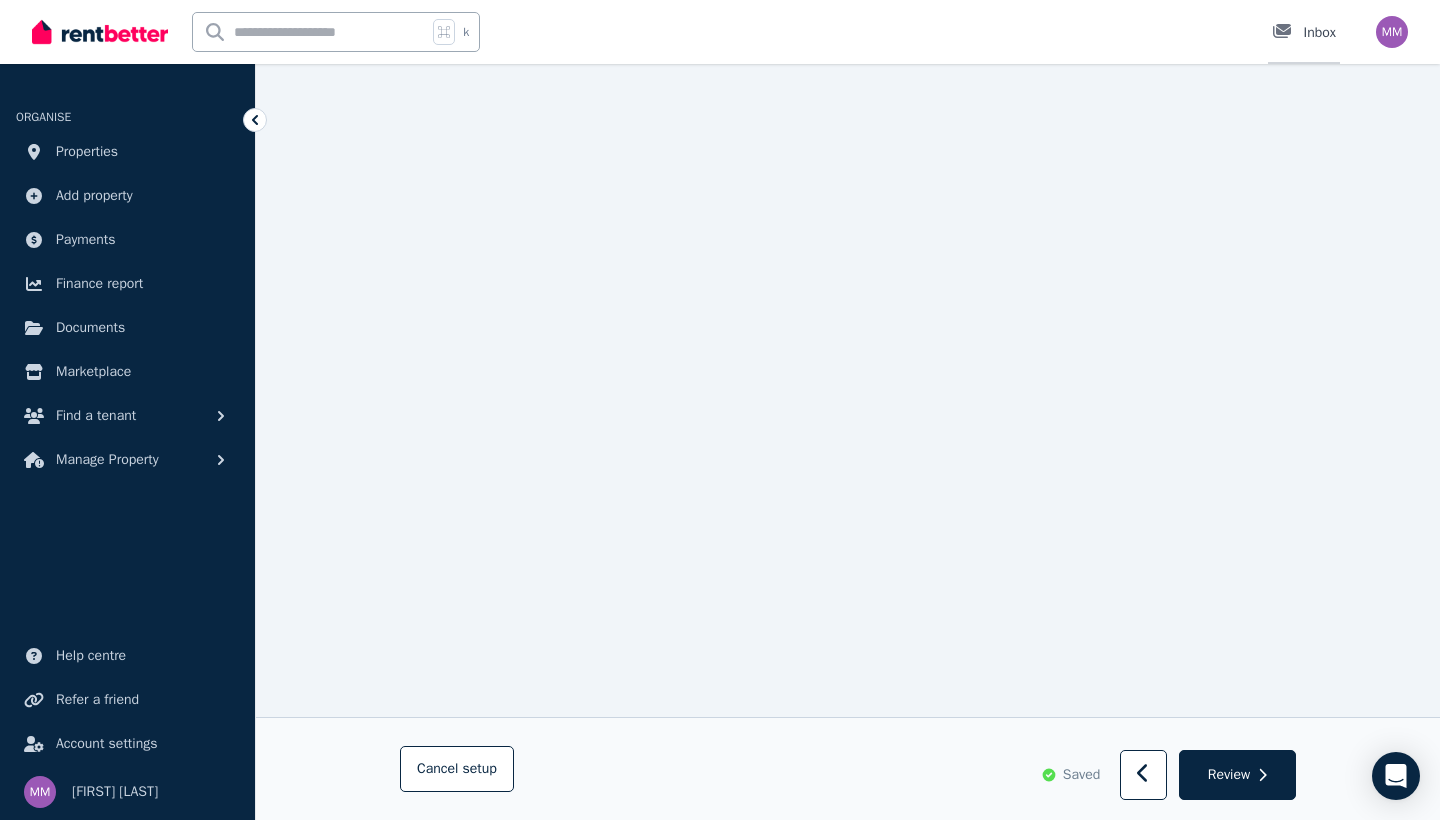 scroll, scrollTop: 601, scrollLeft: 0, axis: vertical 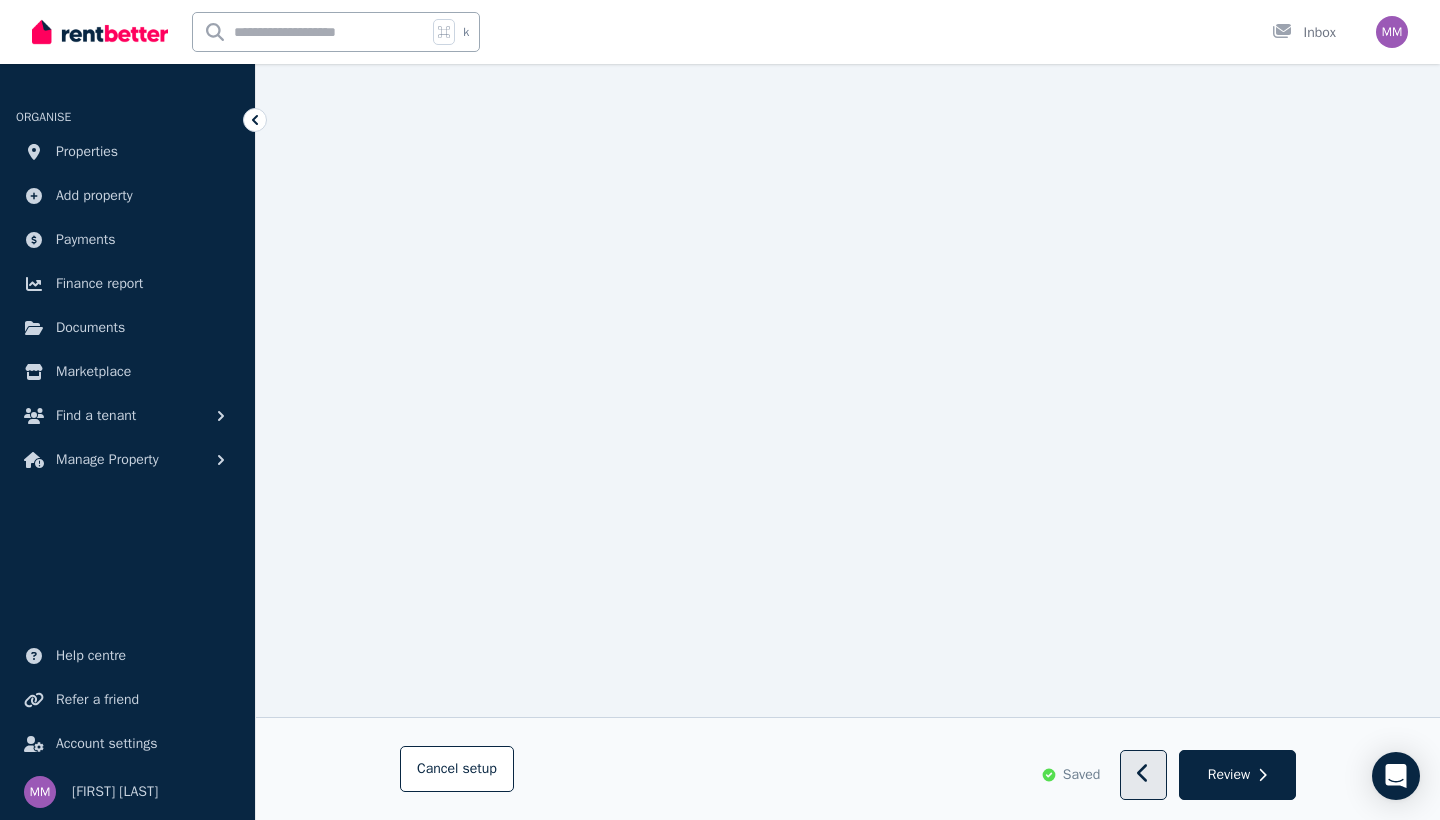 click 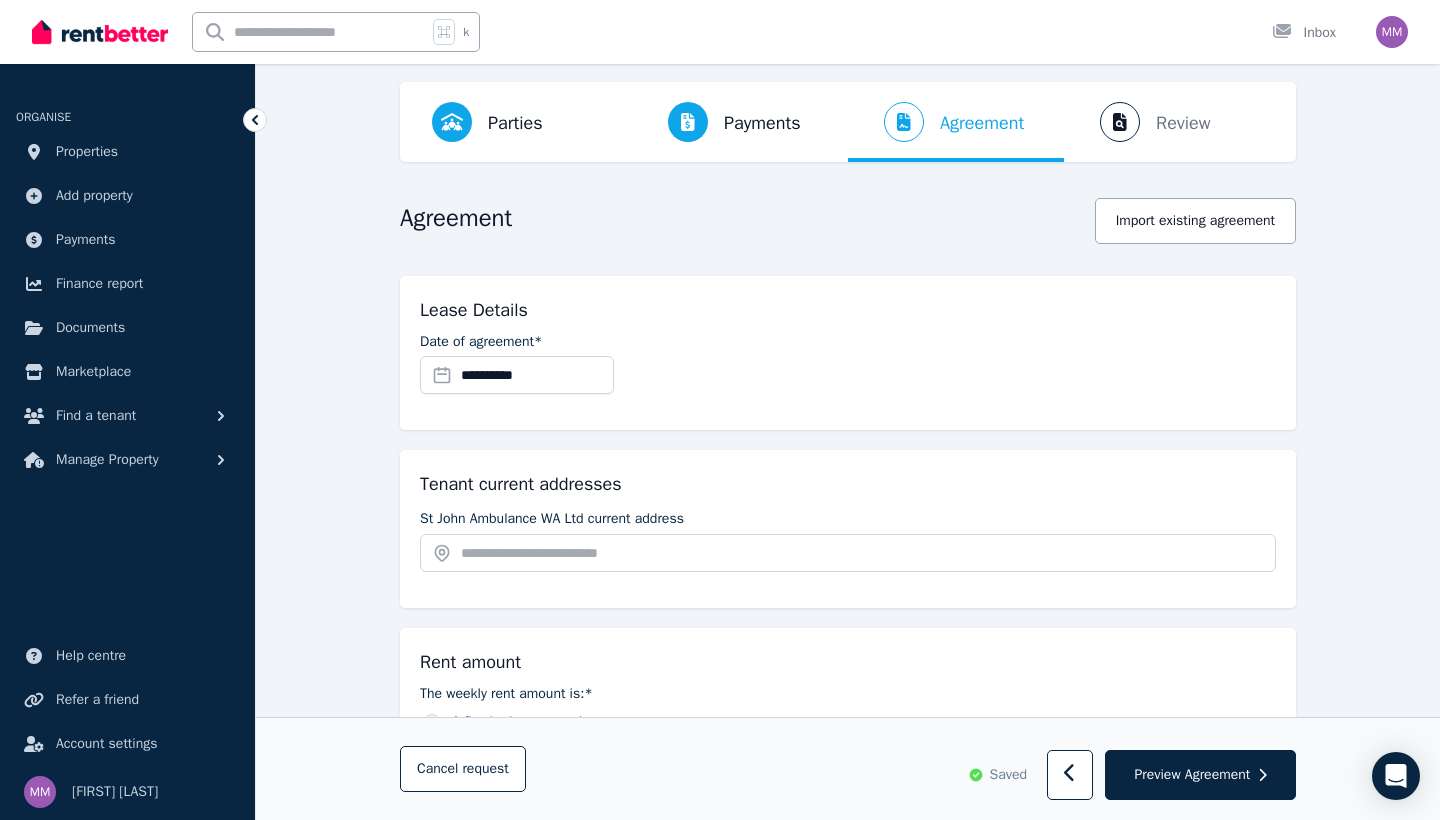 scroll, scrollTop: 80, scrollLeft: 0, axis: vertical 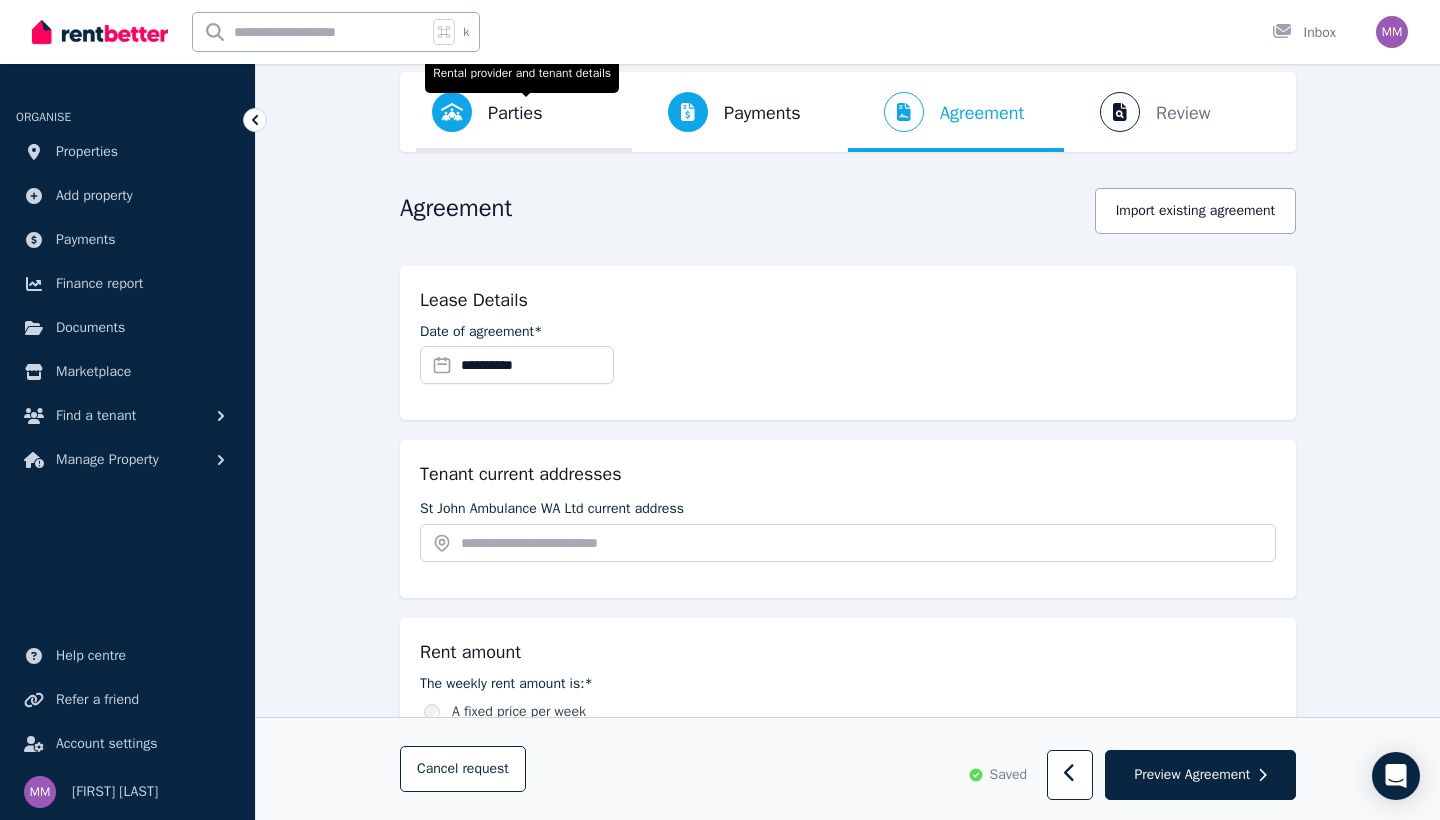click on "Parties" at bounding box center (515, 113) 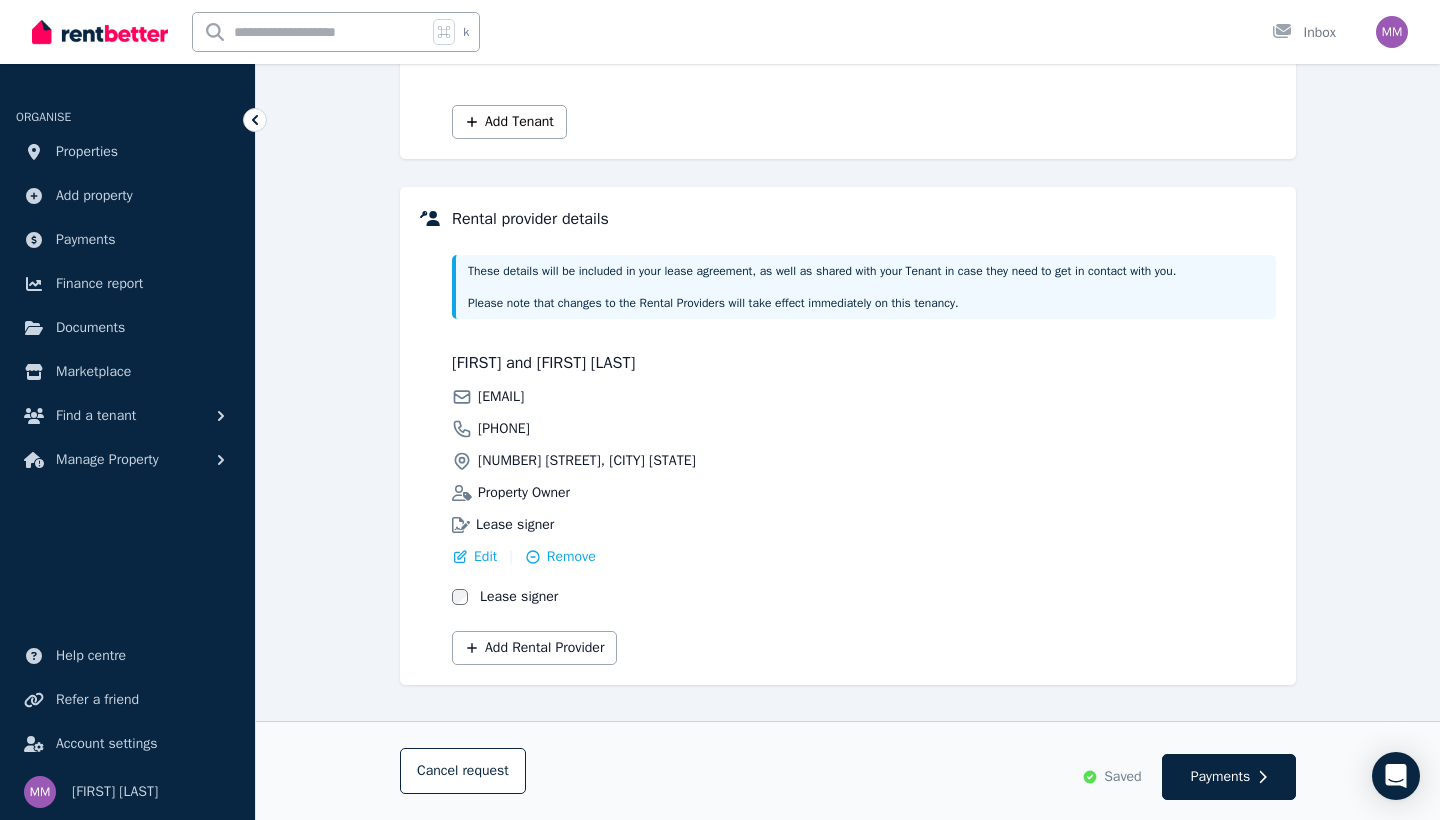 scroll, scrollTop: 359, scrollLeft: 0, axis: vertical 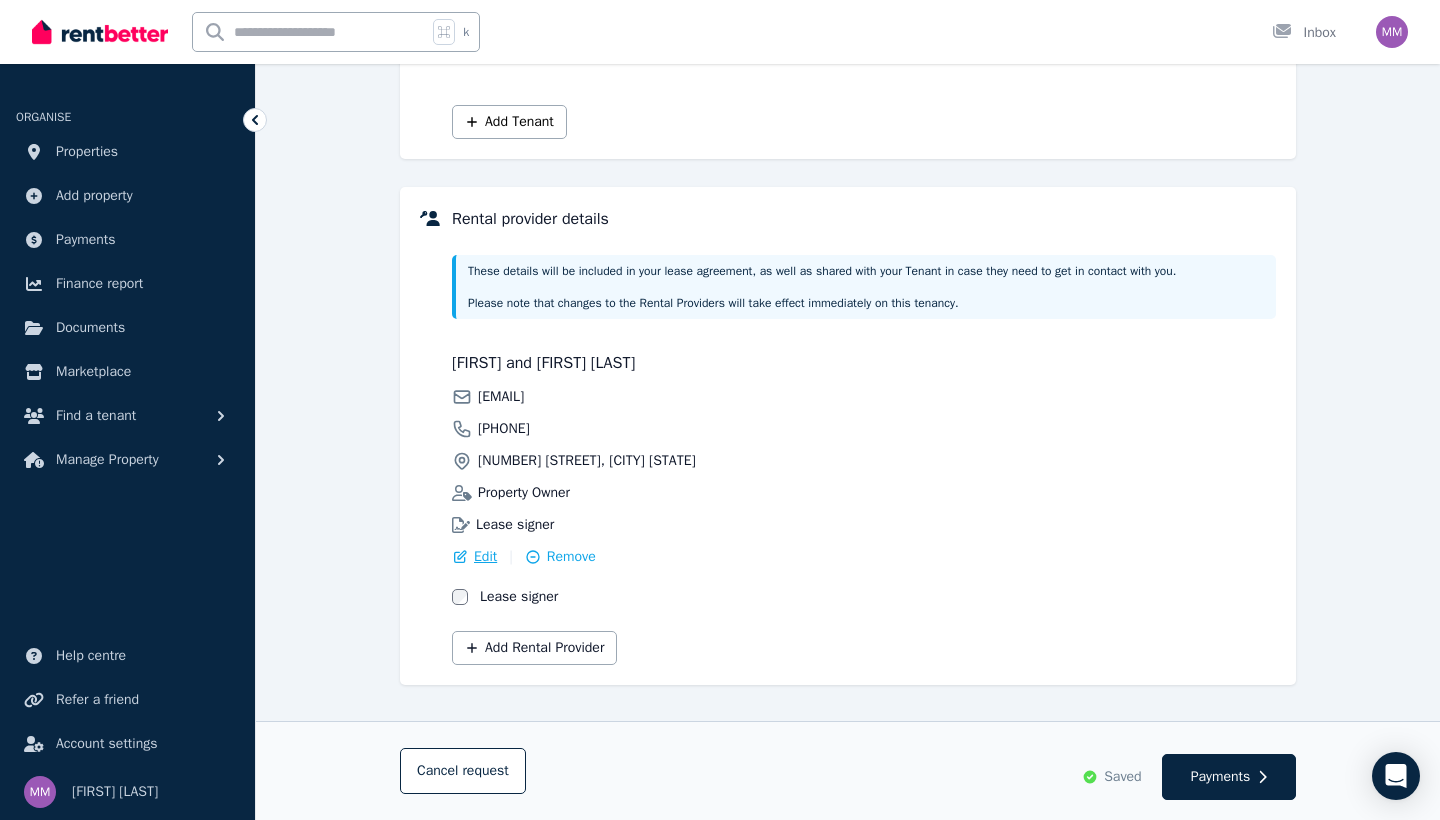 click on "Edit" at bounding box center (485, 557) 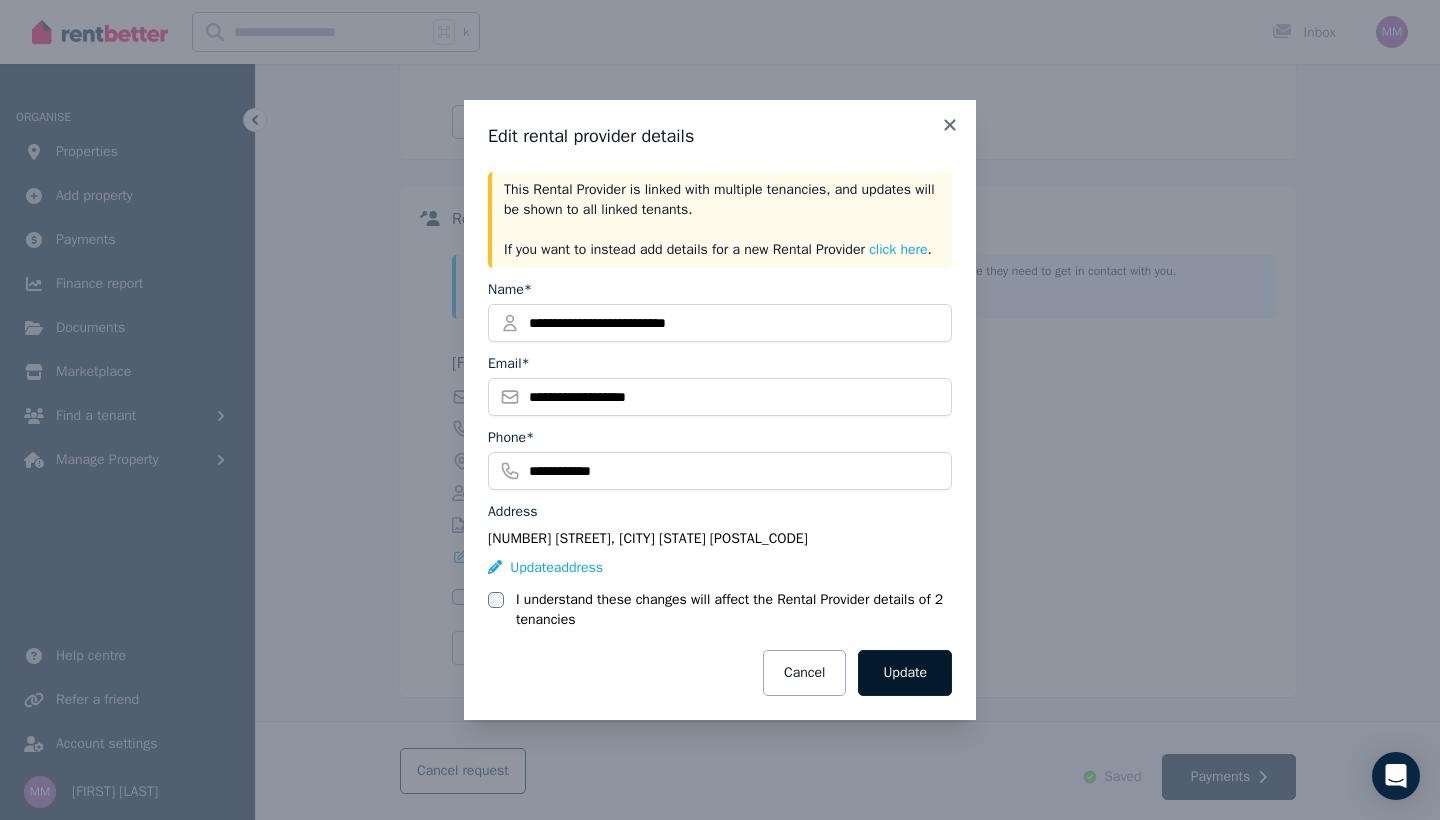 click on "Update" at bounding box center [905, 673] 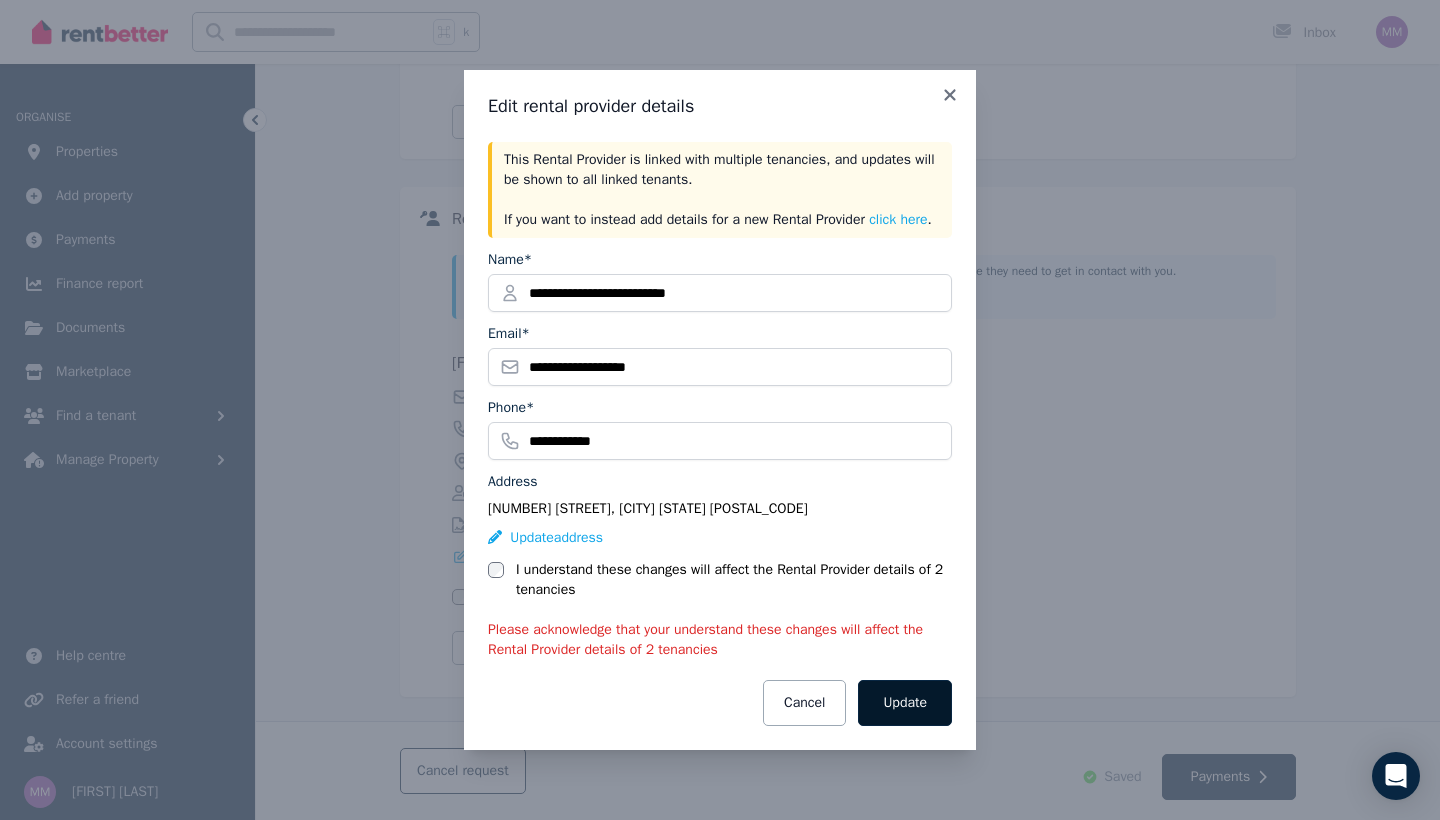 click on "Update" at bounding box center [905, 703] 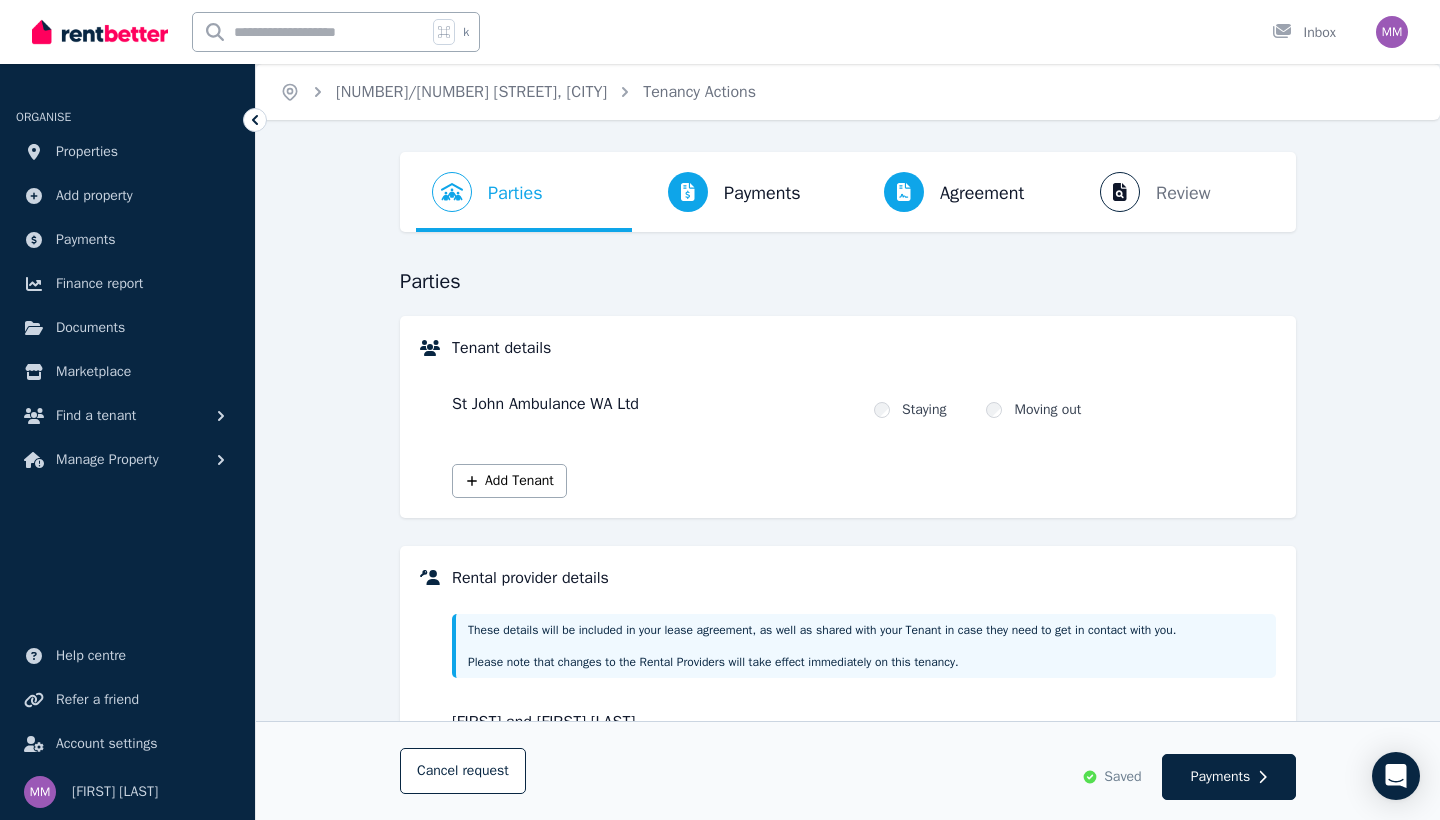 scroll, scrollTop: 0, scrollLeft: 0, axis: both 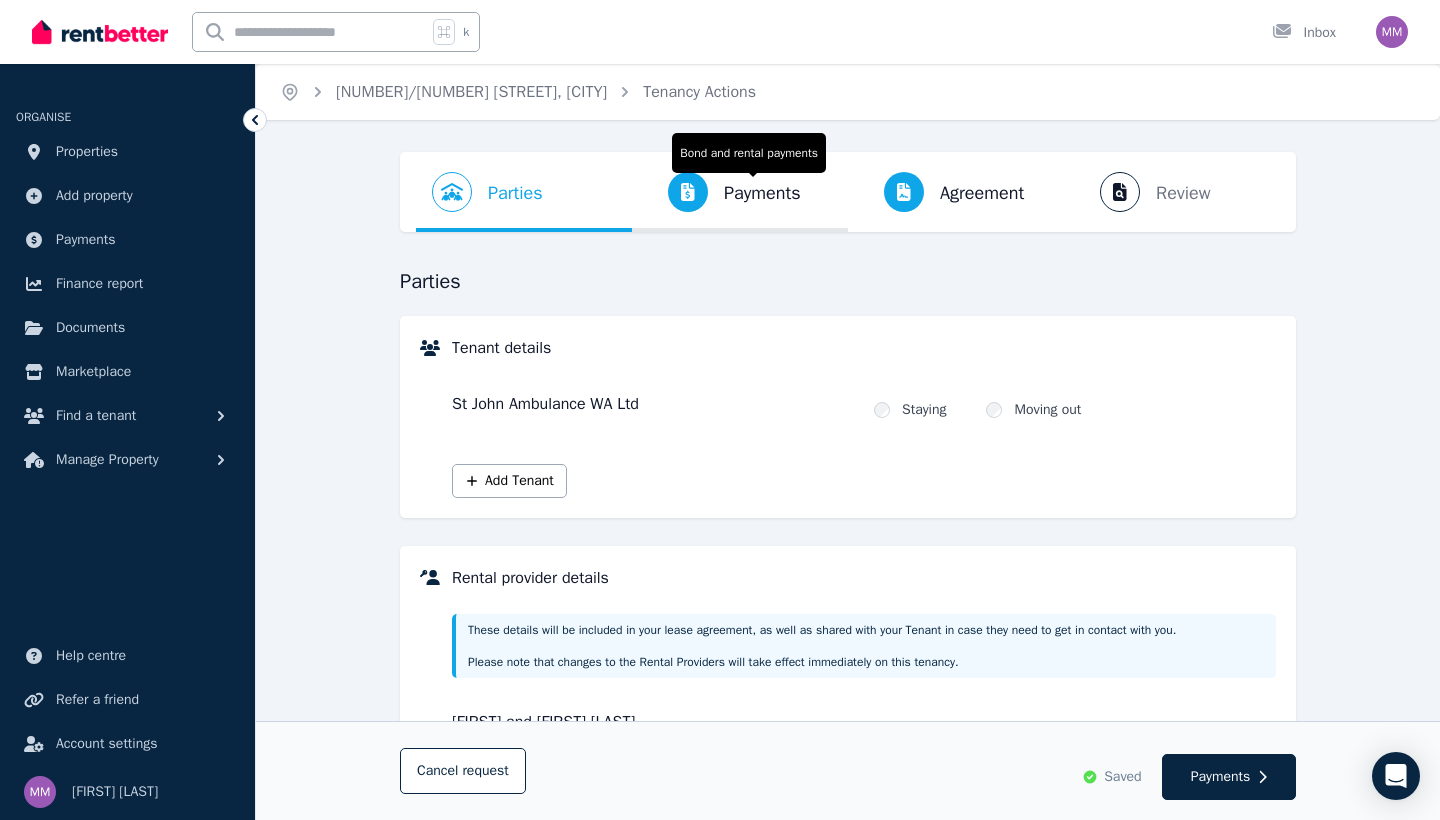 click on "Payments" at bounding box center [762, 193] 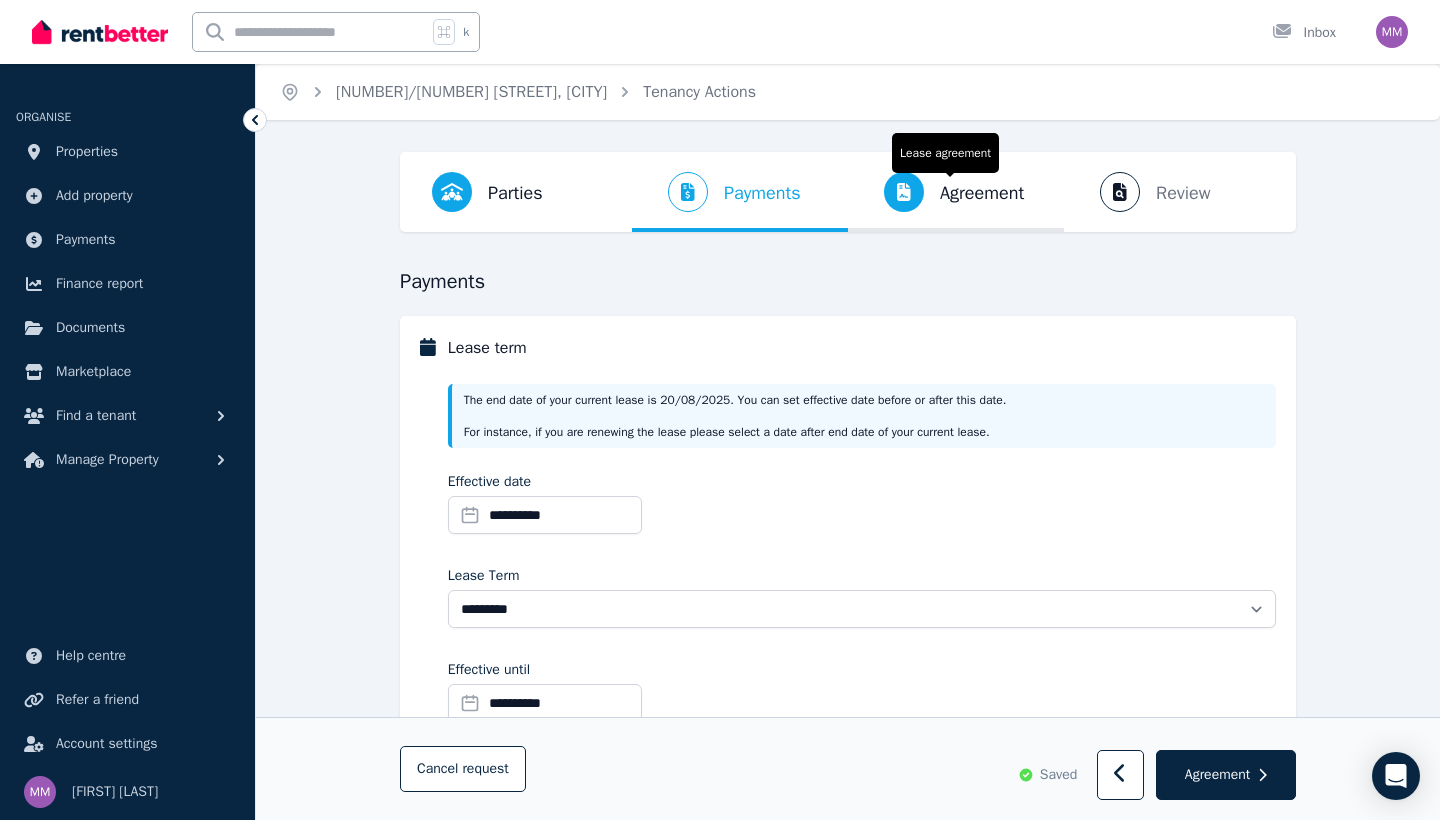 scroll, scrollTop: 0, scrollLeft: 0, axis: both 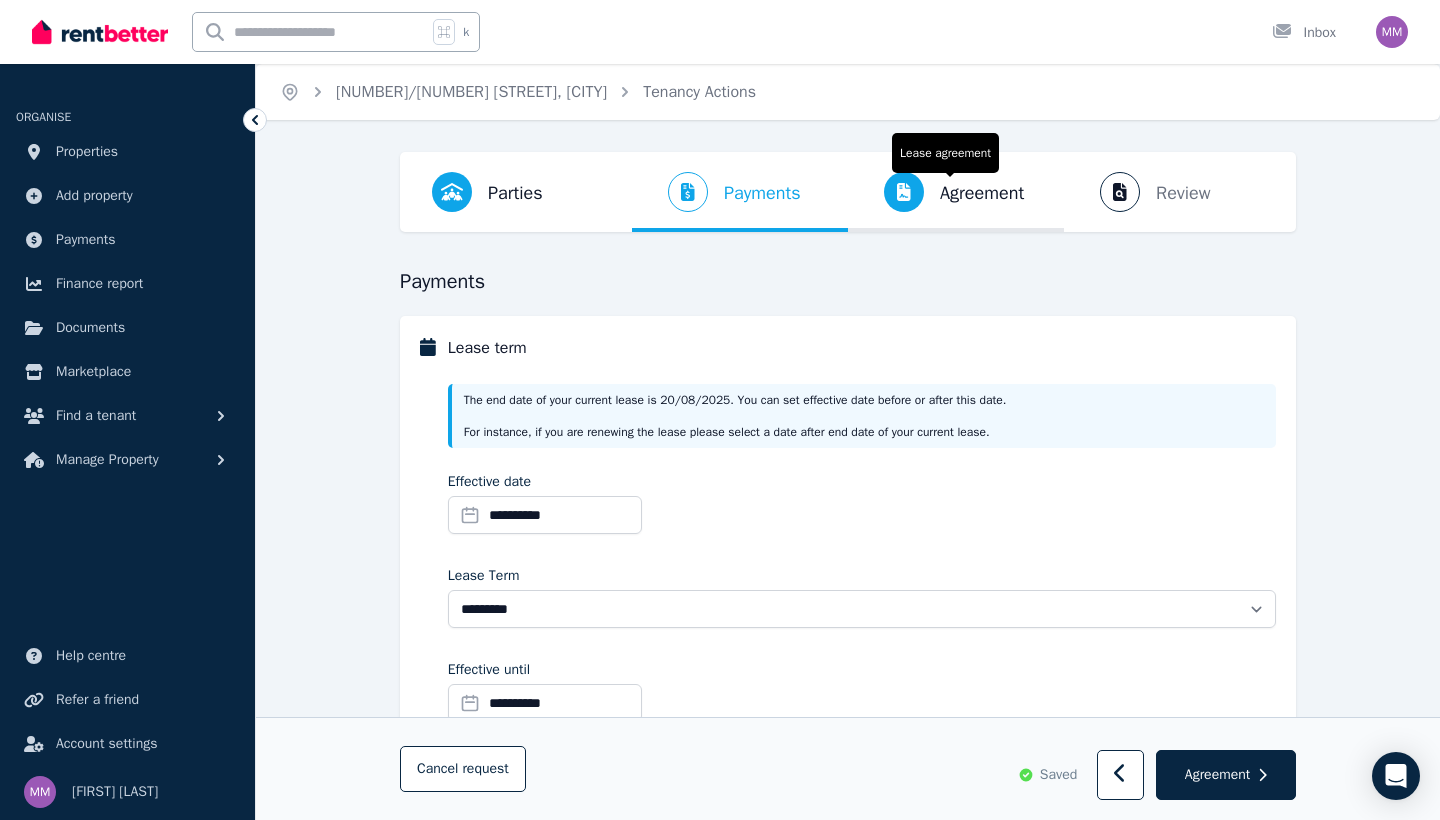 click on "Agreement Lease agreement" at bounding box center [944, 192] 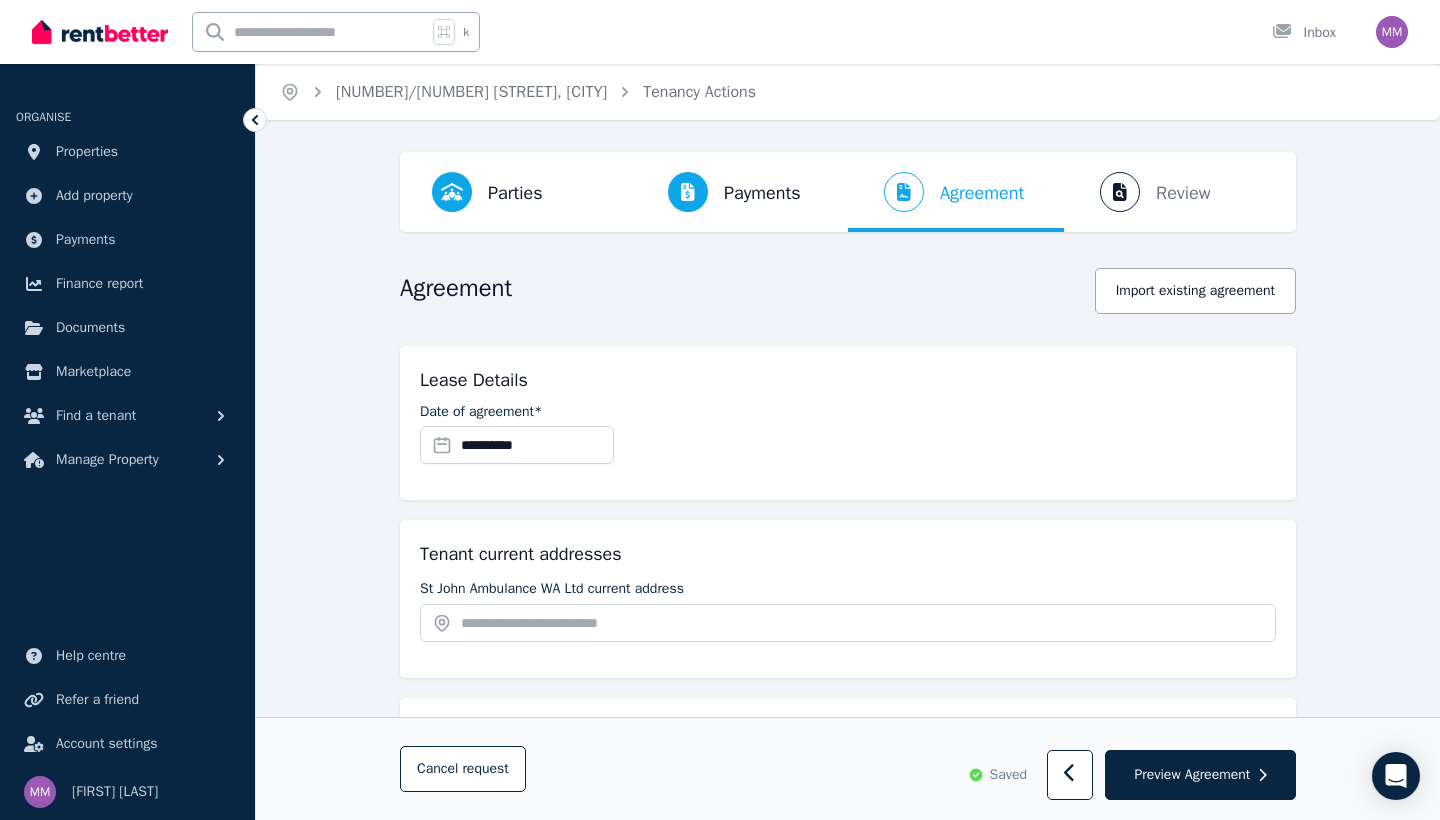 scroll, scrollTop: 0, scrollLeft: 0, axis: both 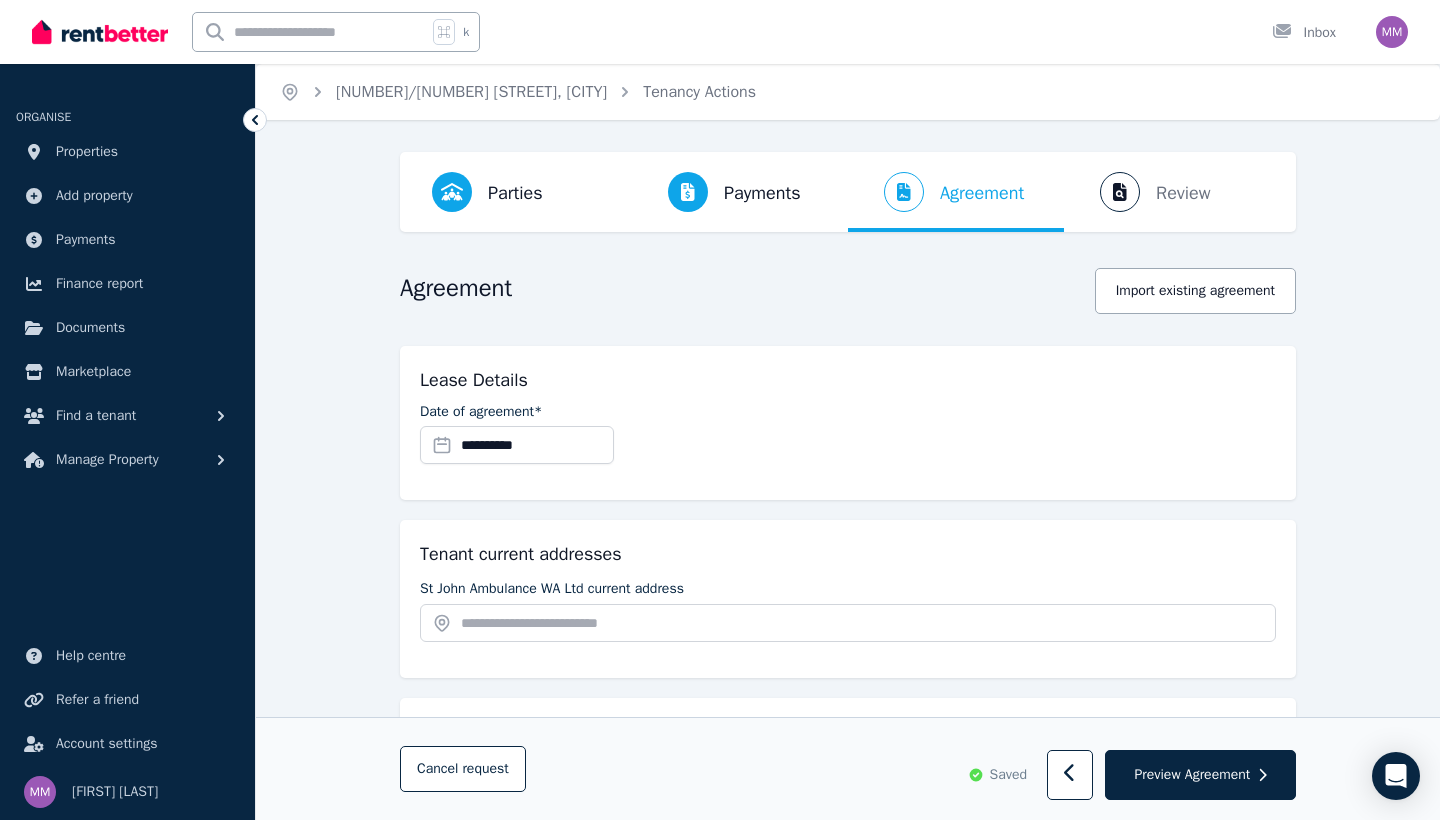 click on "Parties Rental provider and tenant details Payments Bond and rental payments Agreement Lease agreement Review Send tenancy details" at bounding box center (848, 192) 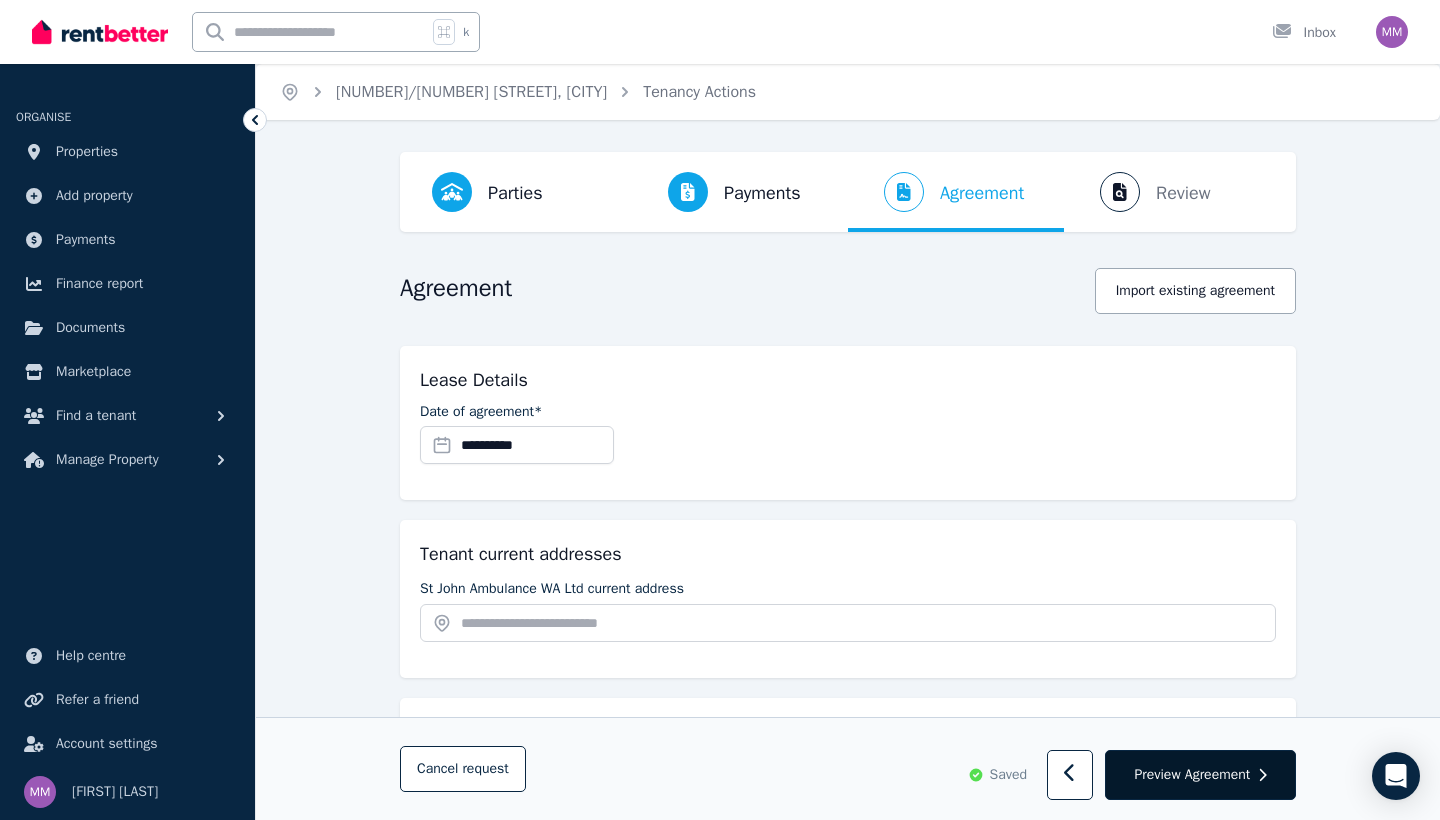 click on "Preview Agreement" at bounding box center (1192, 775) 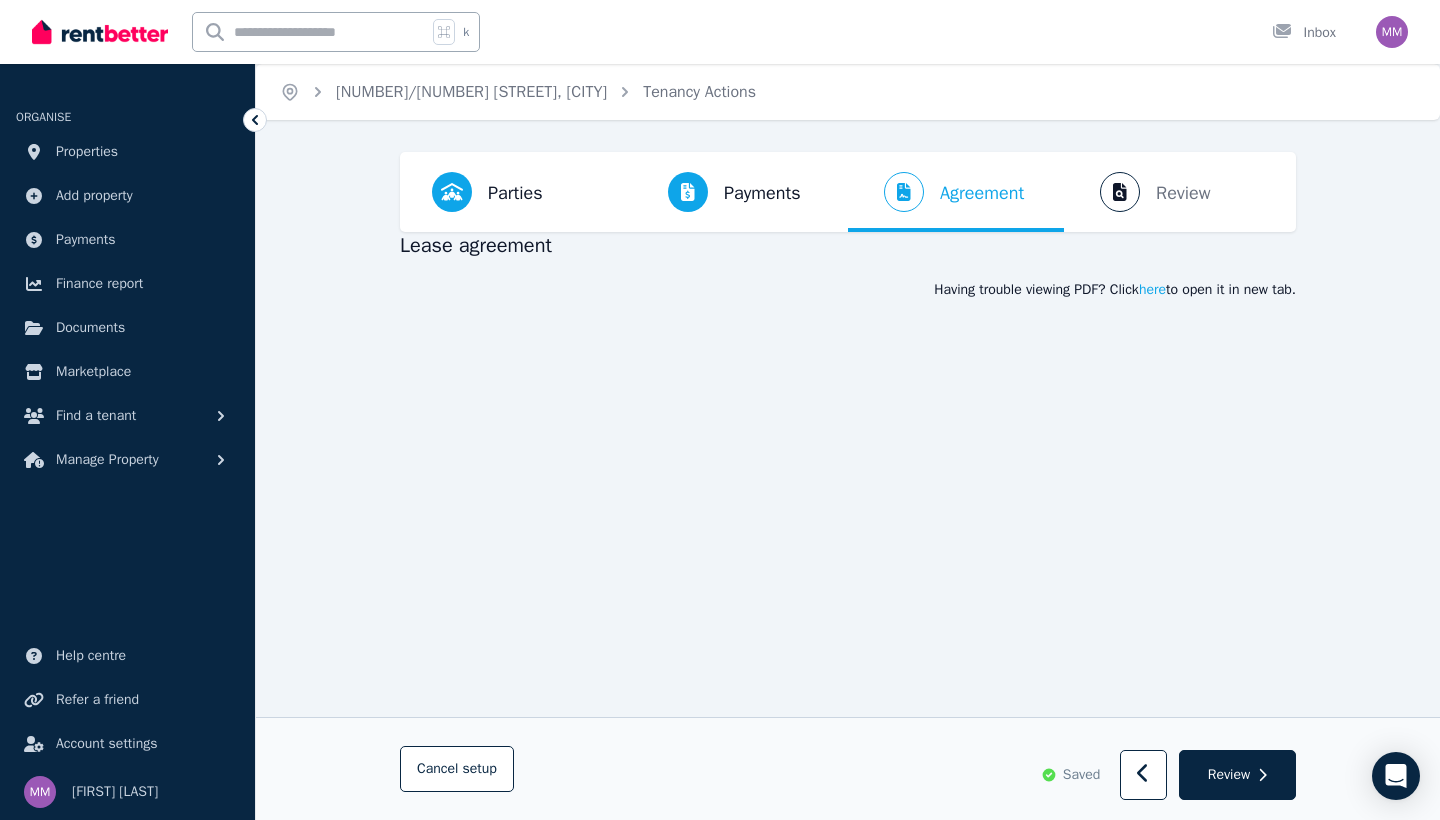 scroll, scrollTop: 0, scrollLeft: 0, axis: both 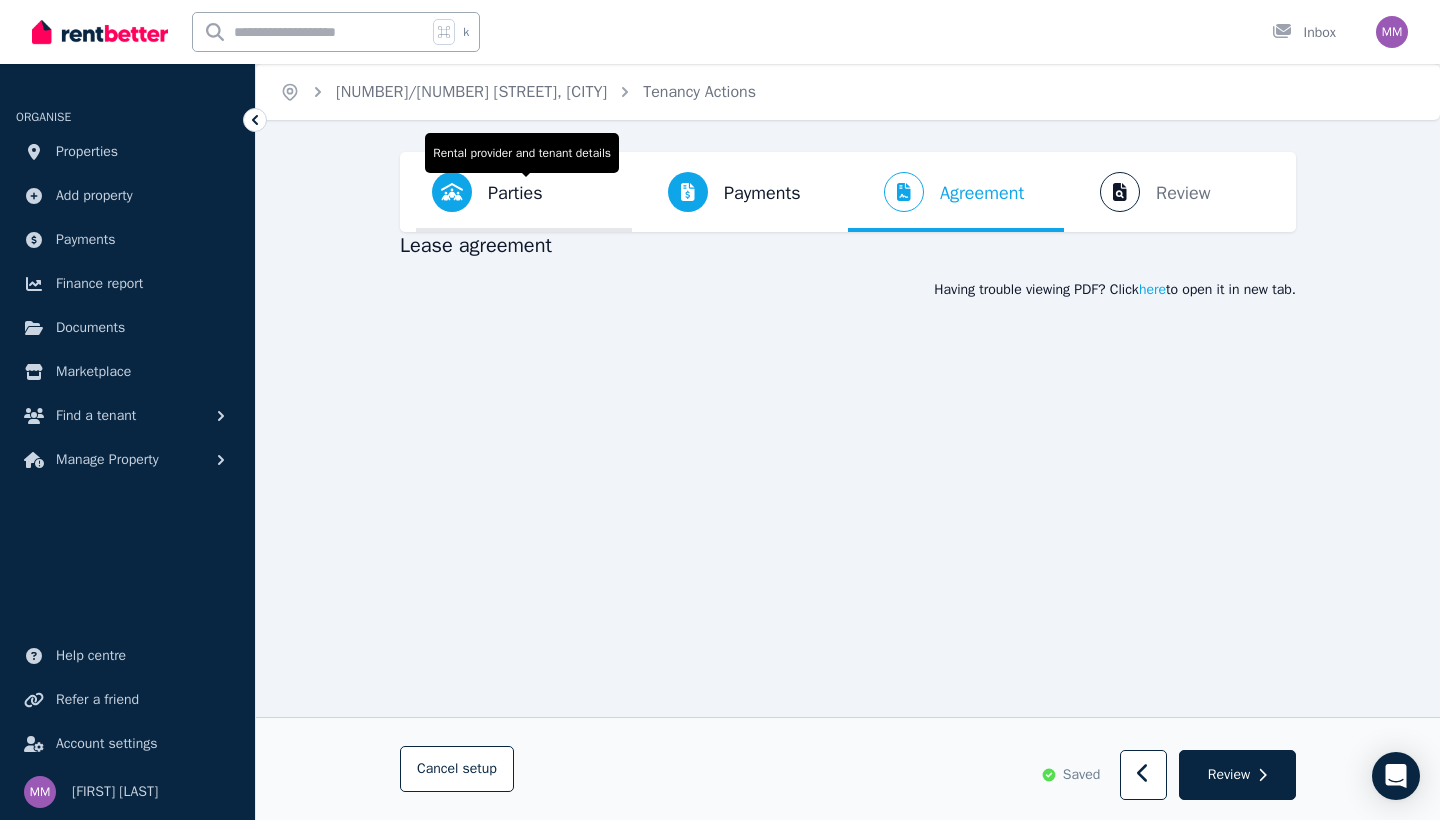 click on "Parties" at bounding box center [515, 193] 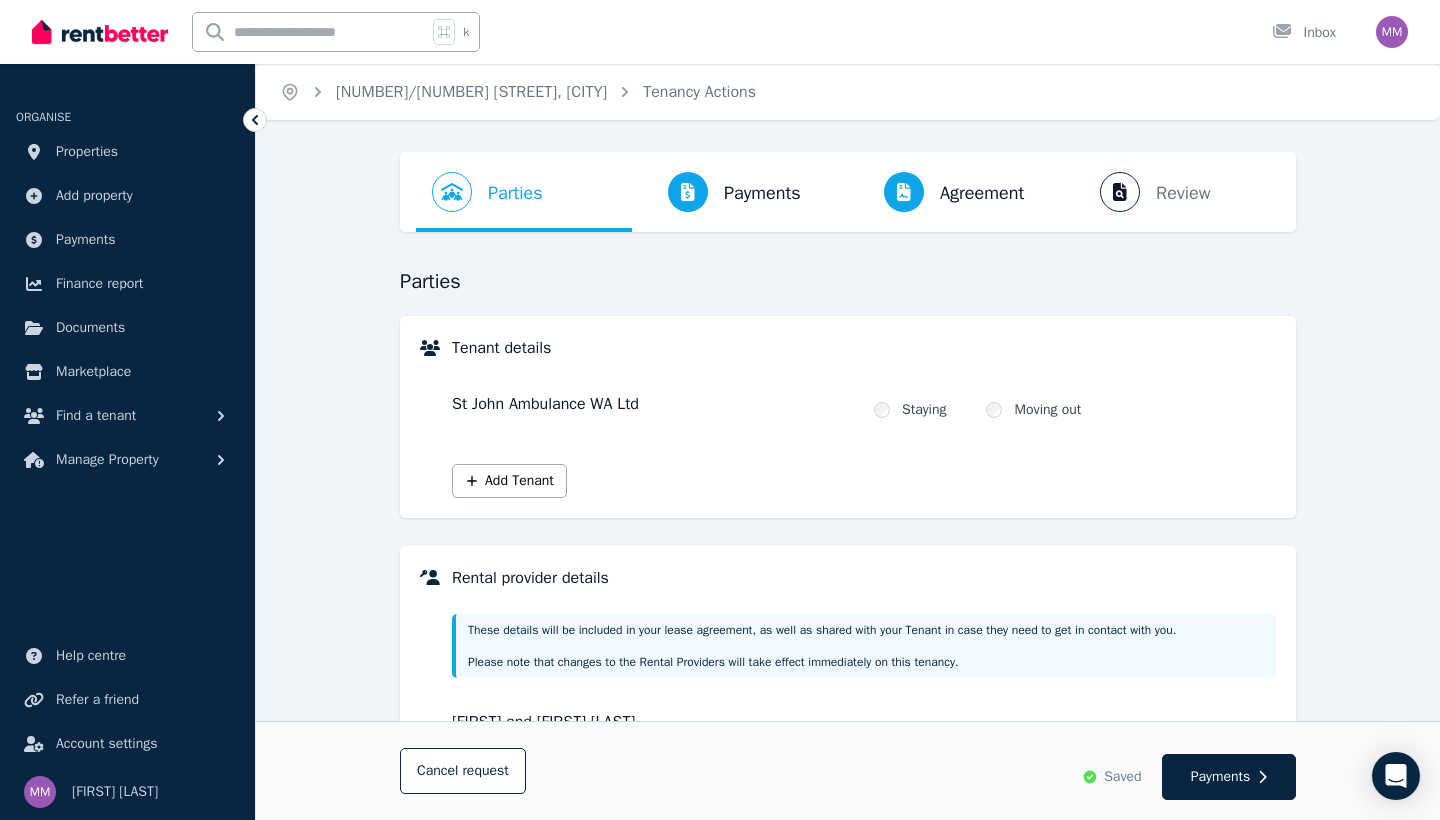 scroll, scrollTop: 0, scrollLeft: 0, axis: both 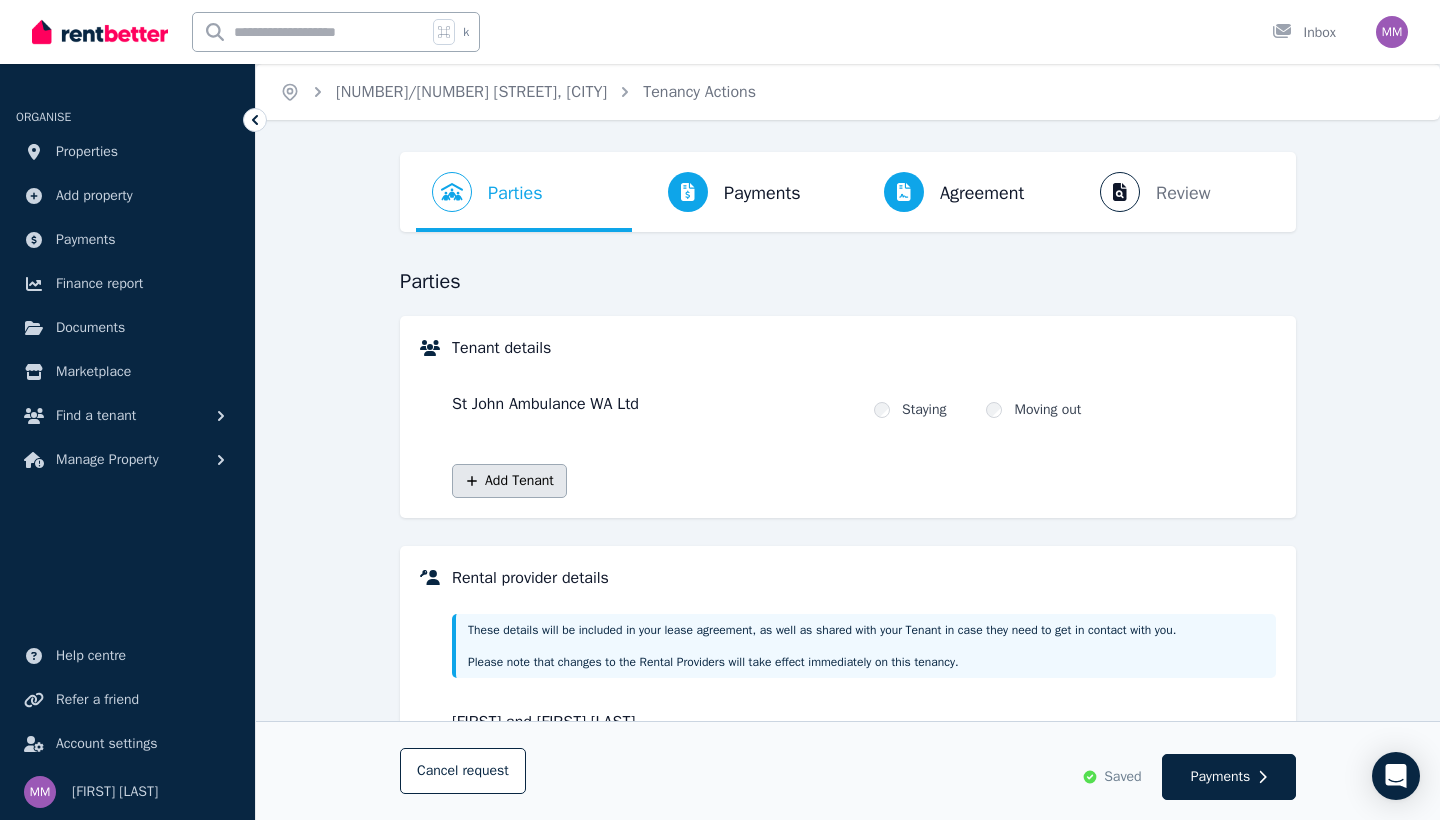click on "Add Tenant" at bounding box center [509, 481] 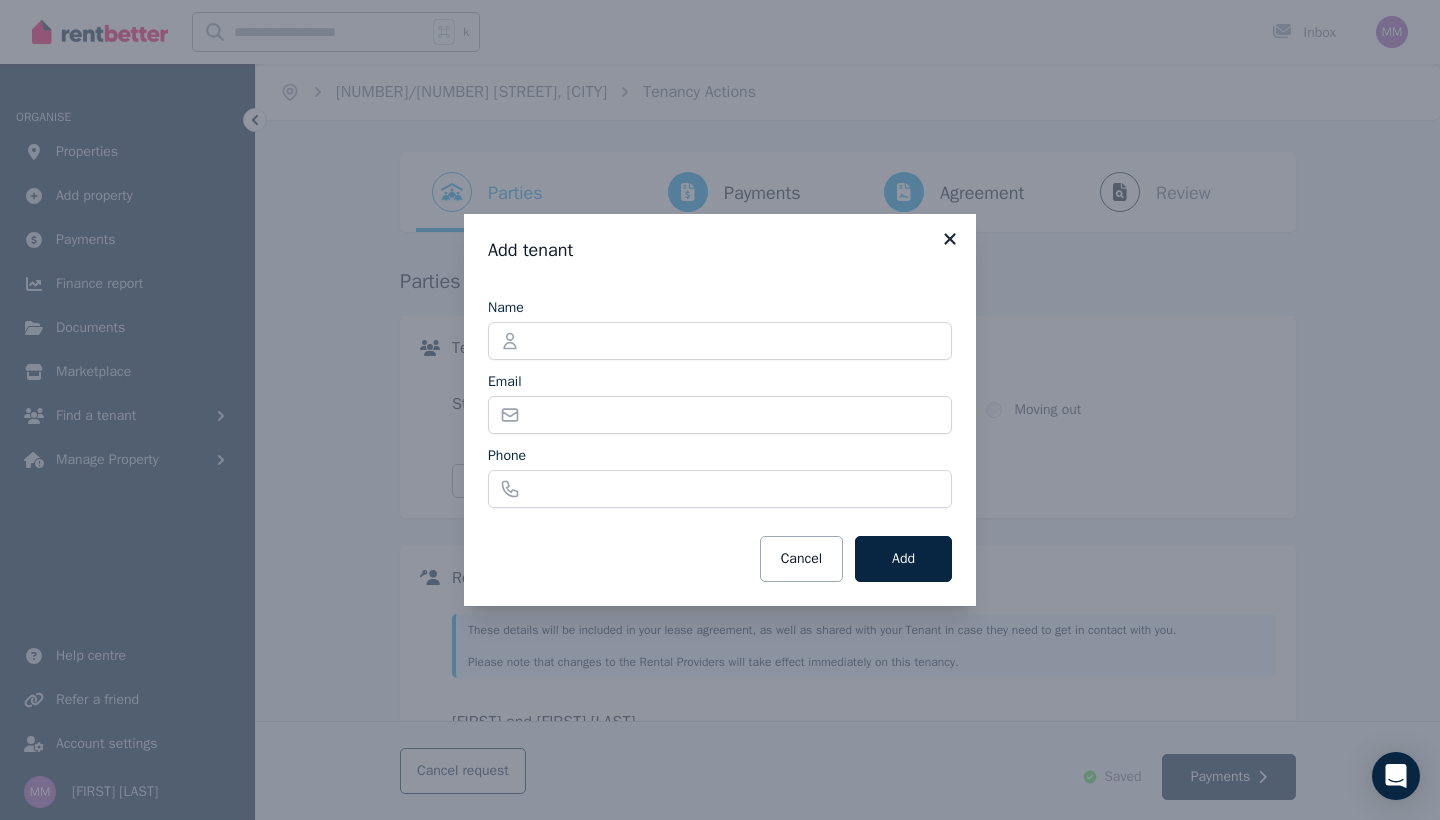 click 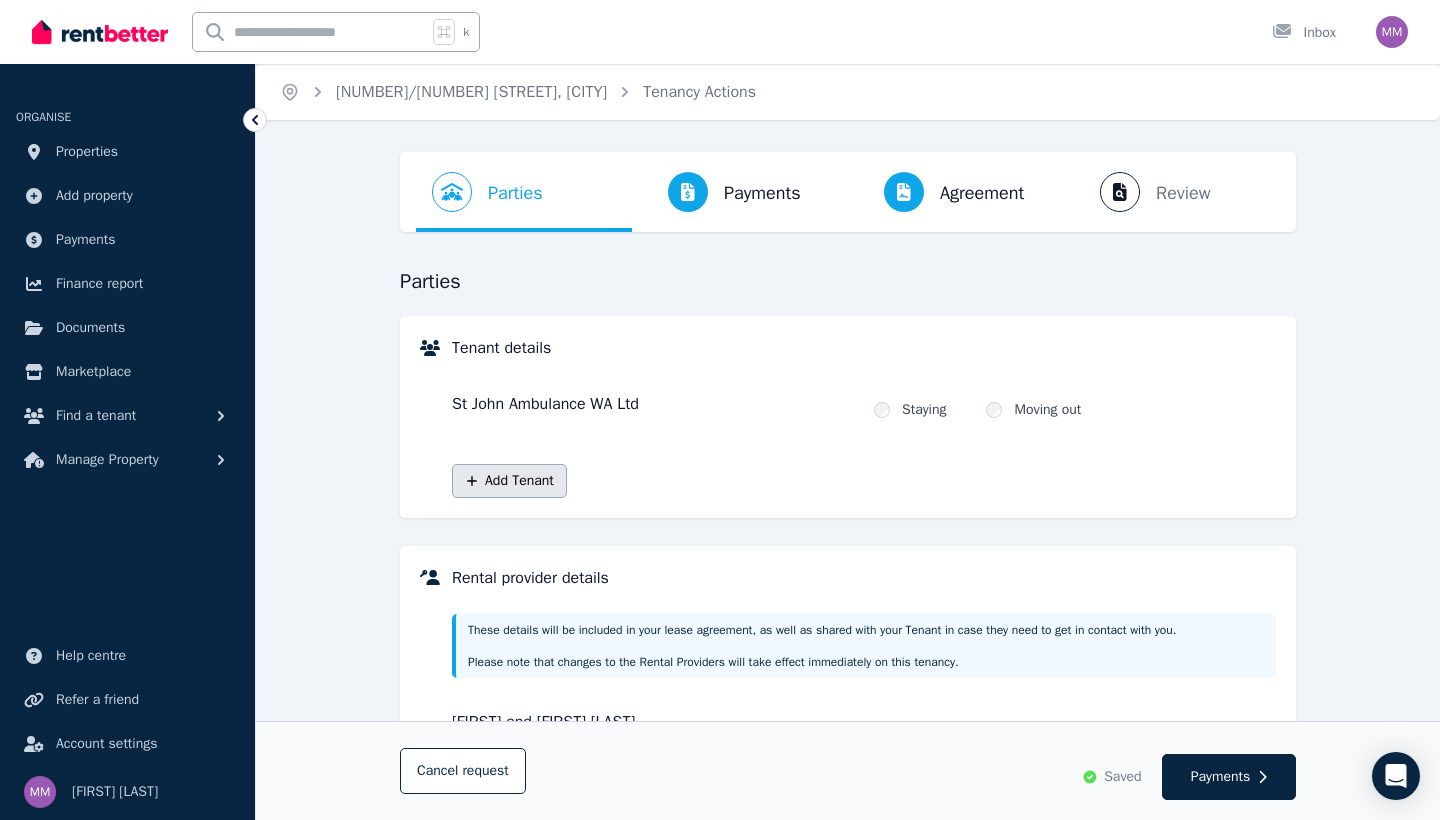 click on "Add Tenant" at bounding box center (509, 481) 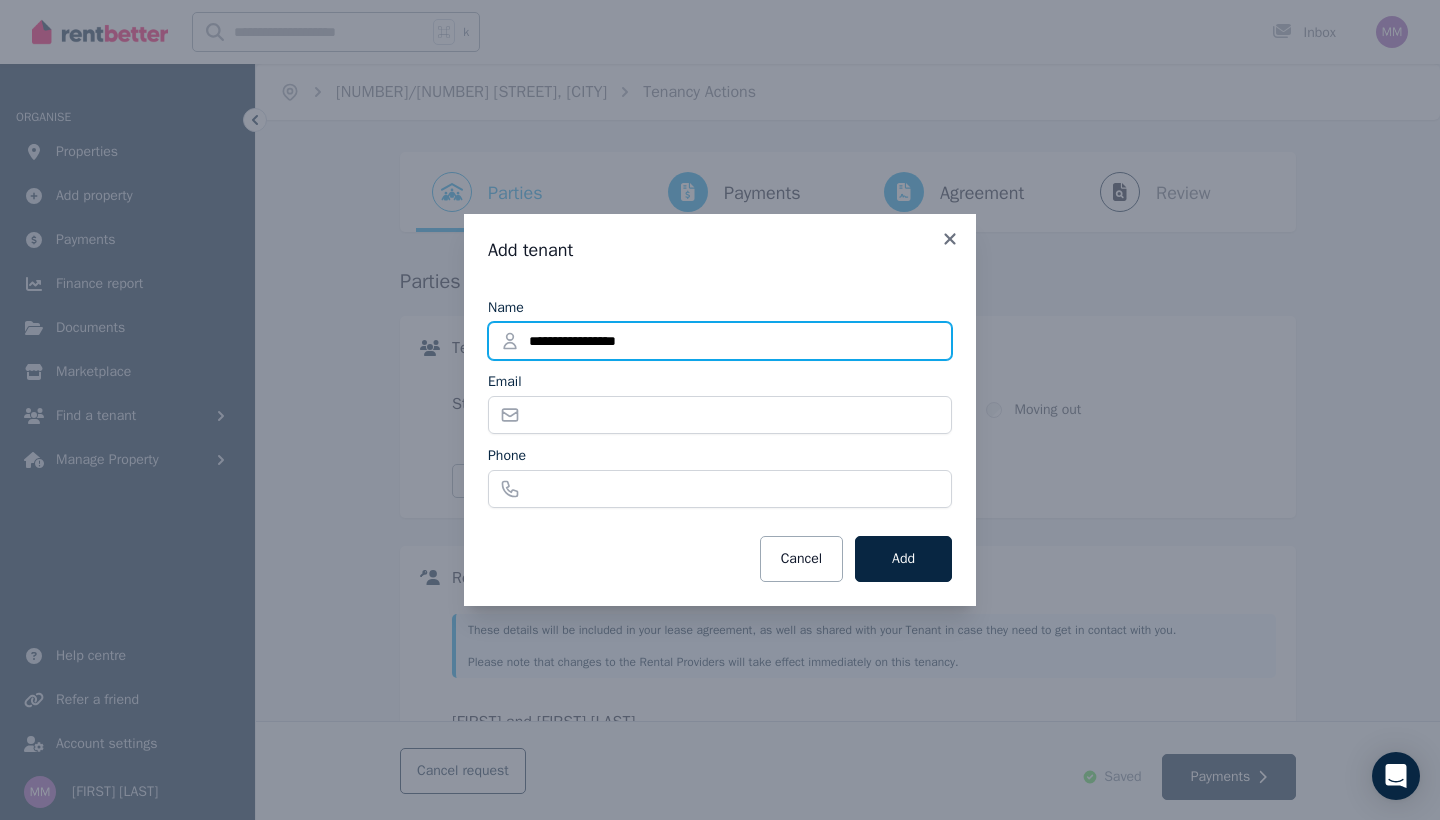 type on "**********" 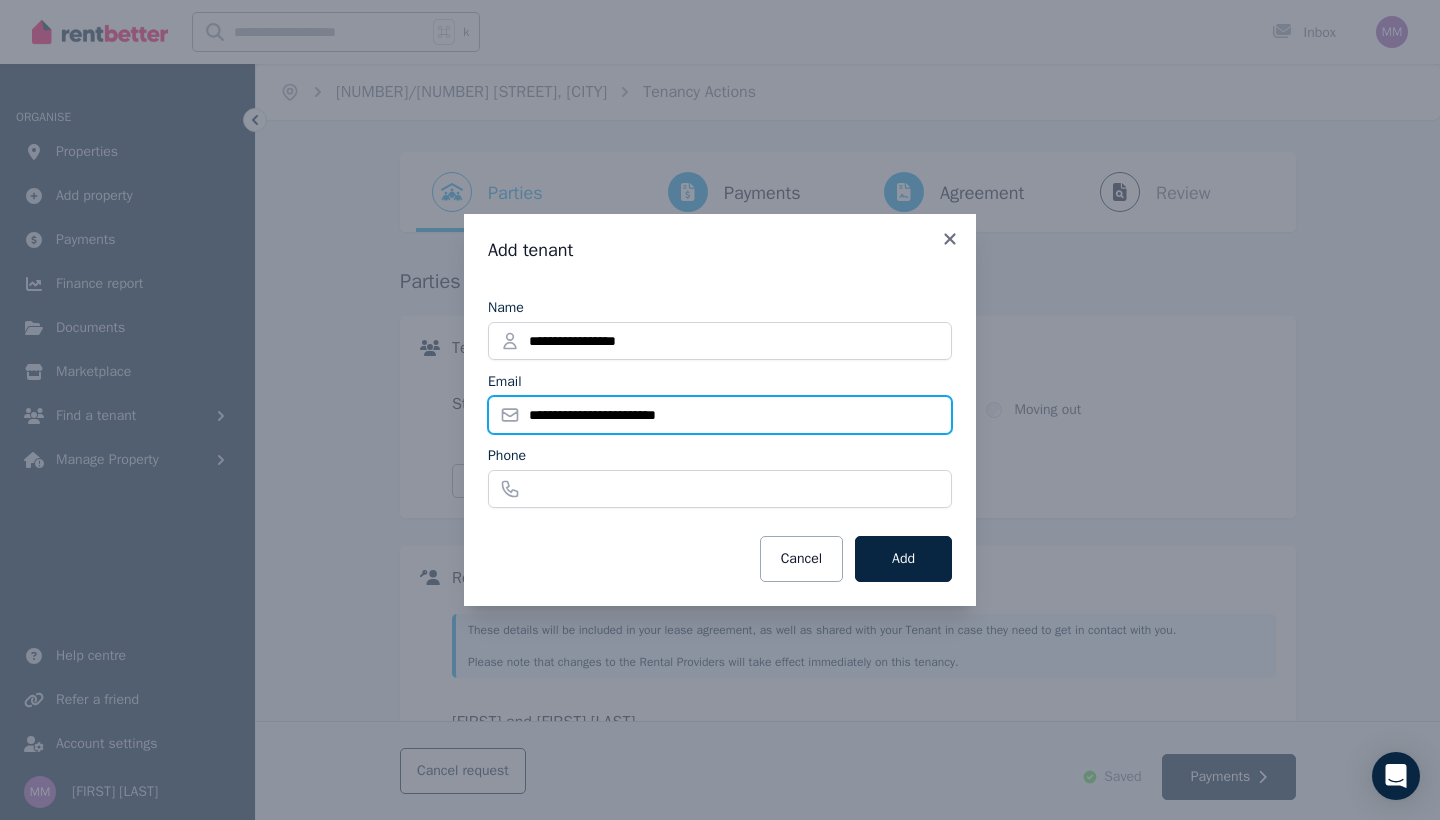 type on "**********" 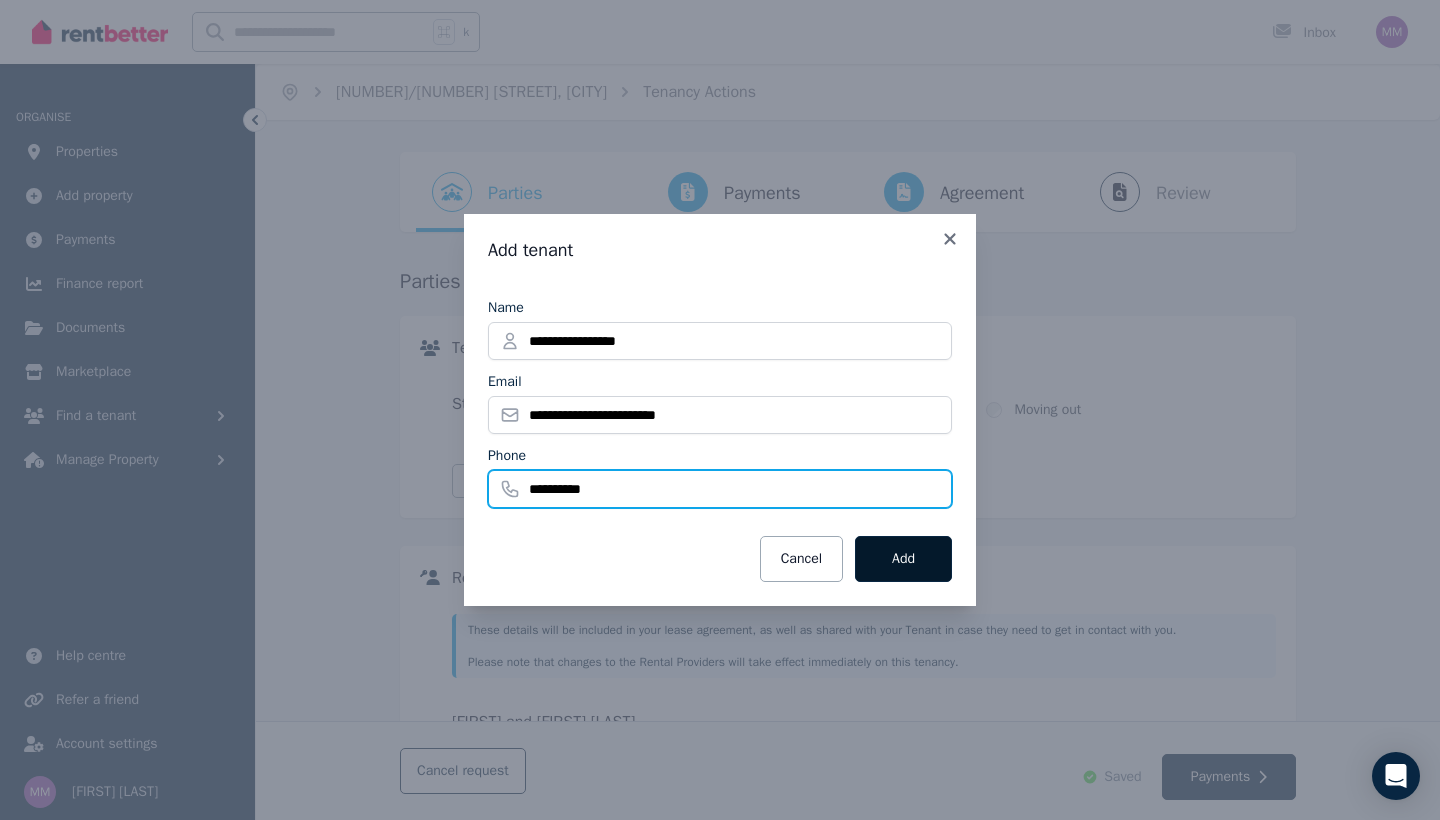 type on "**********" 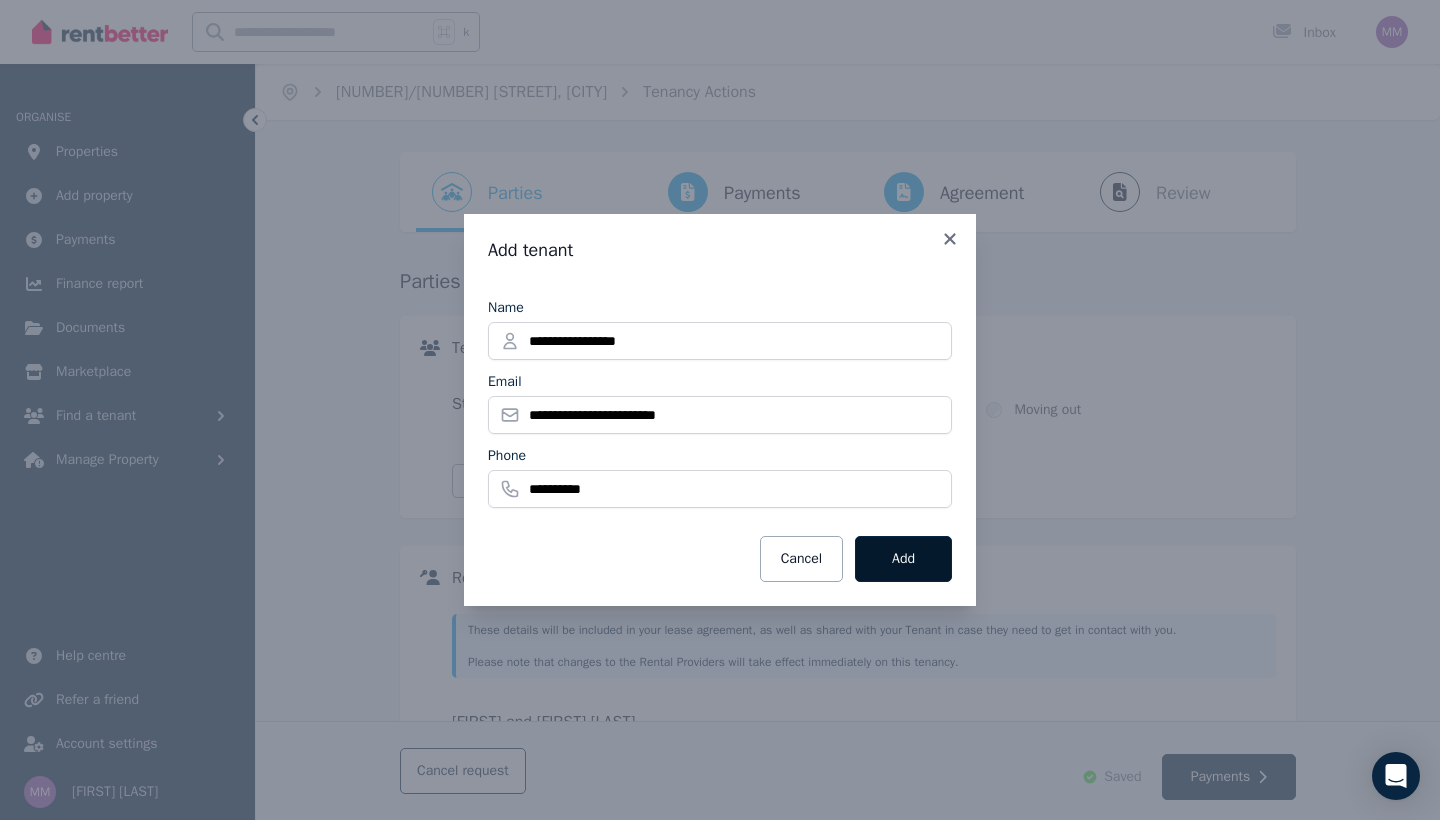 click on "Add" at bounding box center [903, 559] 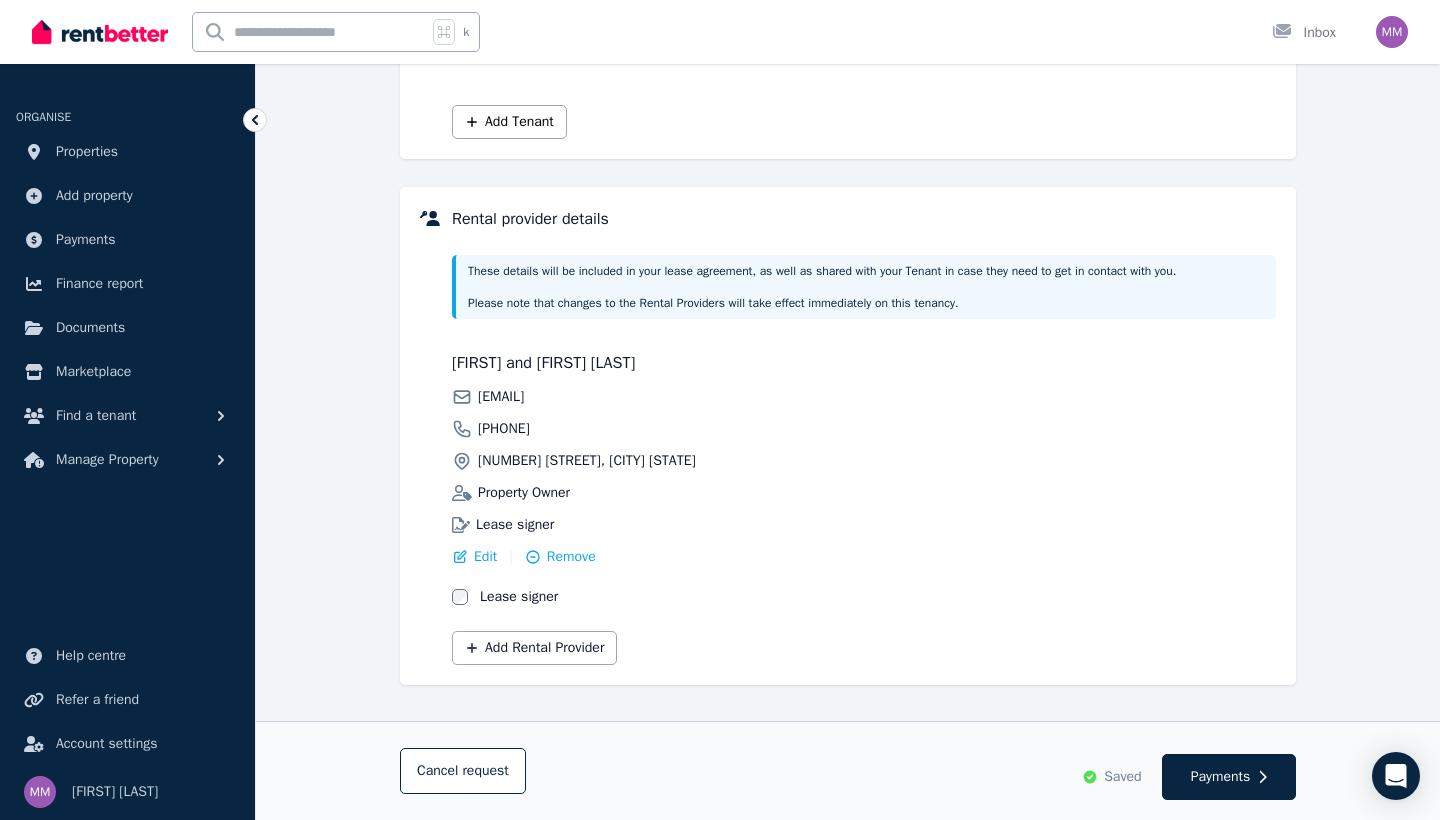 scroll, scrollTop: 524, scrollLeft: 0, axis: vertical 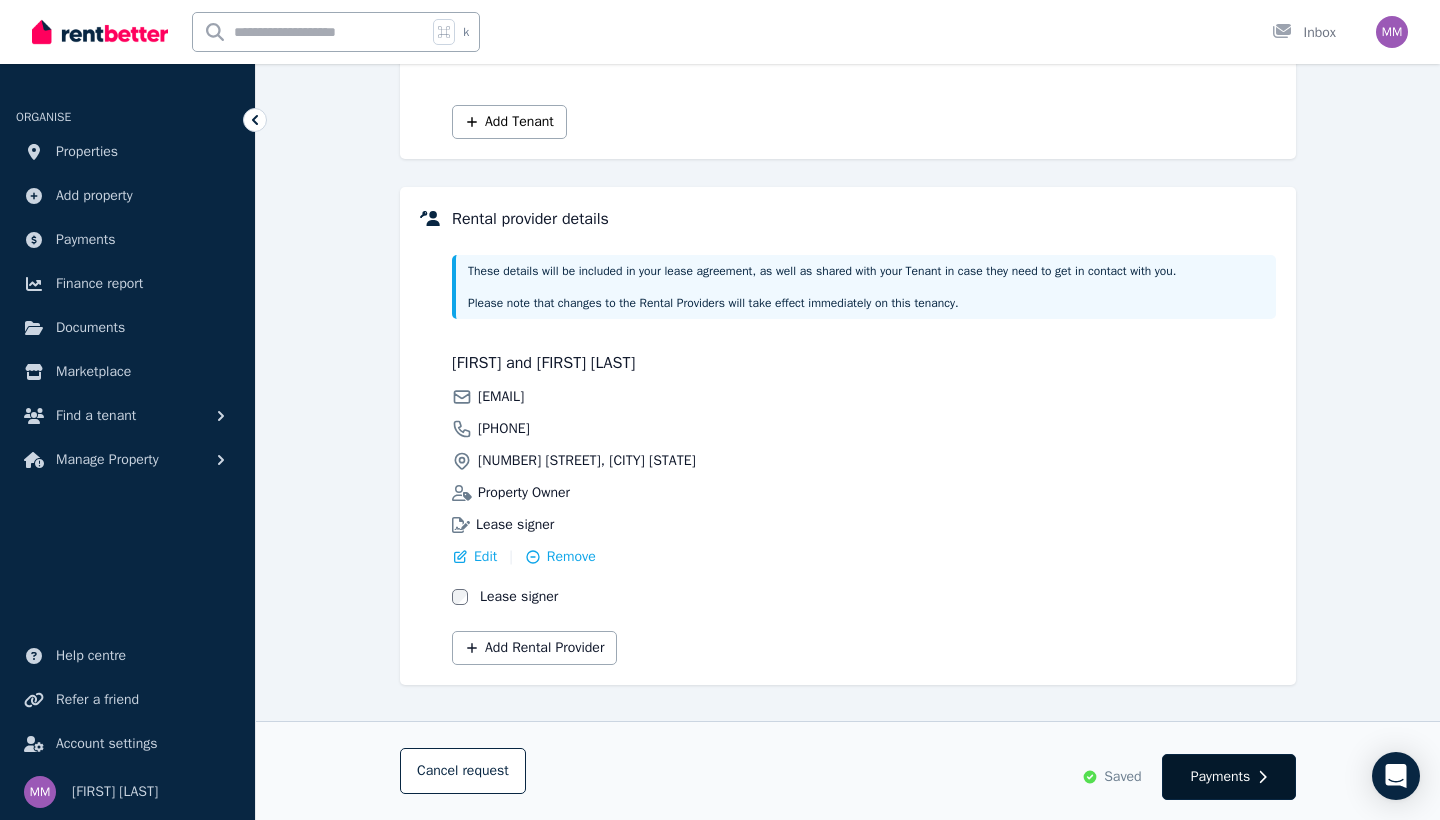 click 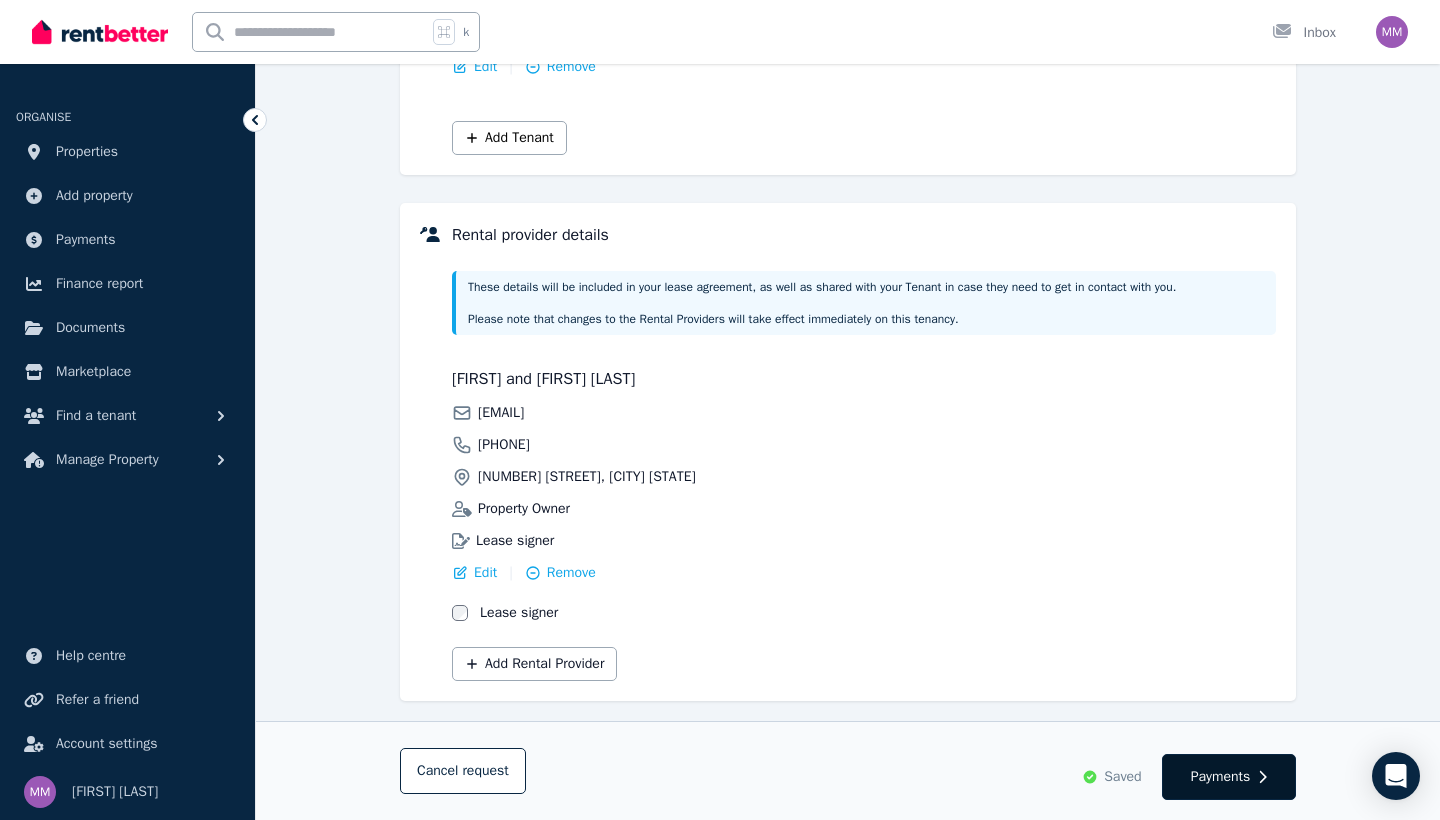 select on "**********" 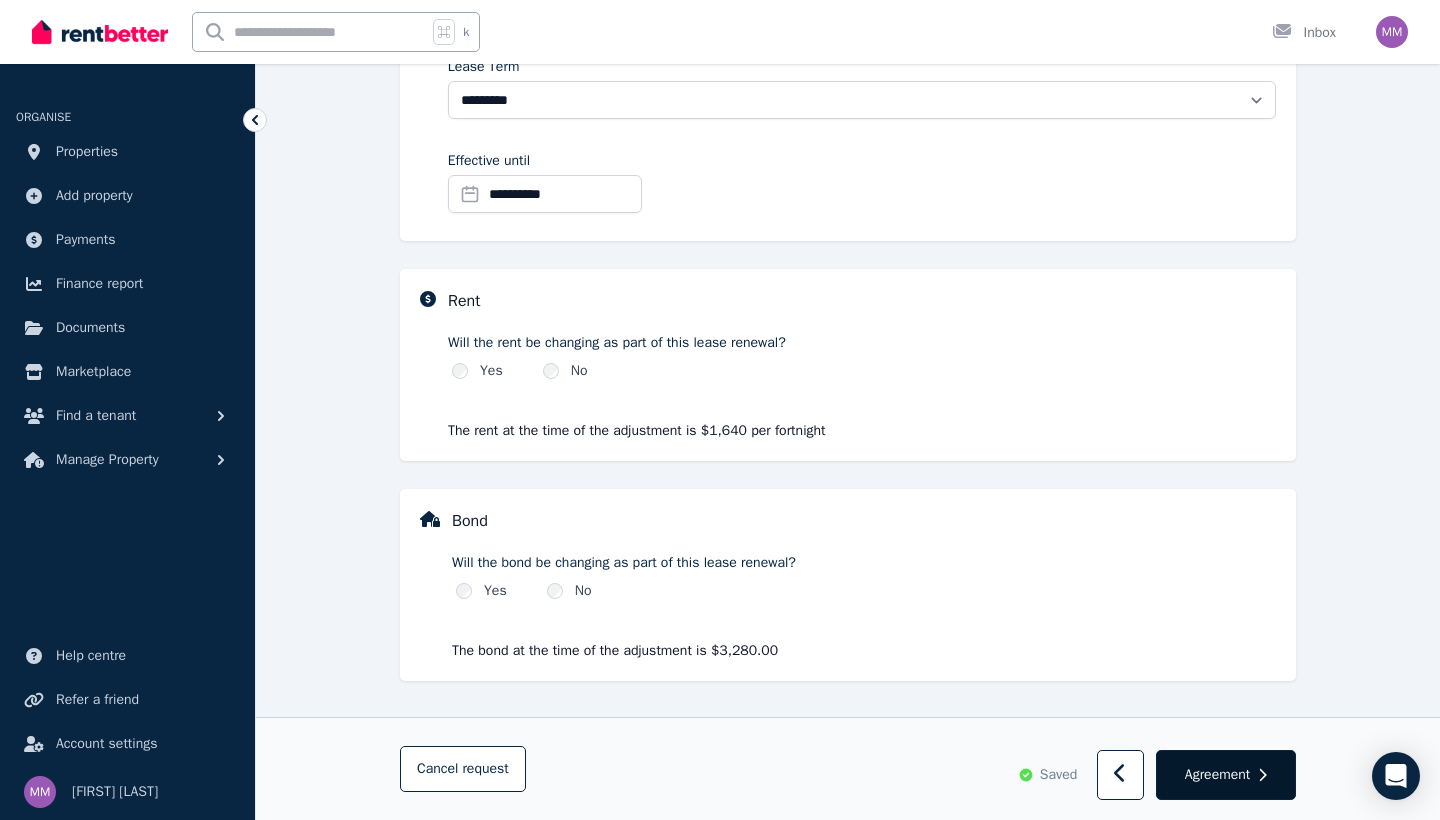 scroll, scrollTop: 508, scrollLeft: 0, axis: vertical 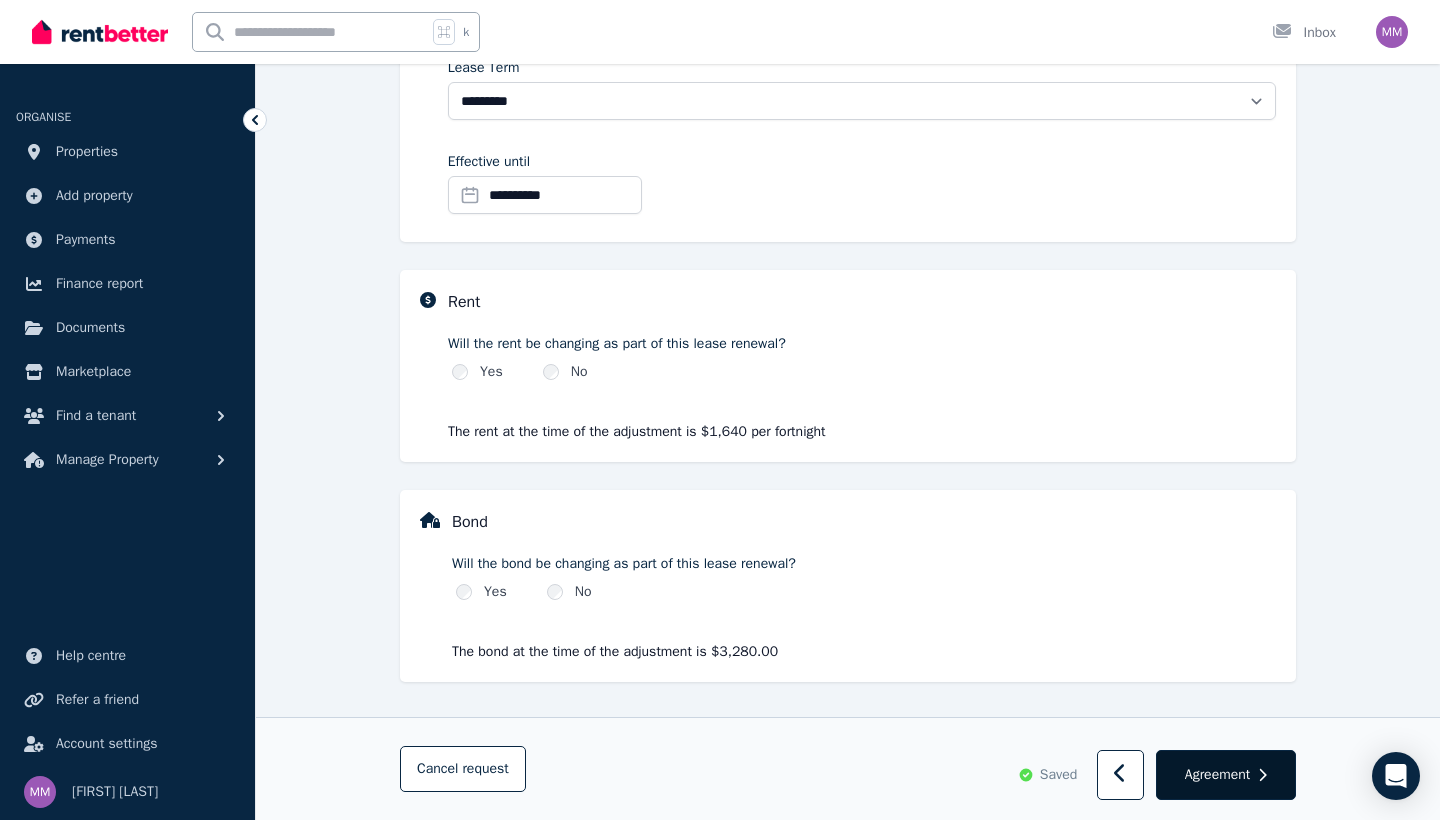 click 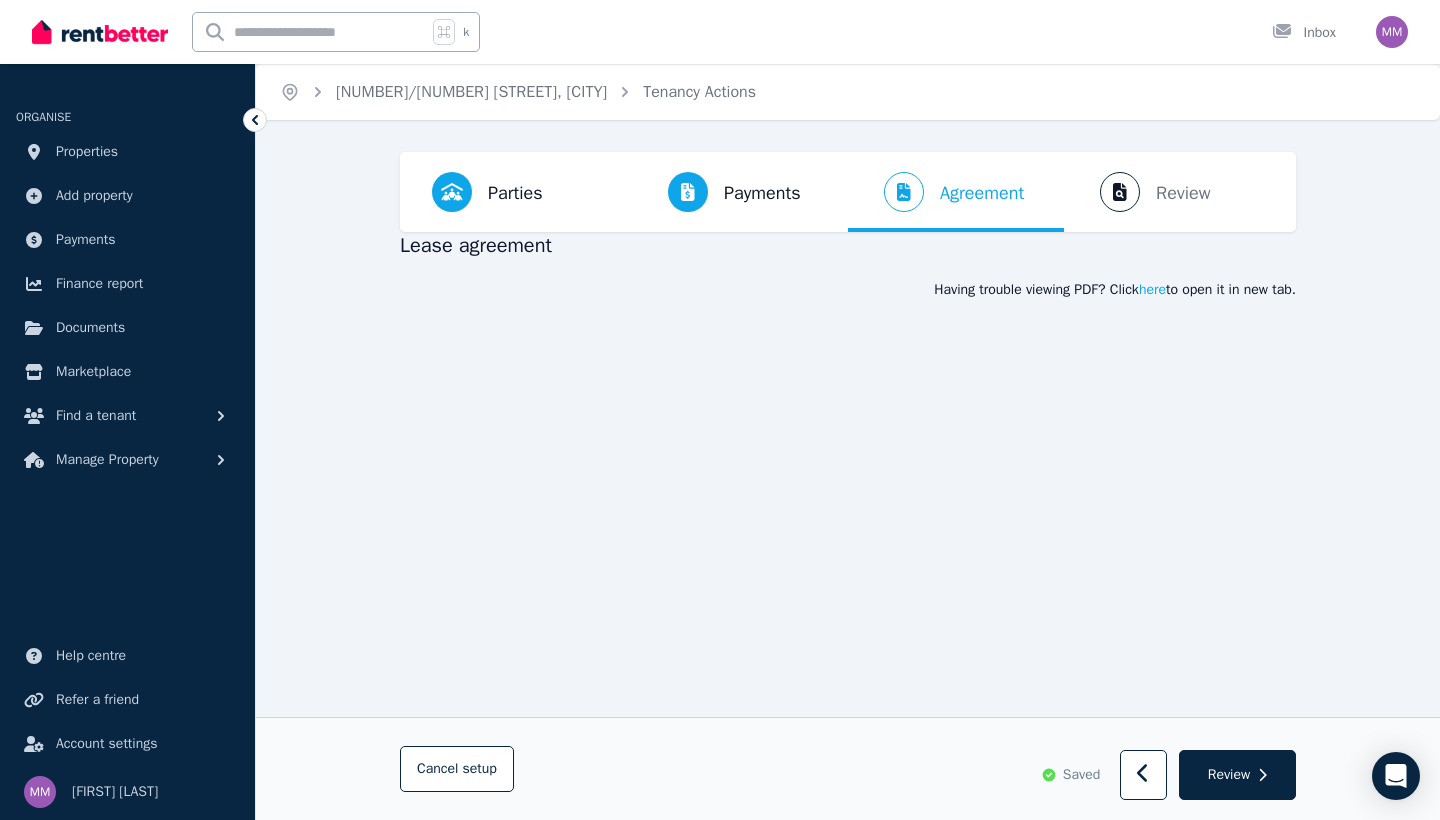 scroll, scrollTop: 0, scrollLeft: 0, axis: both 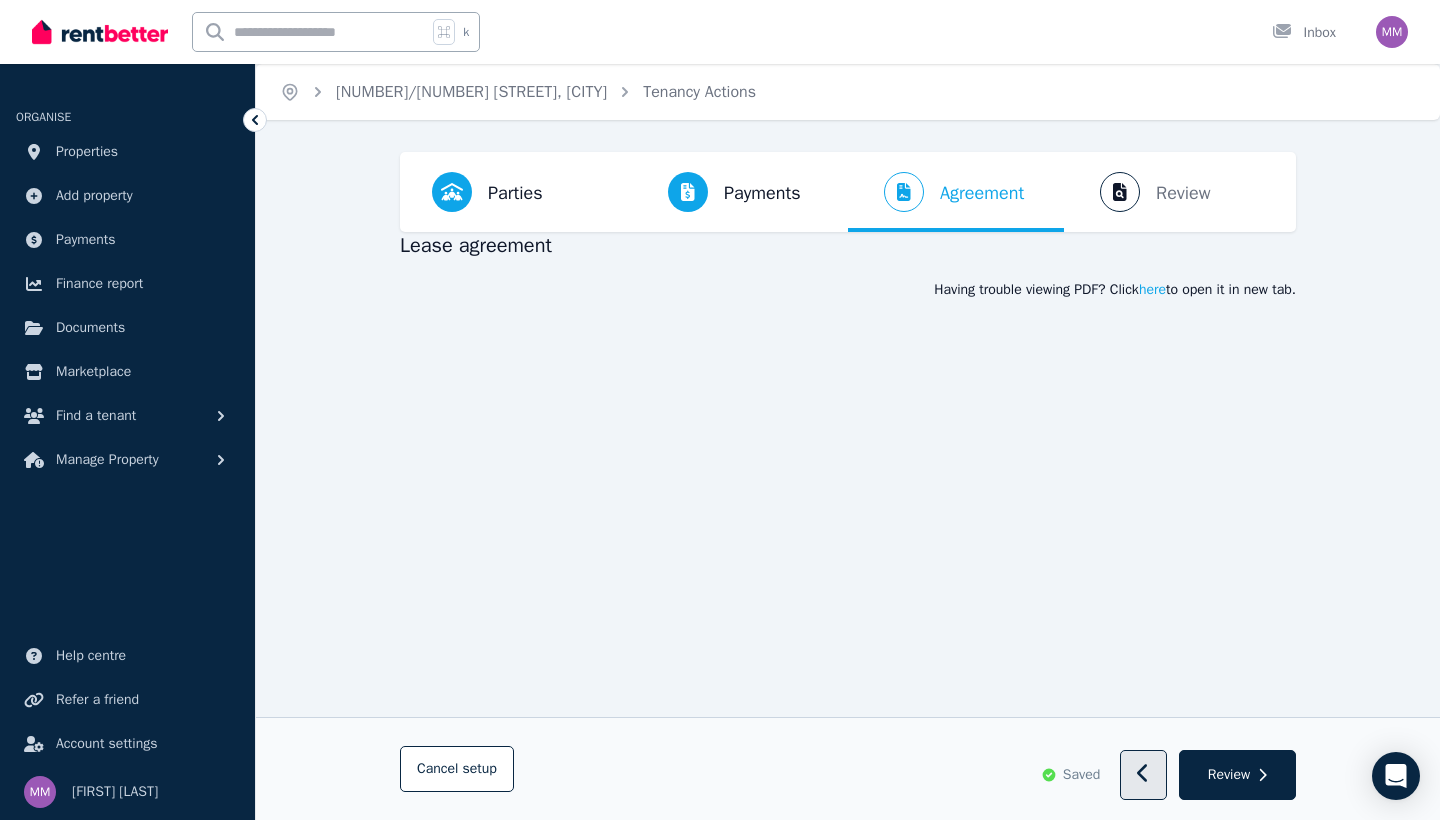 click 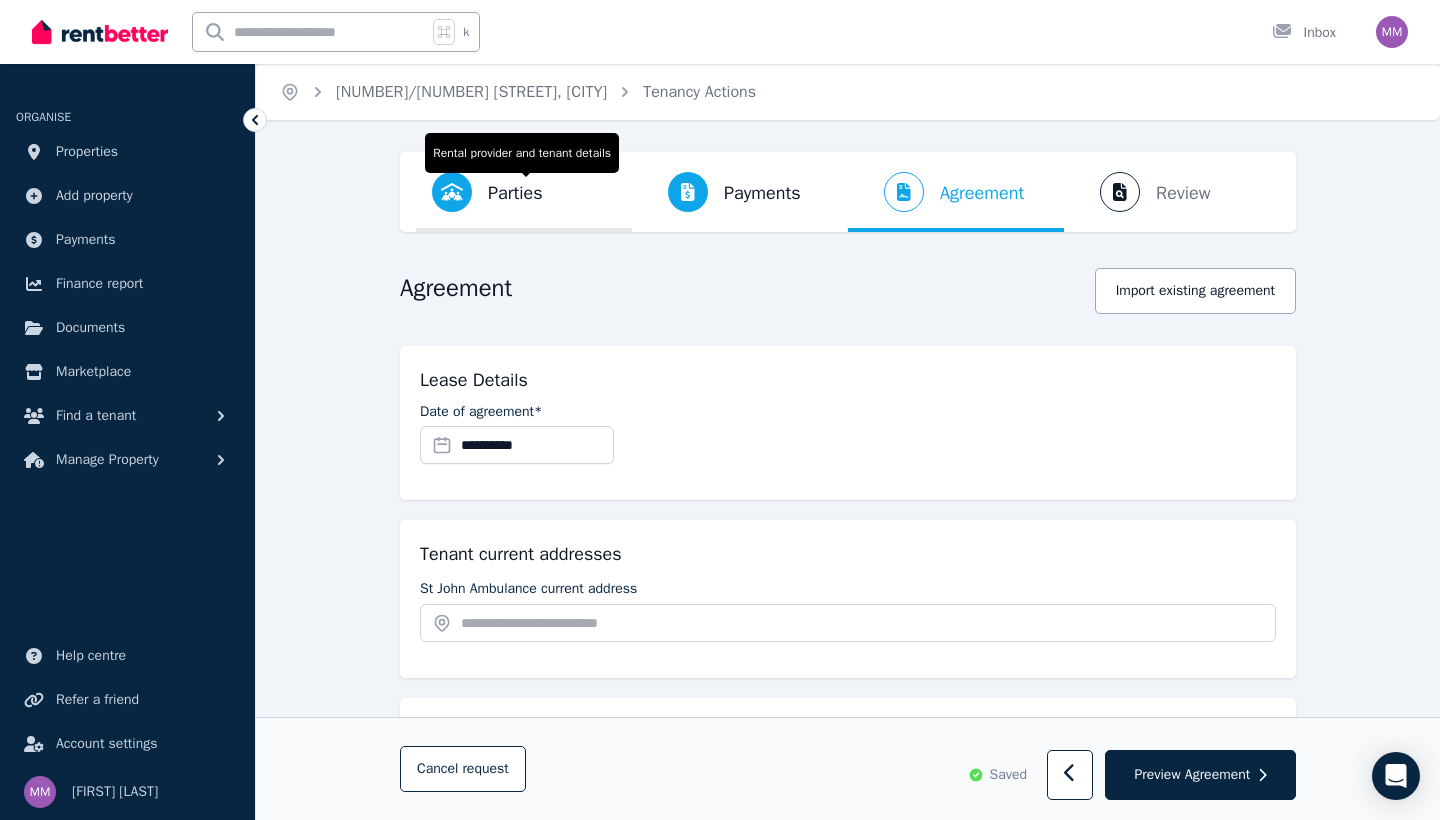 click on "Parties" at bounding box center (515, 193) 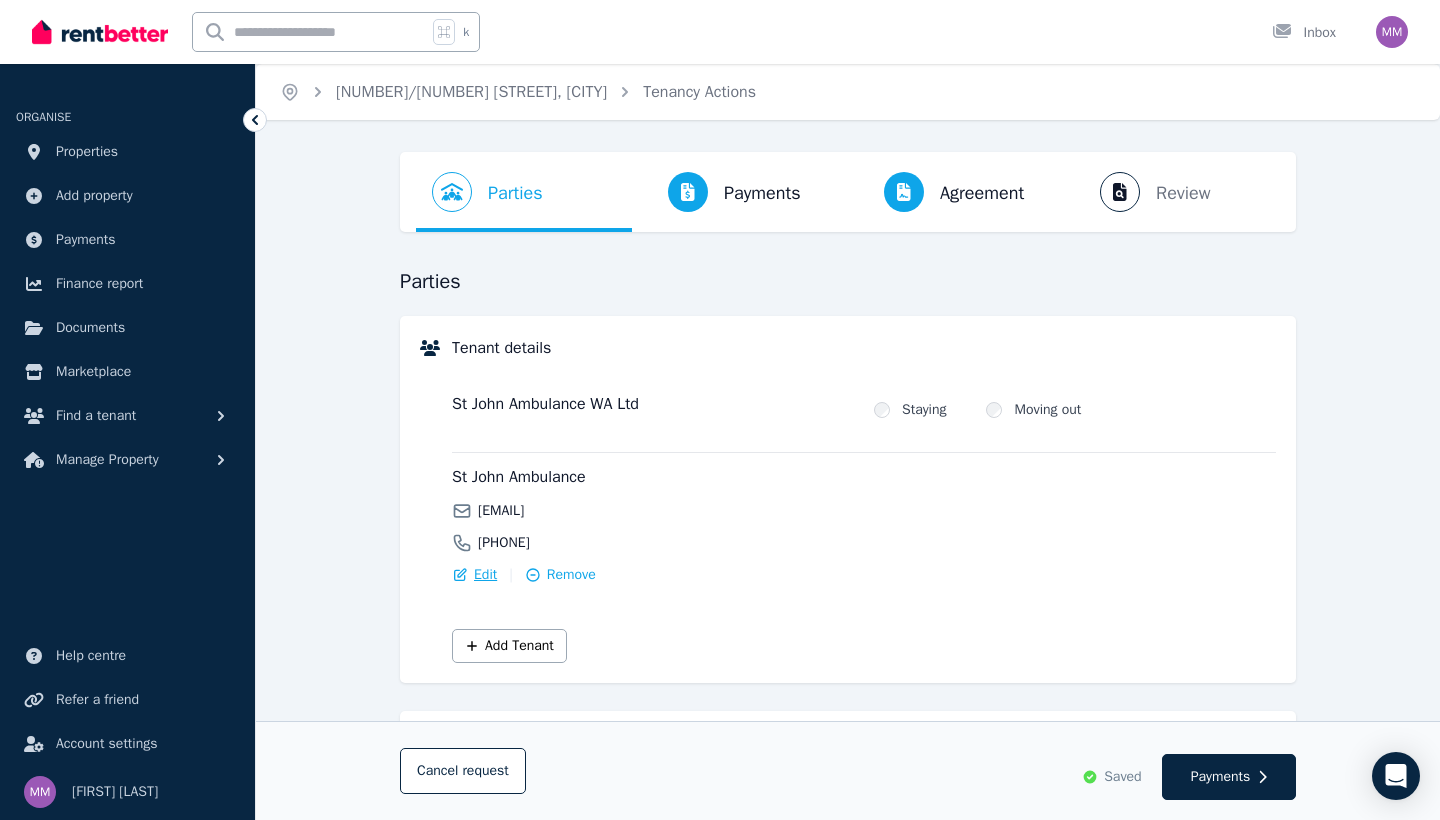 click on "Edit" at bounding box center (474, 575) 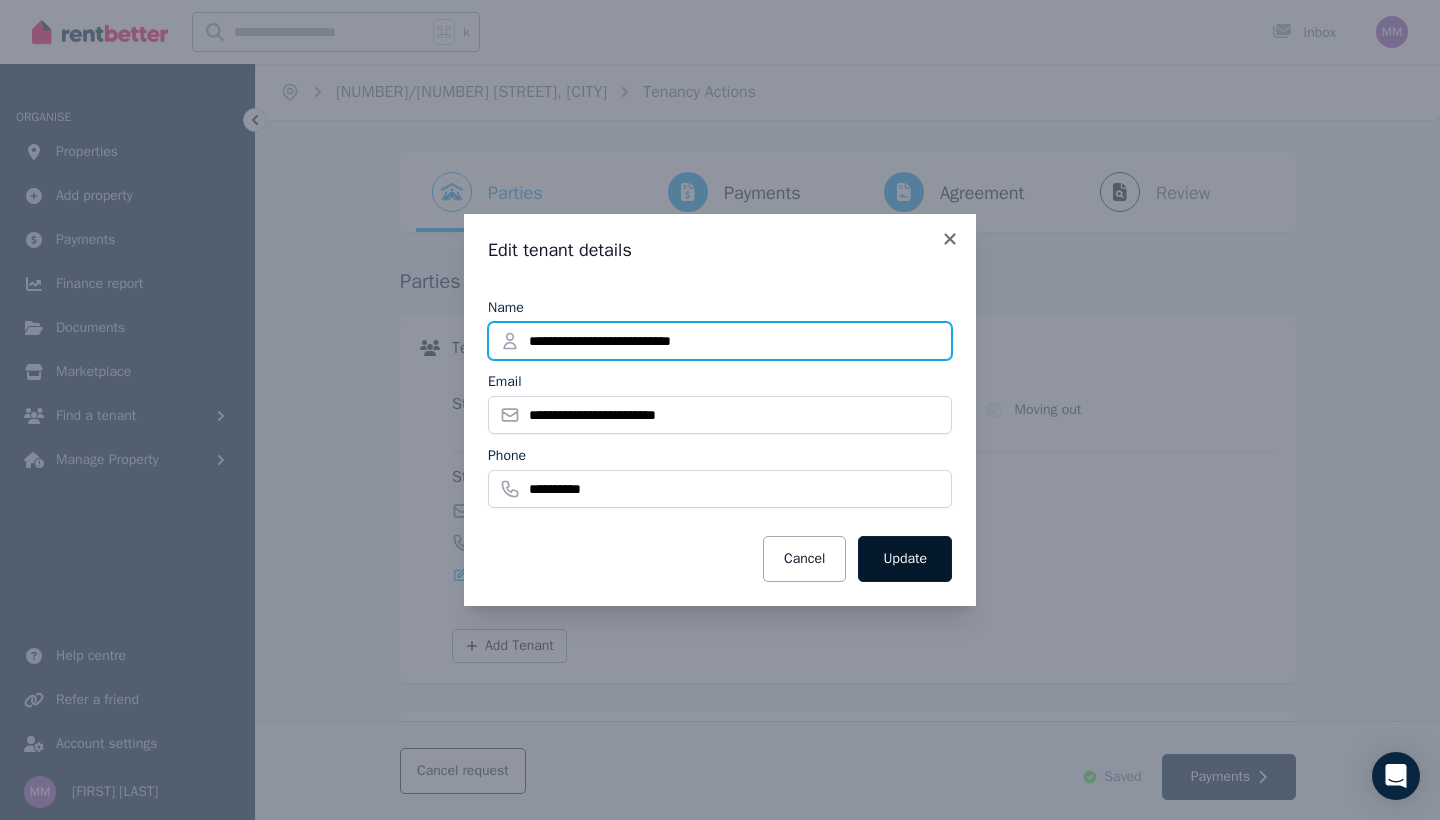 type on "**********" 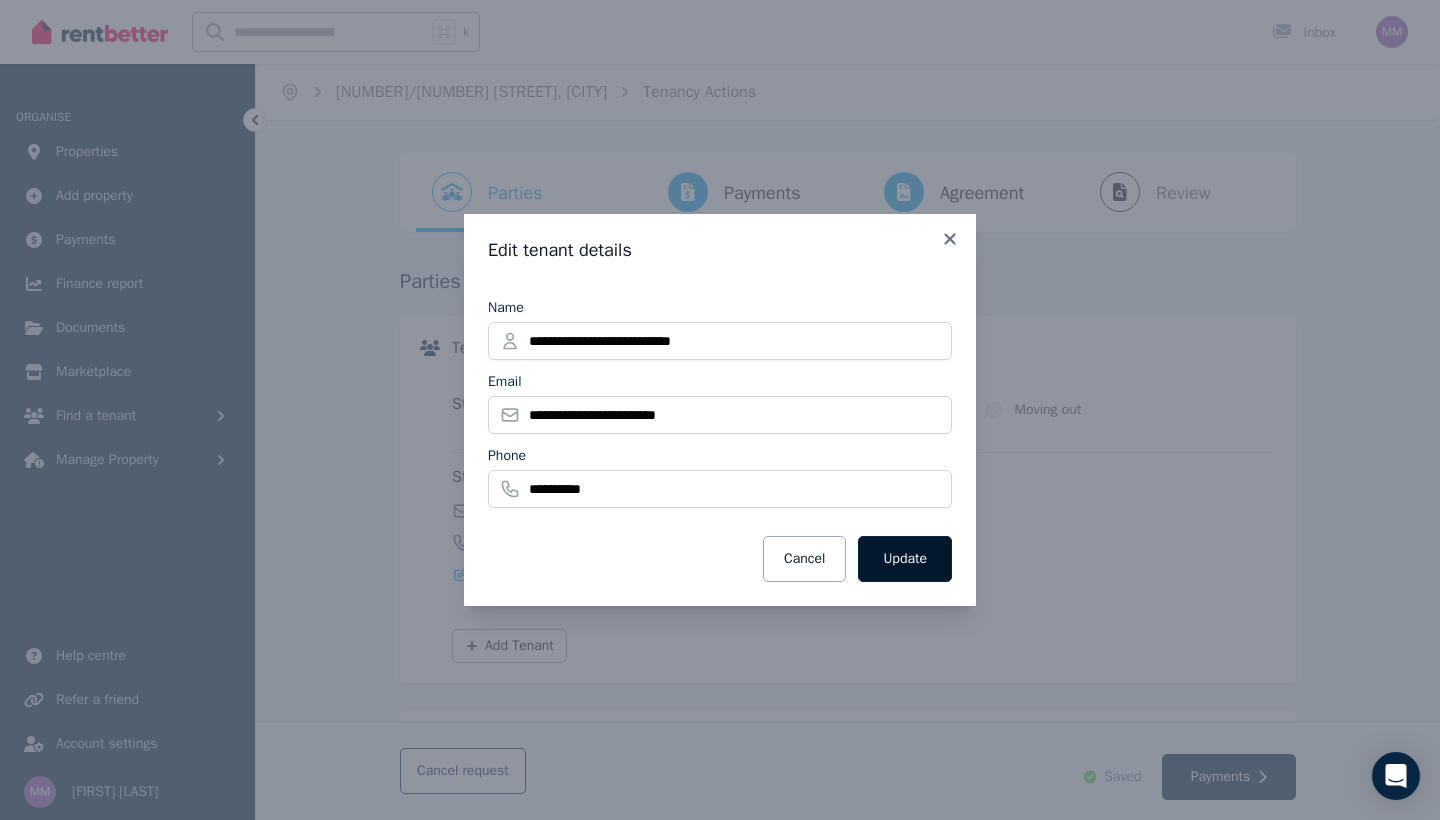 click on "Update" at bounding box center (905, 559) 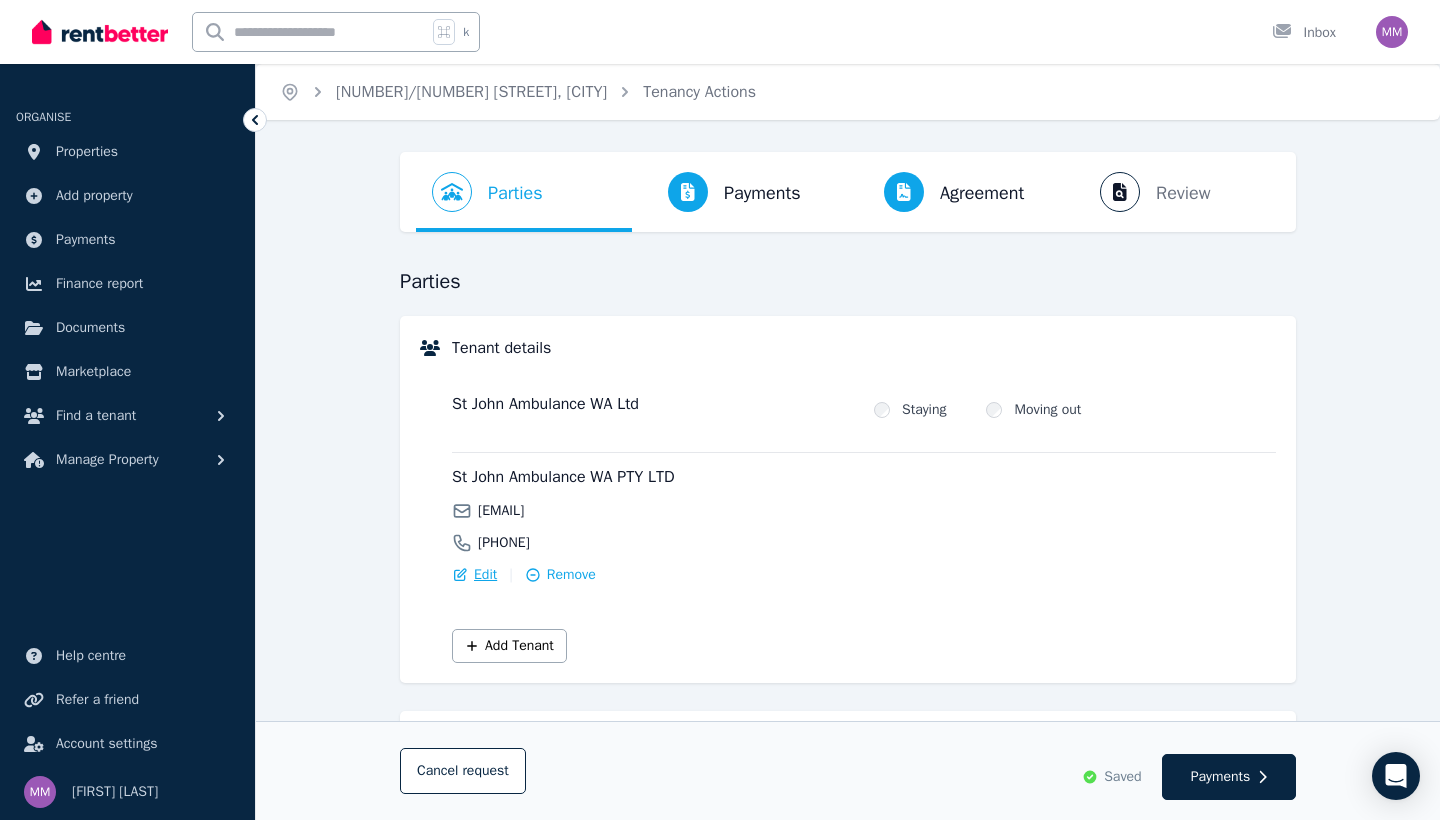 click on "Edit" at bounding box center [485, 575] 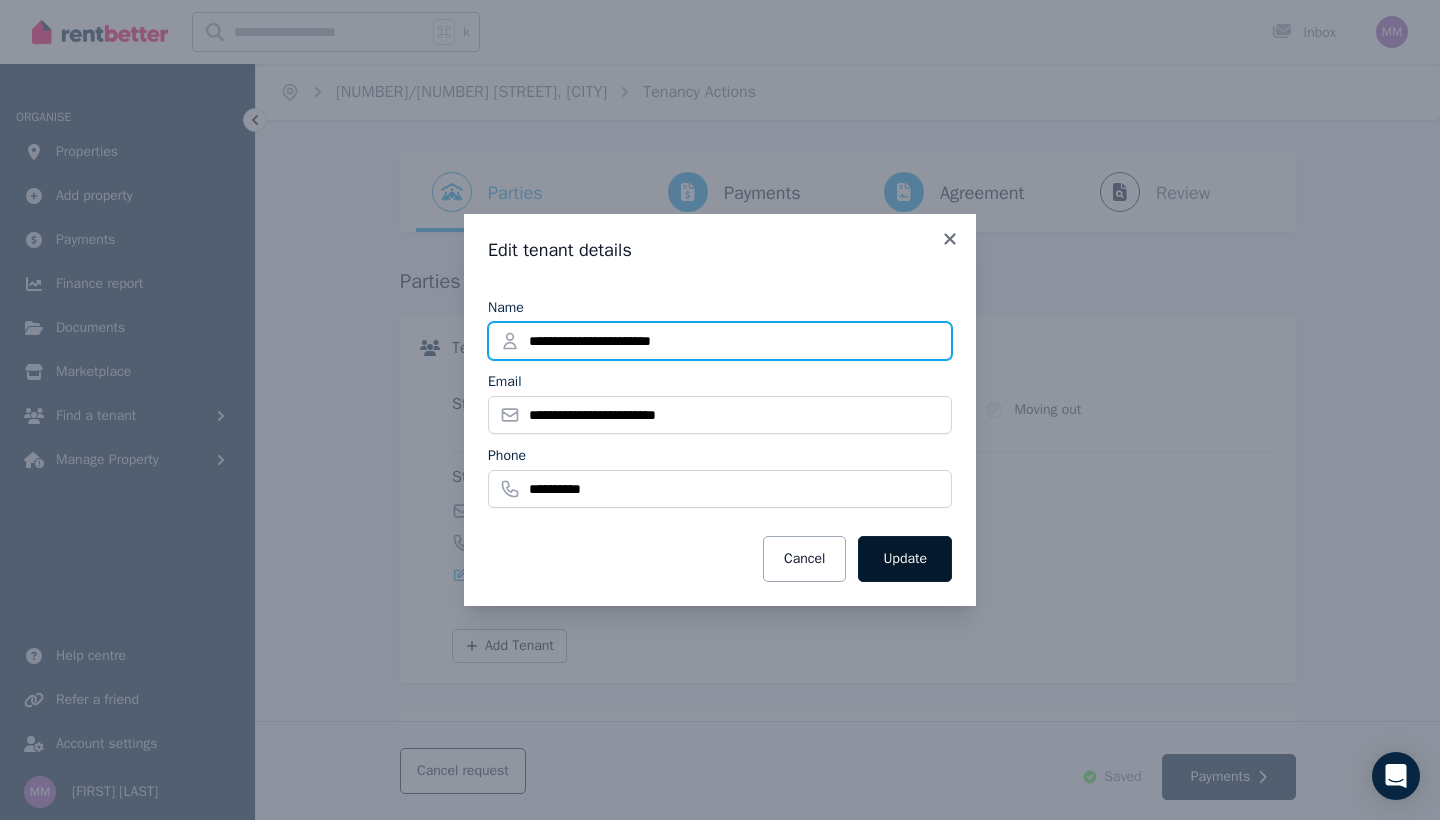type on "**********" 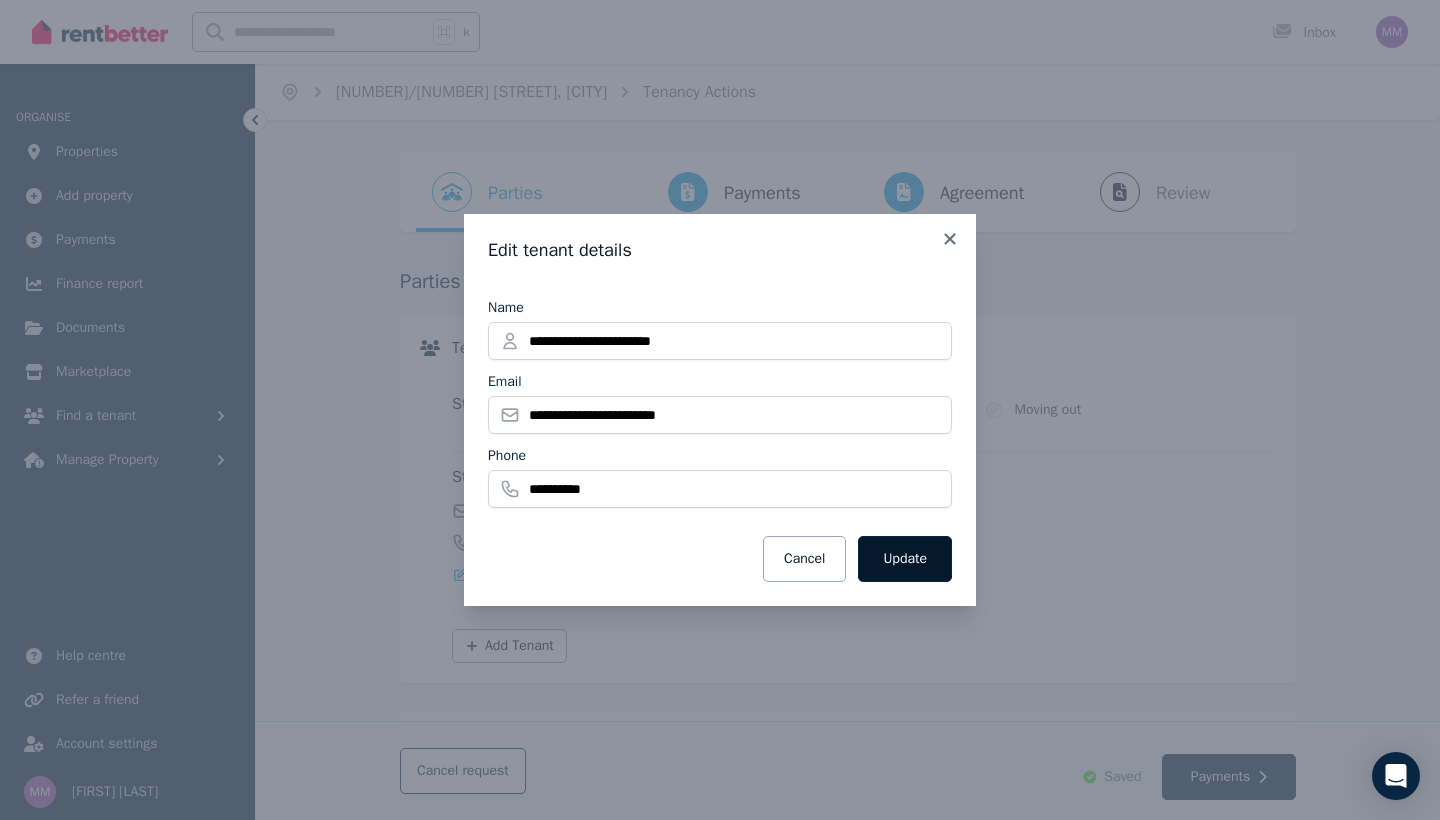 click on "Update" at bounding box center [905, 559] 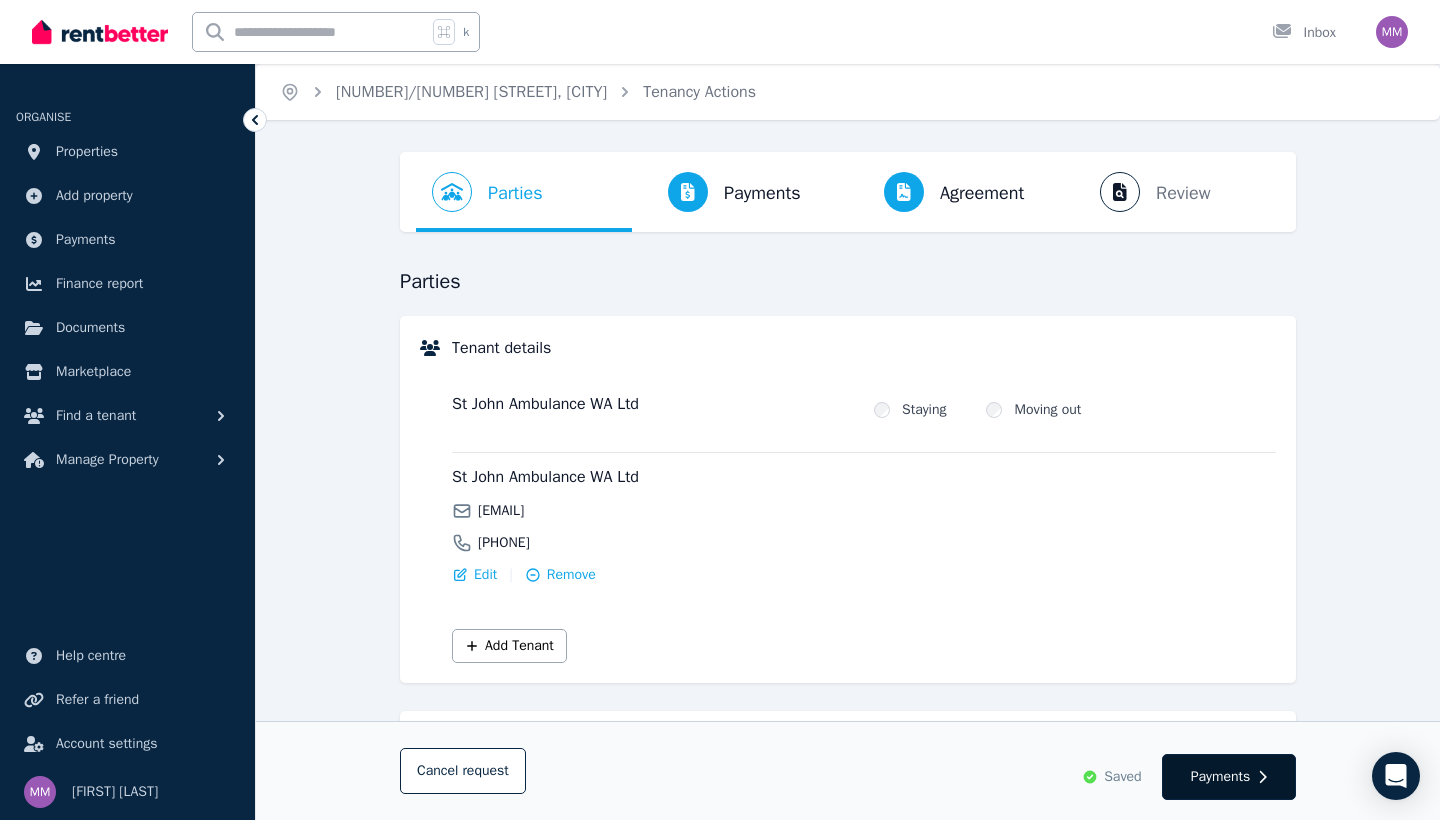 click on "Payments" at bounding box center [1221, 777] 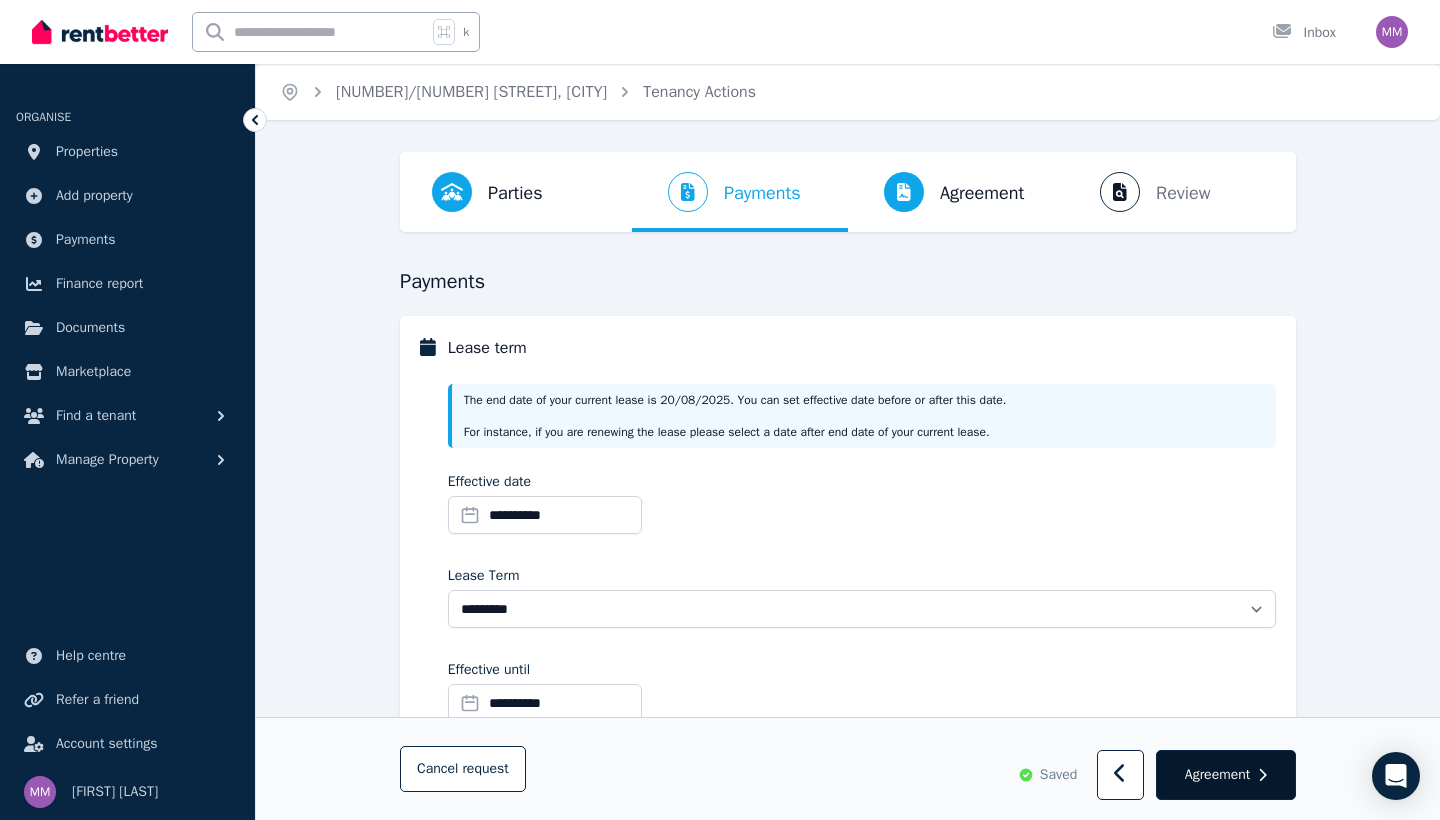 click 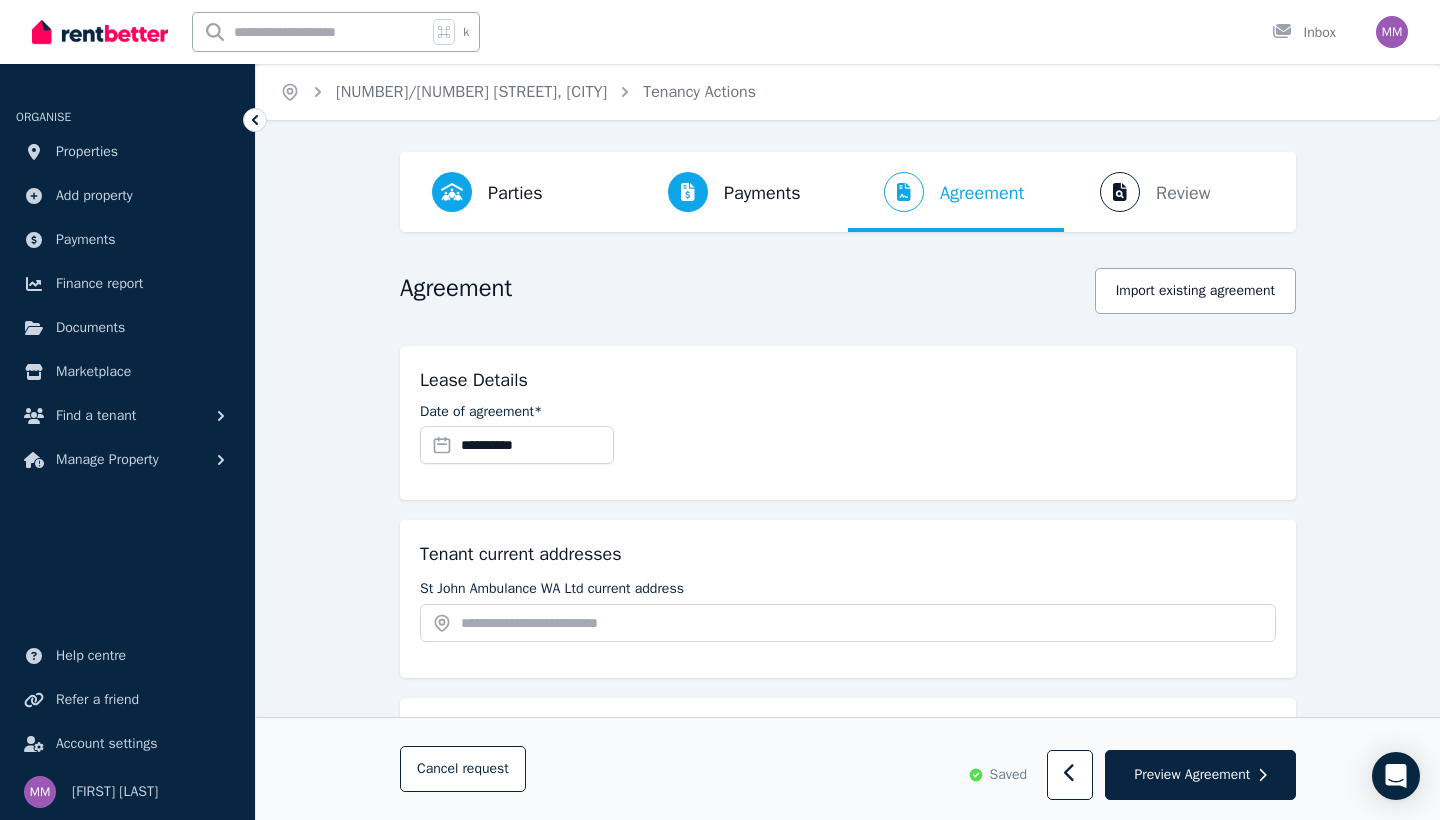 scroll, scrollTop: 0, scrollLeft: 0, axis: both 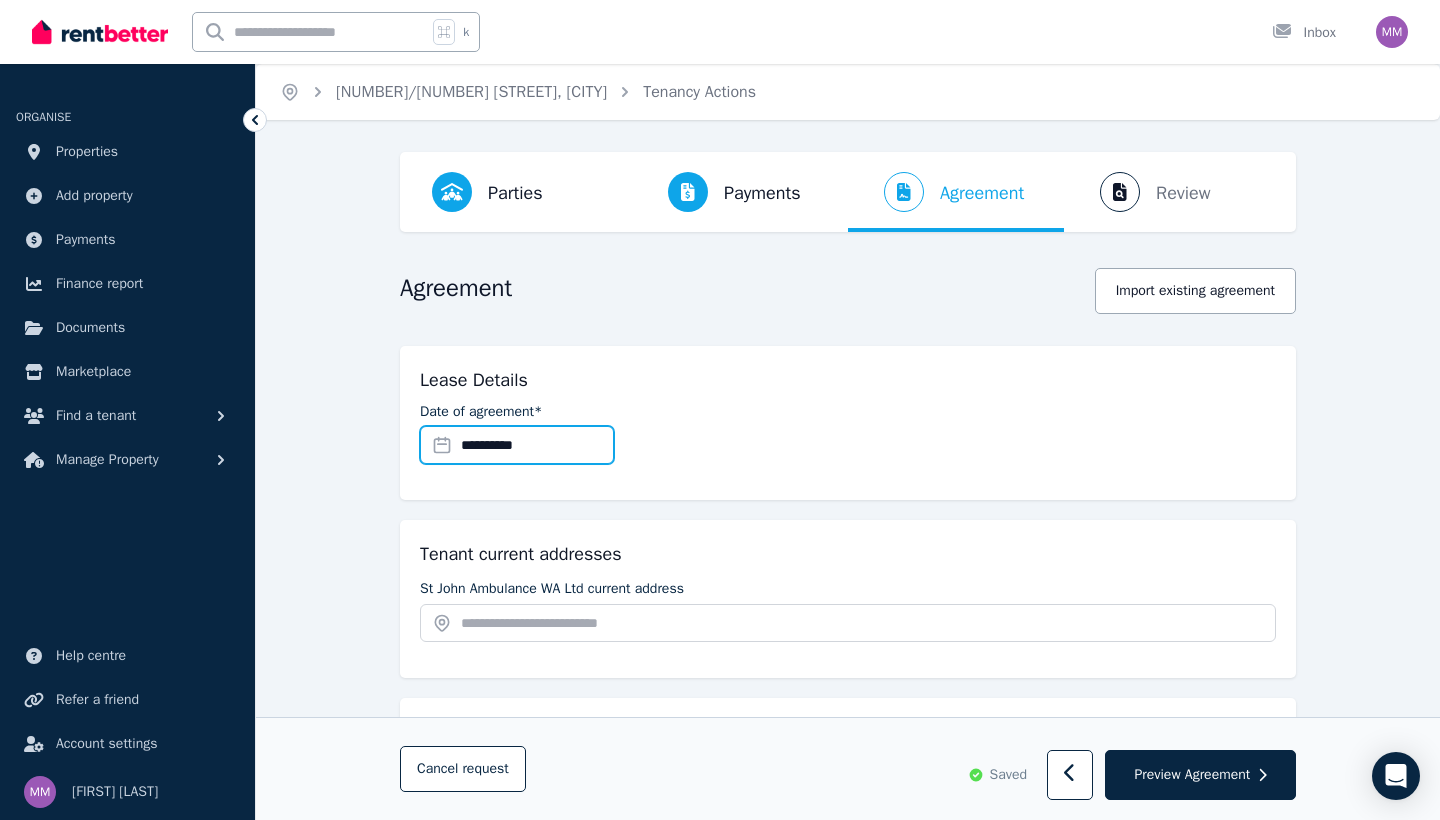 click on "**********" at bounding box center [517, 445] 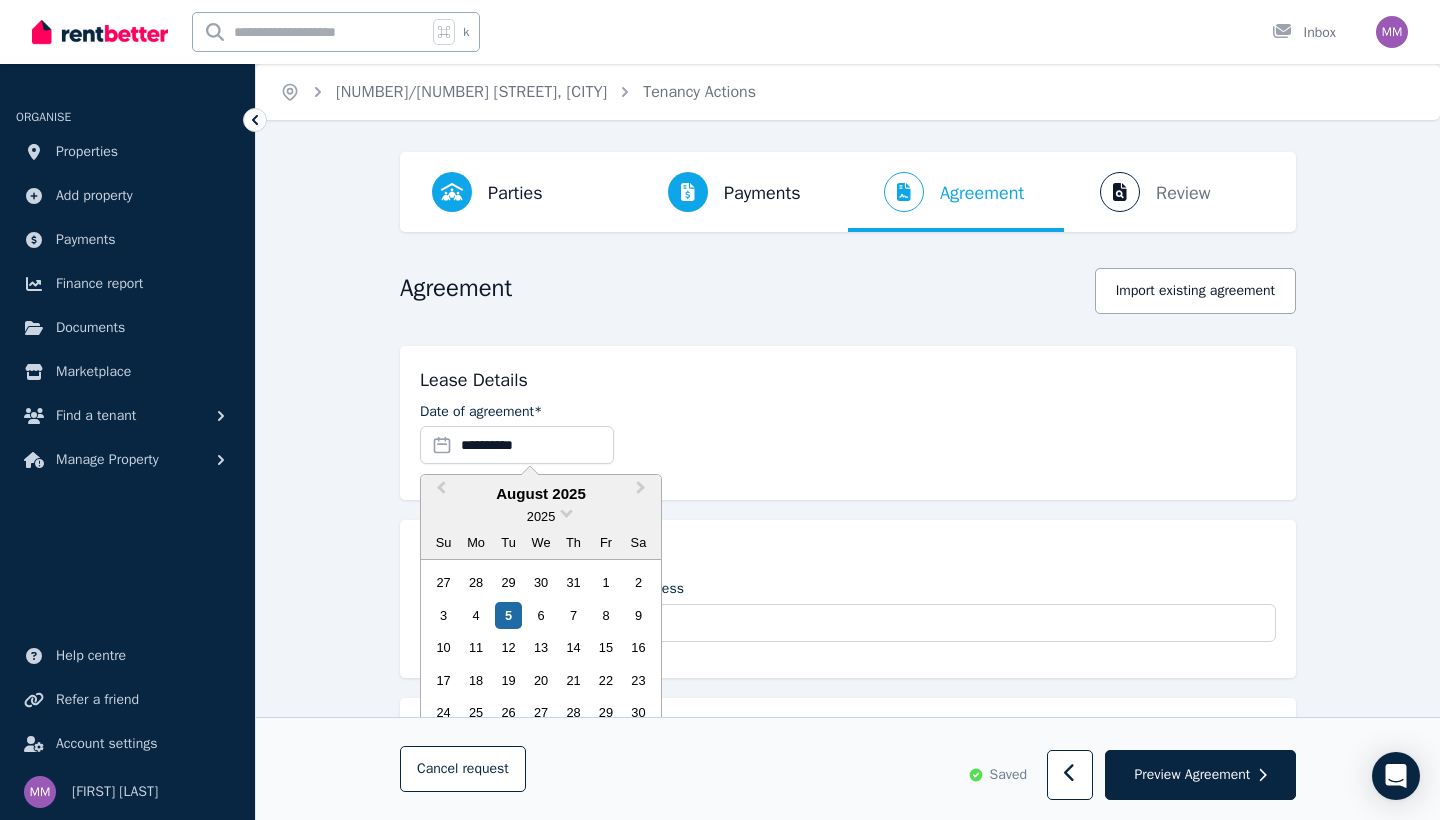 click on "Date of agreement* [REDACTED] [REDACTED] [REDACTED] [YEAR] [YEAR] [REDACTED] [REDACTED] [REDACTED] [REDACTED] [REDACTED] [REDACTED] [REDACTED] [REDACTED] [REDACTED] [REDACTED] [REDACTED] [REDACTED] [REDACTED] [REDACTED] [REDACTED] [REDACTED] [REDACTED] [REDACTED] [REDACTED] [REDACTED] [REDACTED] [REDACTED] [REDACTED] [REDACTED] [REDACTED] [REDACTED] [REDACTED] [REDACTED]" at bounding box center [848, 433] 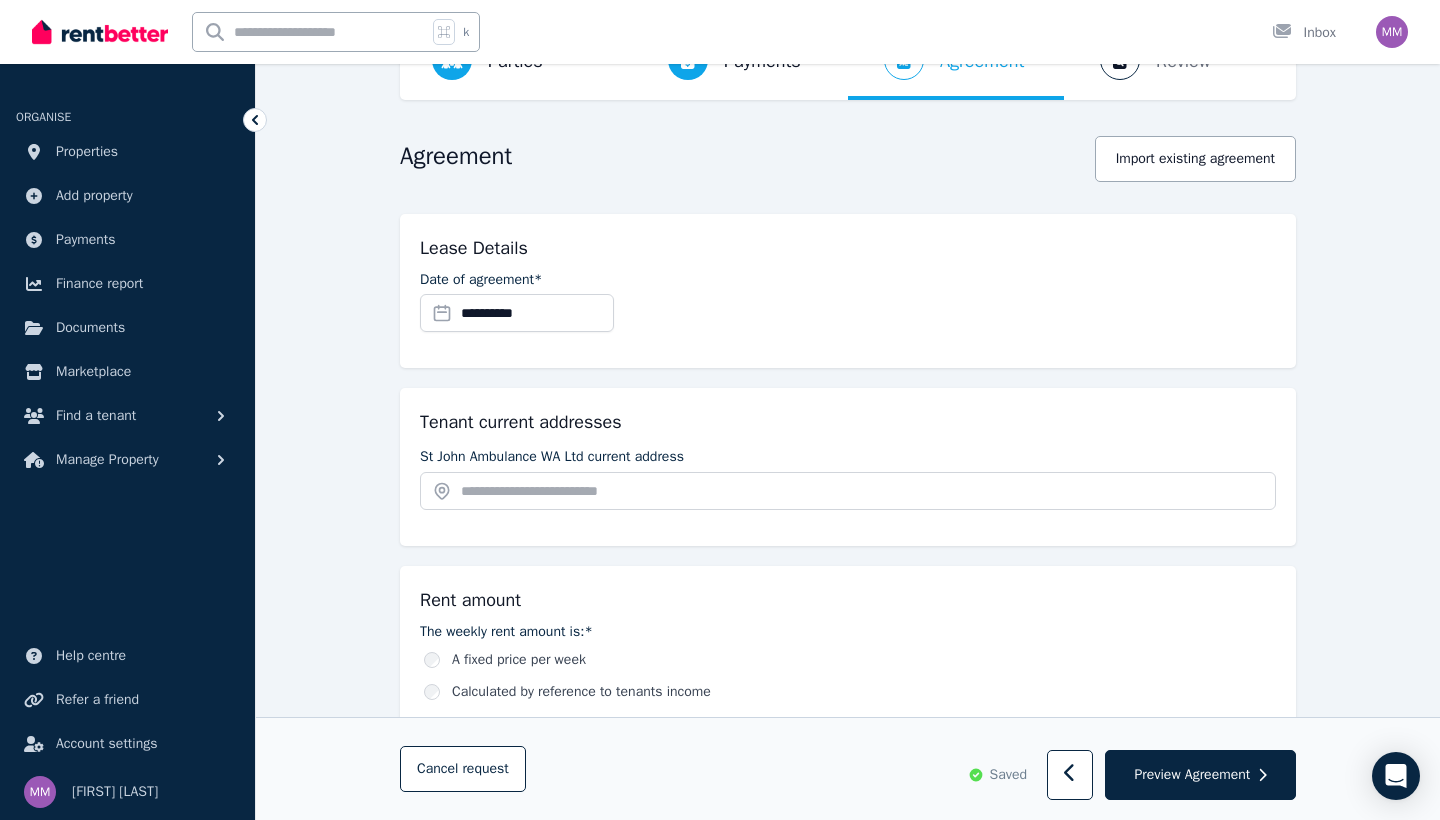 scroll, scrollTop: 135, scrollLeft: 0, axis: vertical 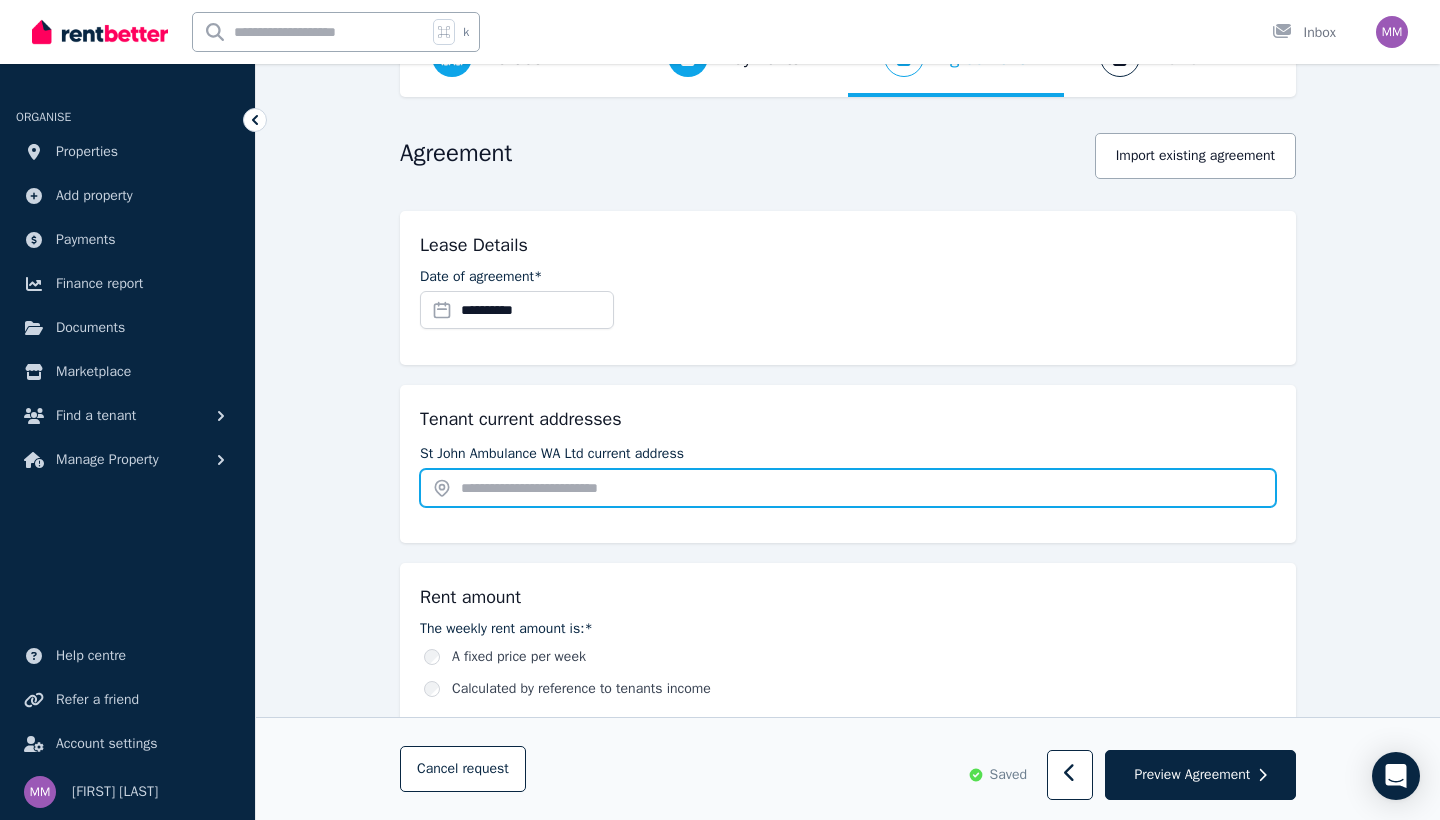 click at bounding box center (848, 488) 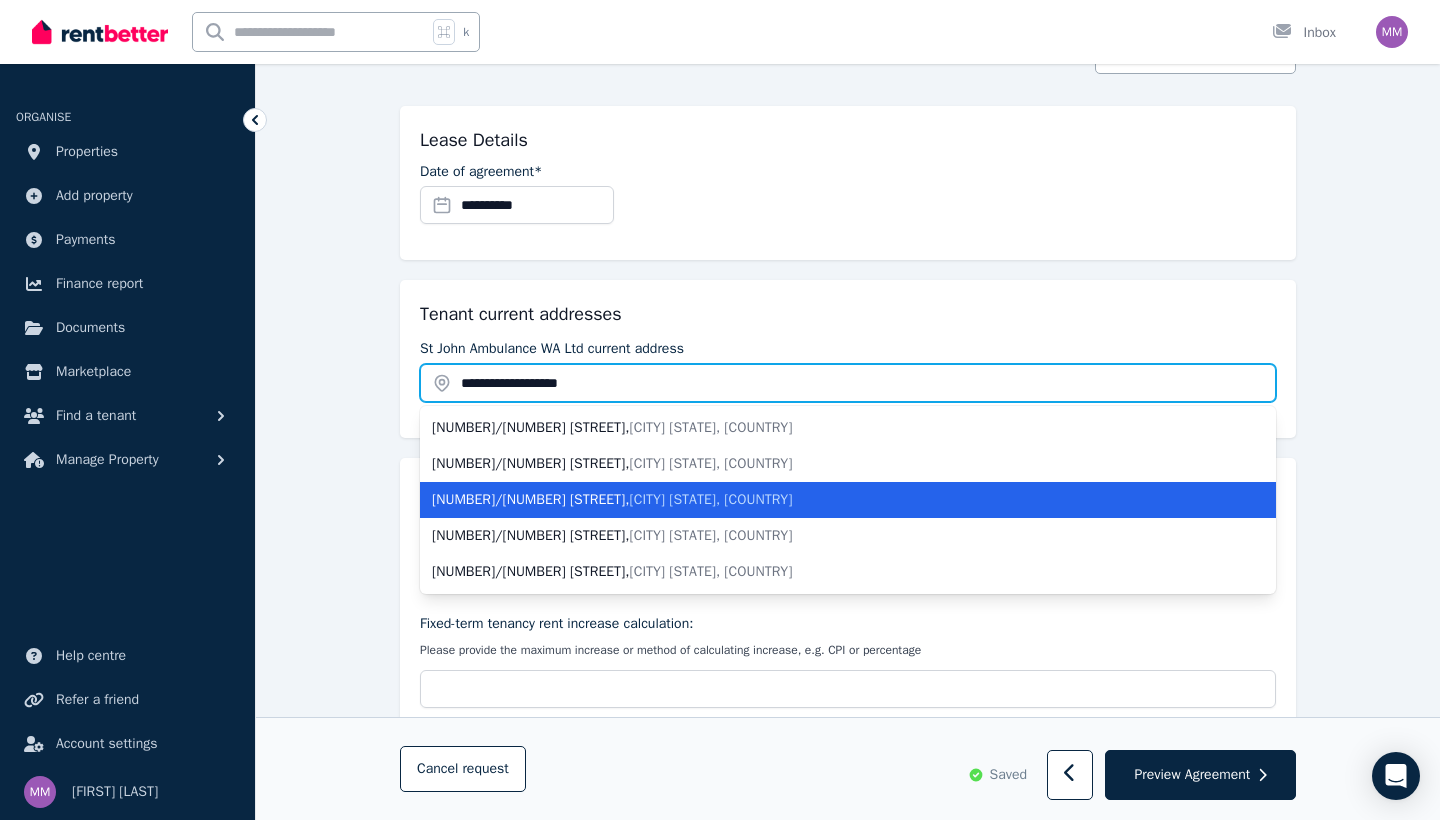 scroll, scrollTop: 242, scrollLeft: 0, axis: vertical 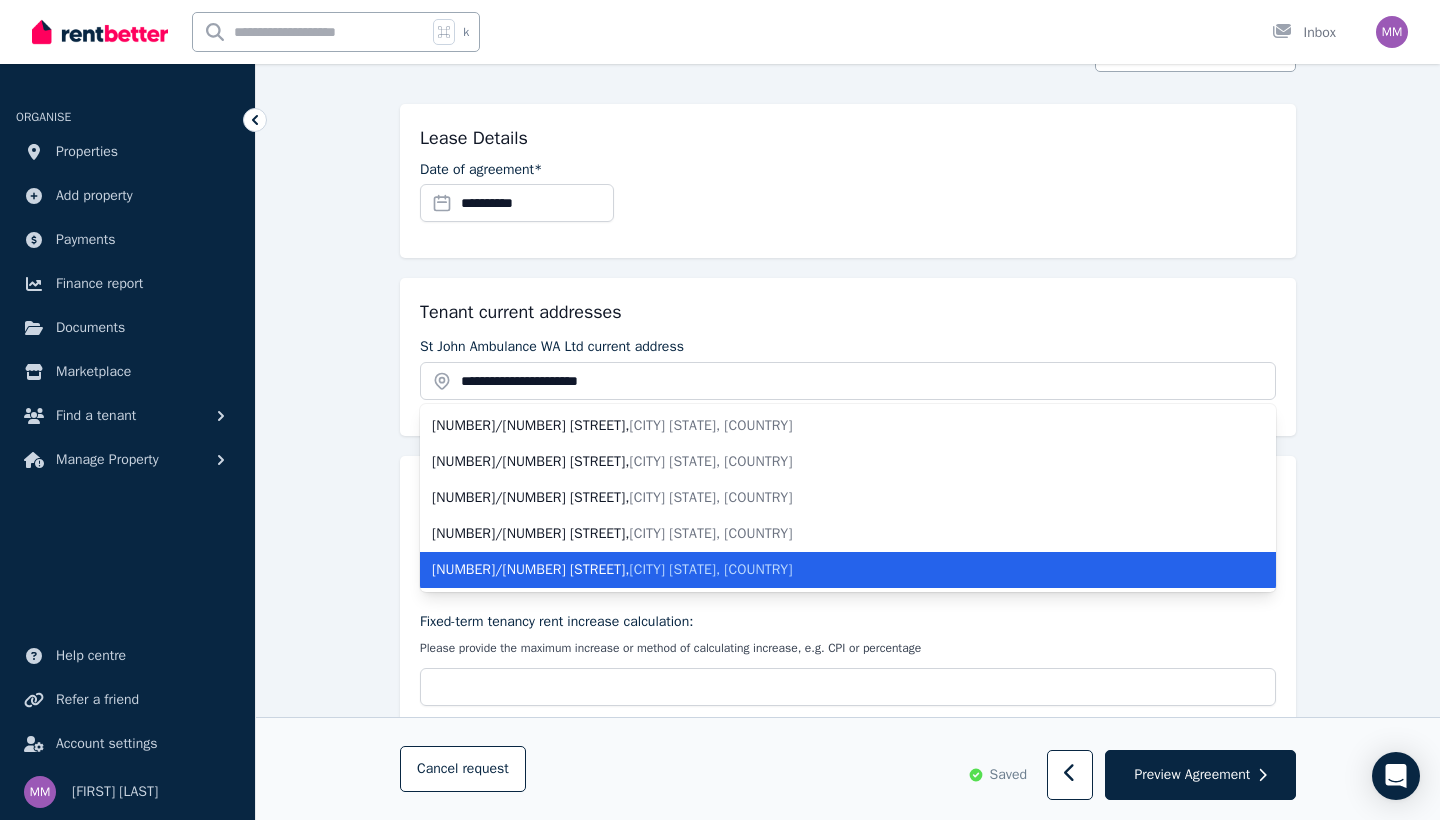 click on "[NUMBER]/[NUMBER] [STREET] , [CITY] [STATE], [COUNTRY]" at bounding box center [836, 570] 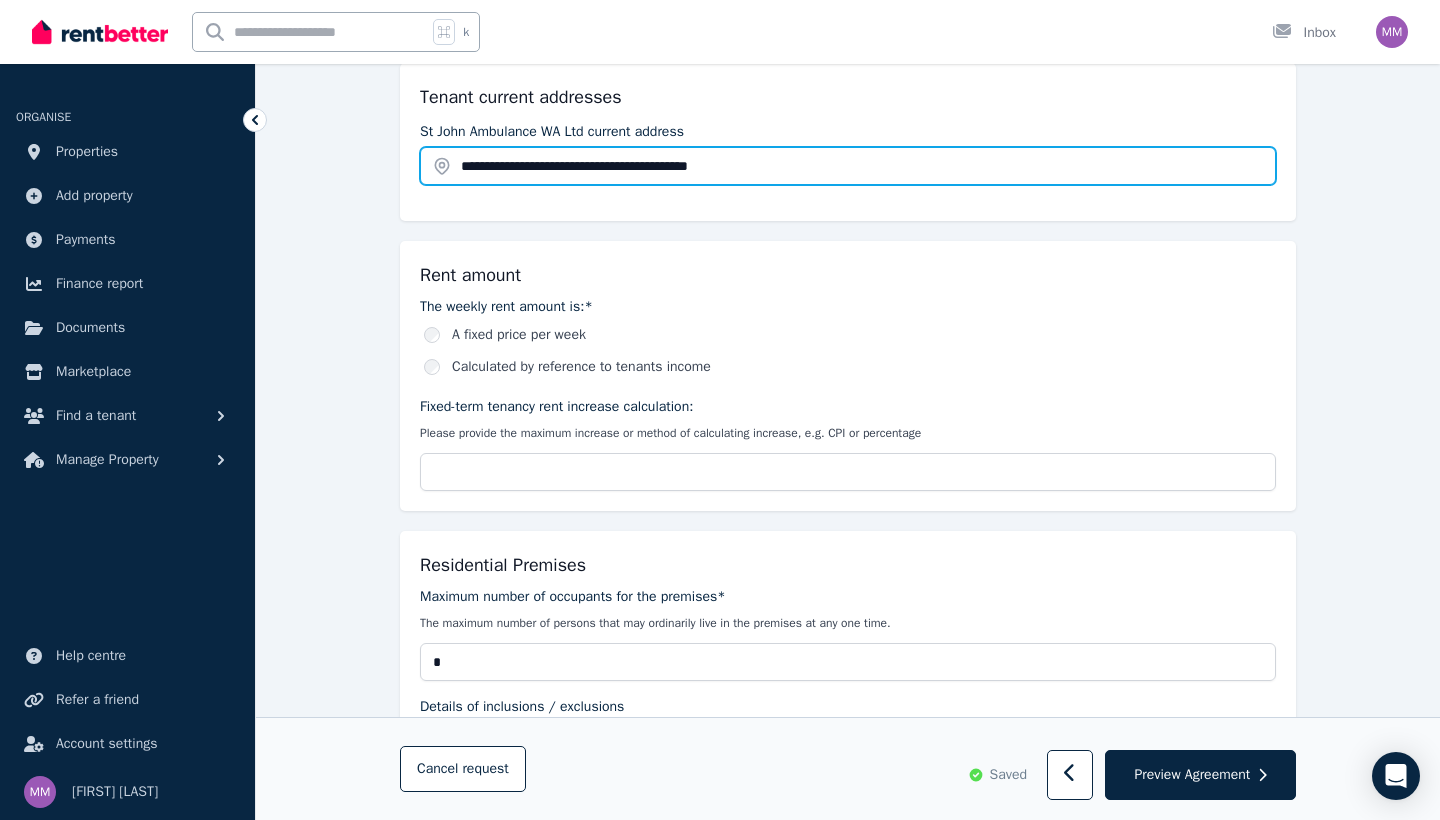 scroll, scrollTop: 672, scrollLeft: 0, axis: vertical 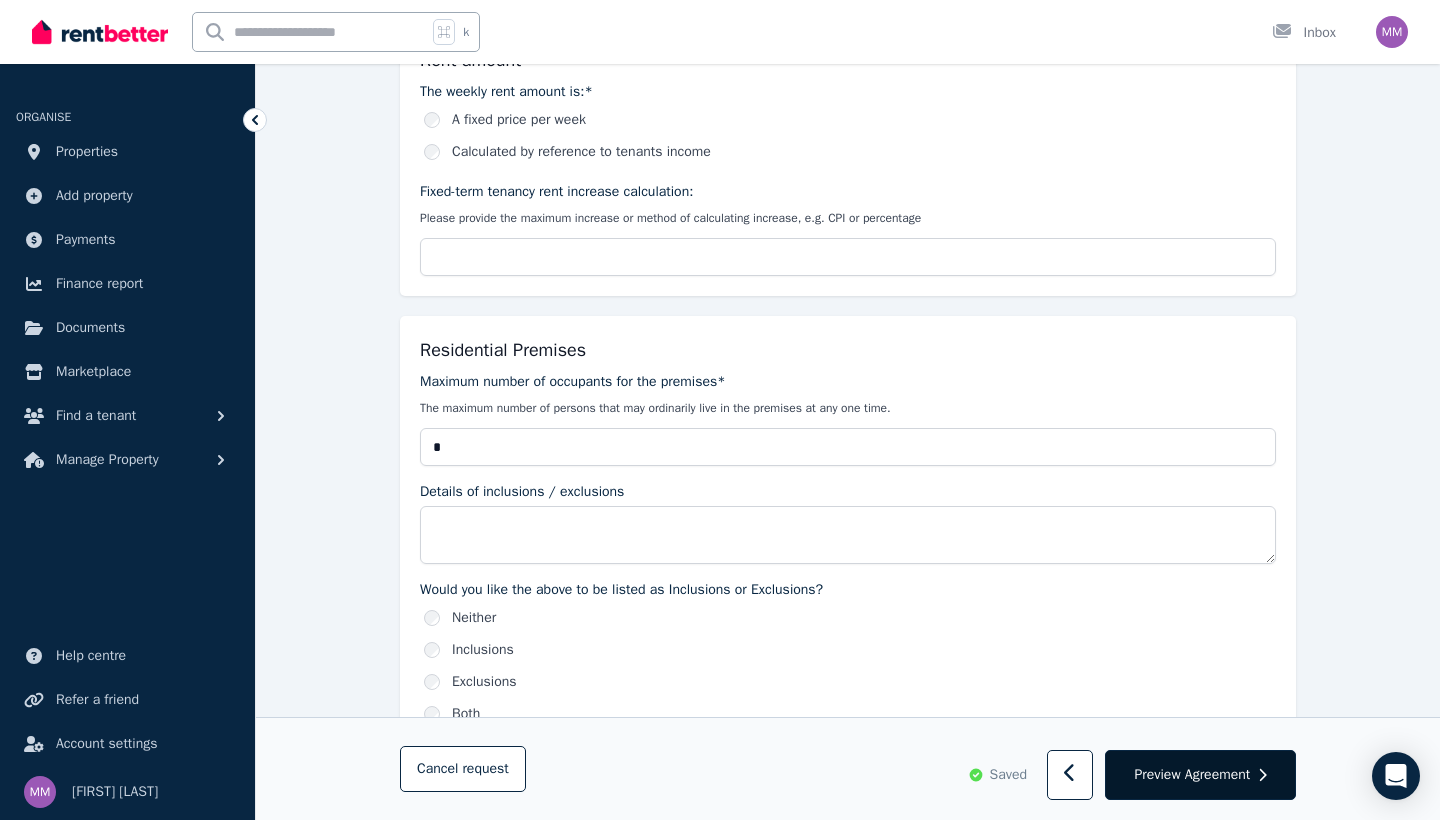 click on "Preview Agreement" at bounding box center [1192, 775] 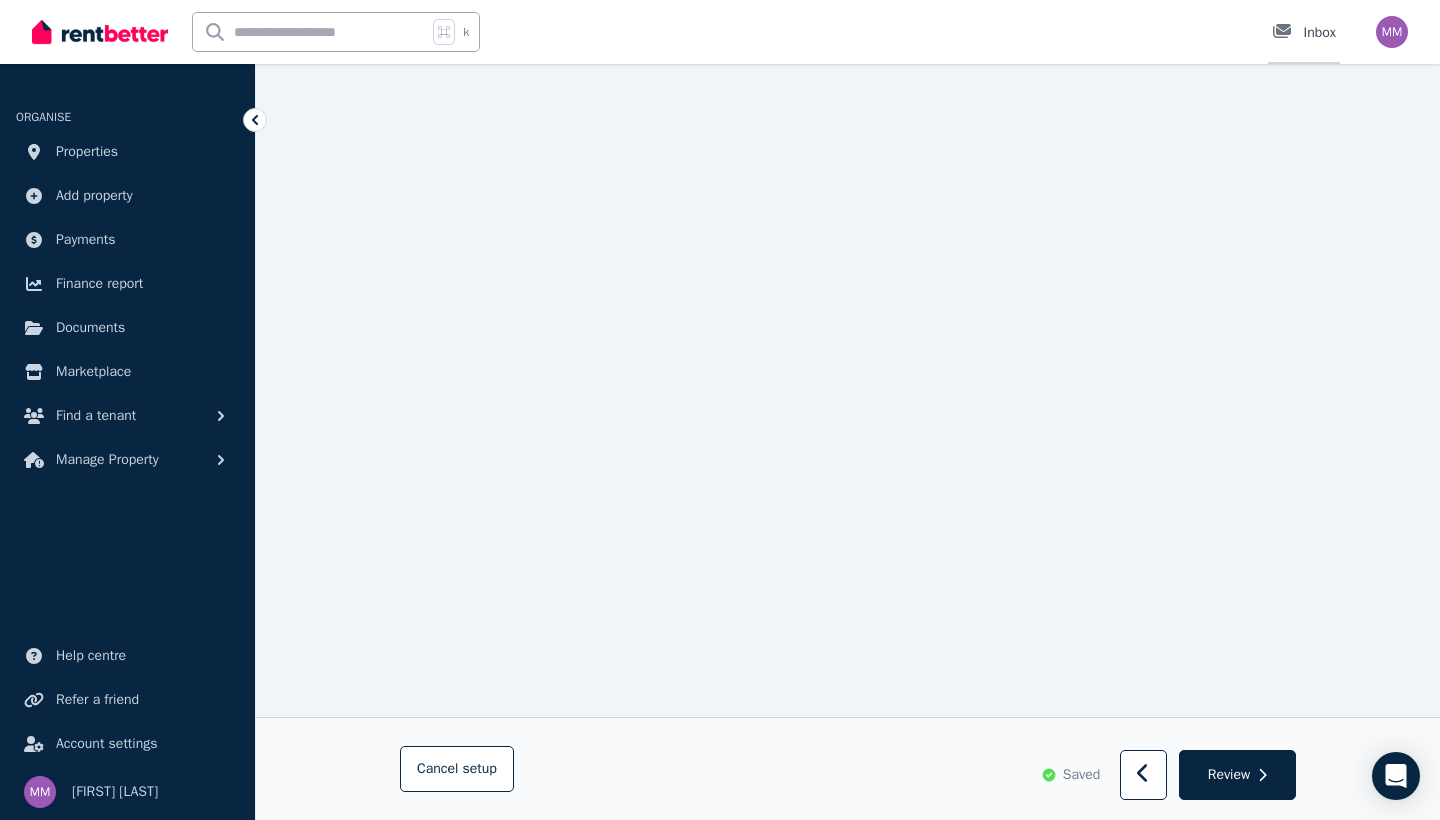 scroll, scrollTop: 7434, scrollLeft: 0, axis: vertical 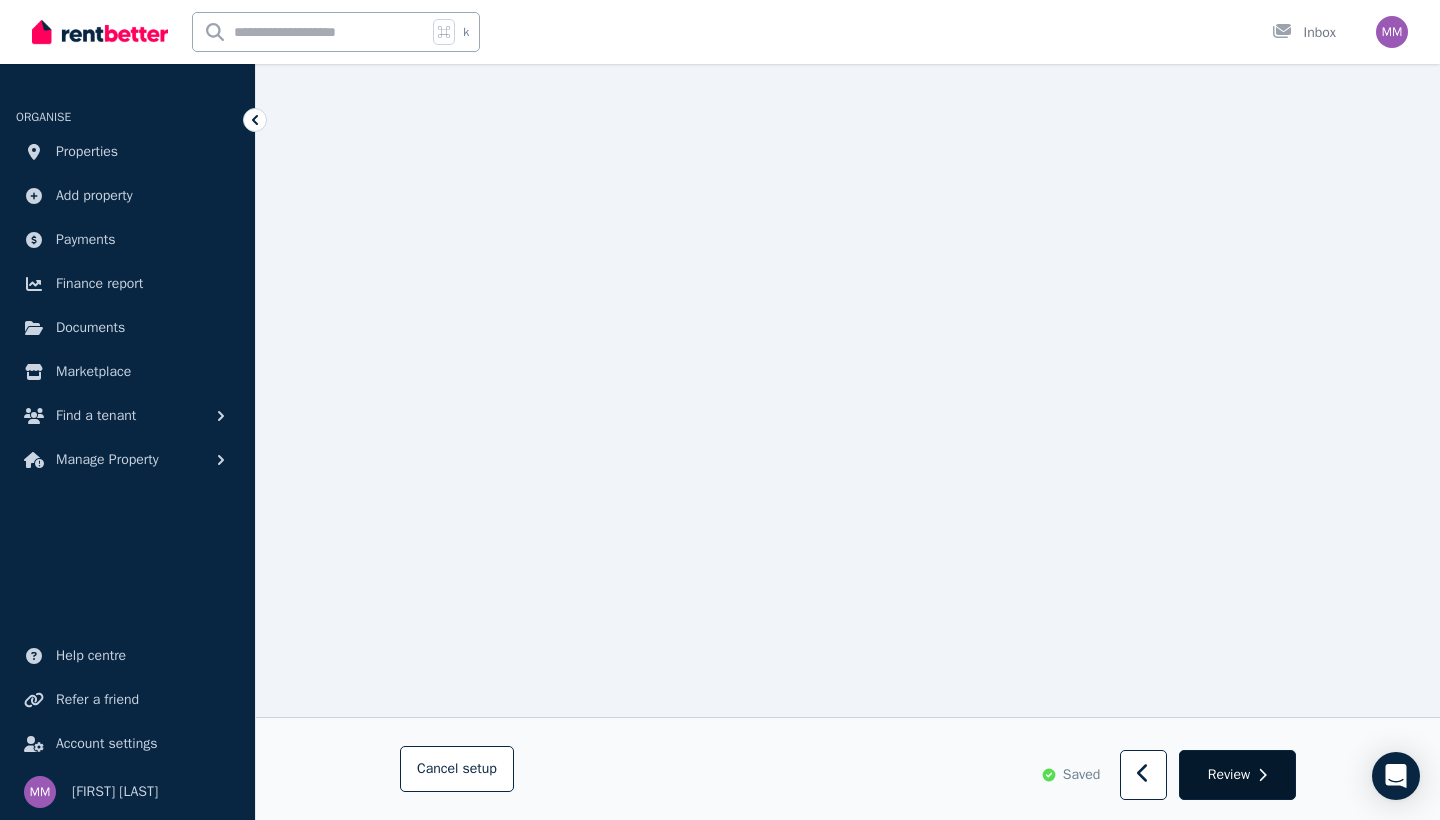 click on "Review" at bounding box center (1229, 775) 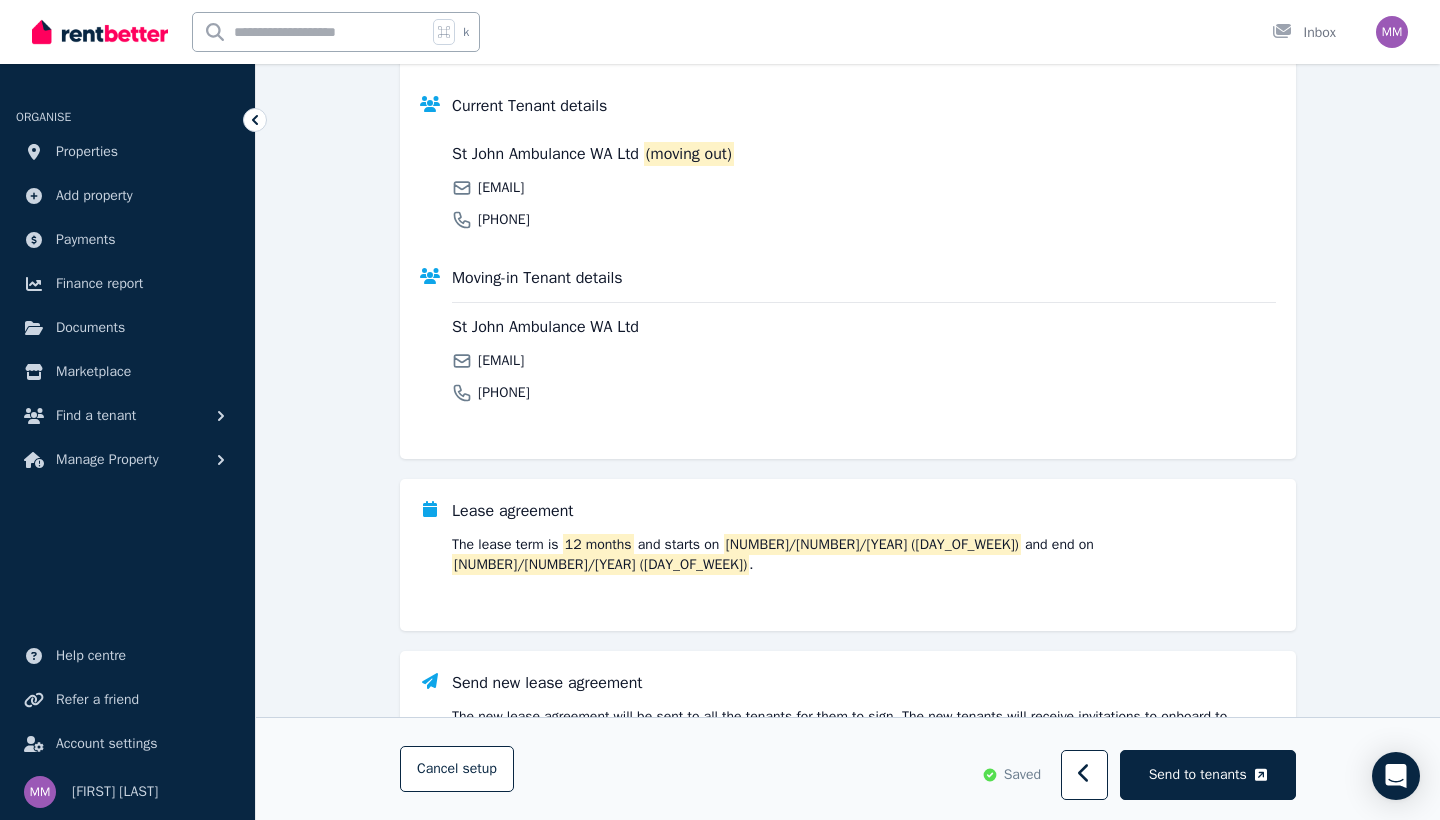 scroll, scrollTop: 373, scrollLeft: 0, axis: vertical 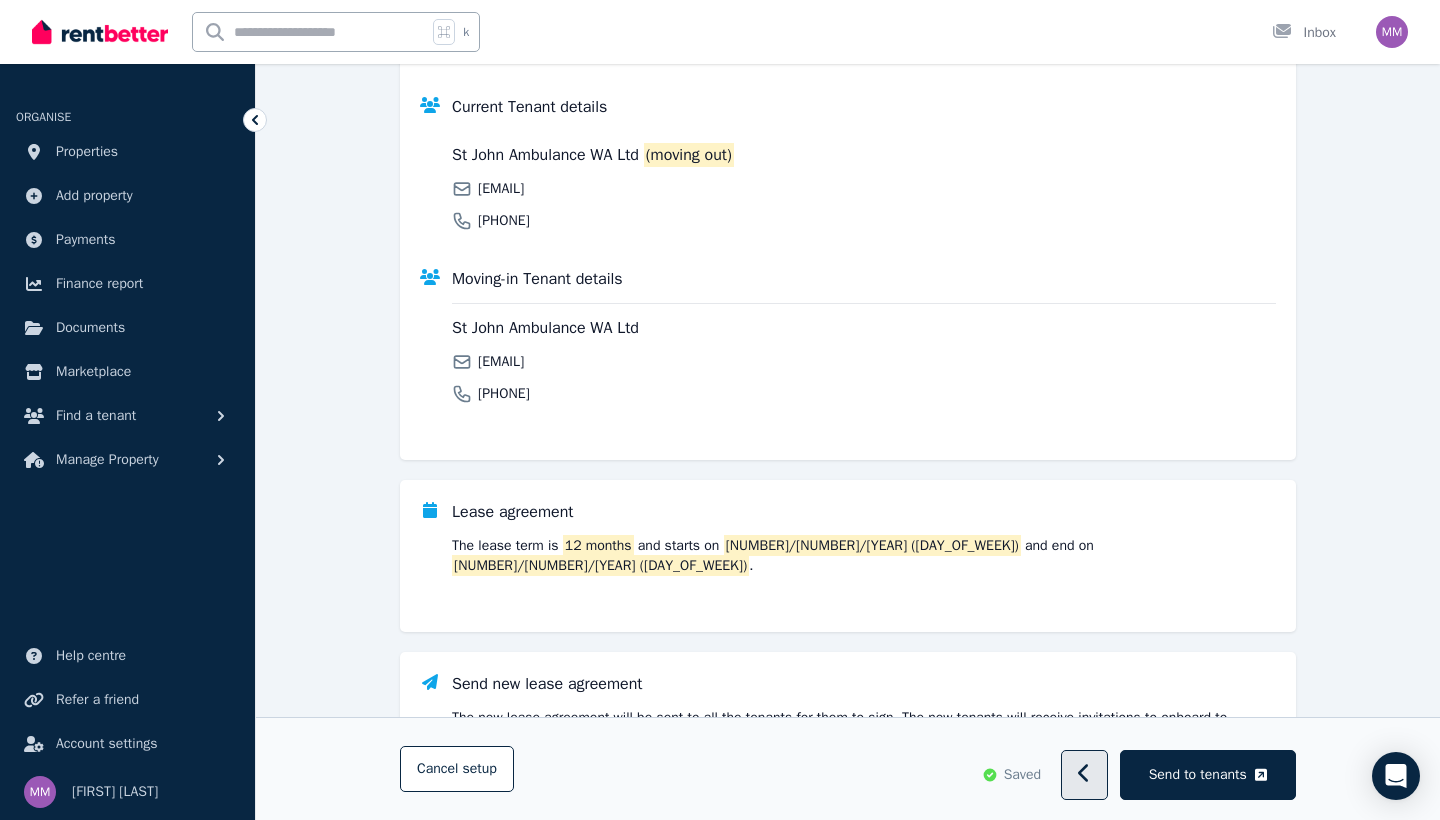 click 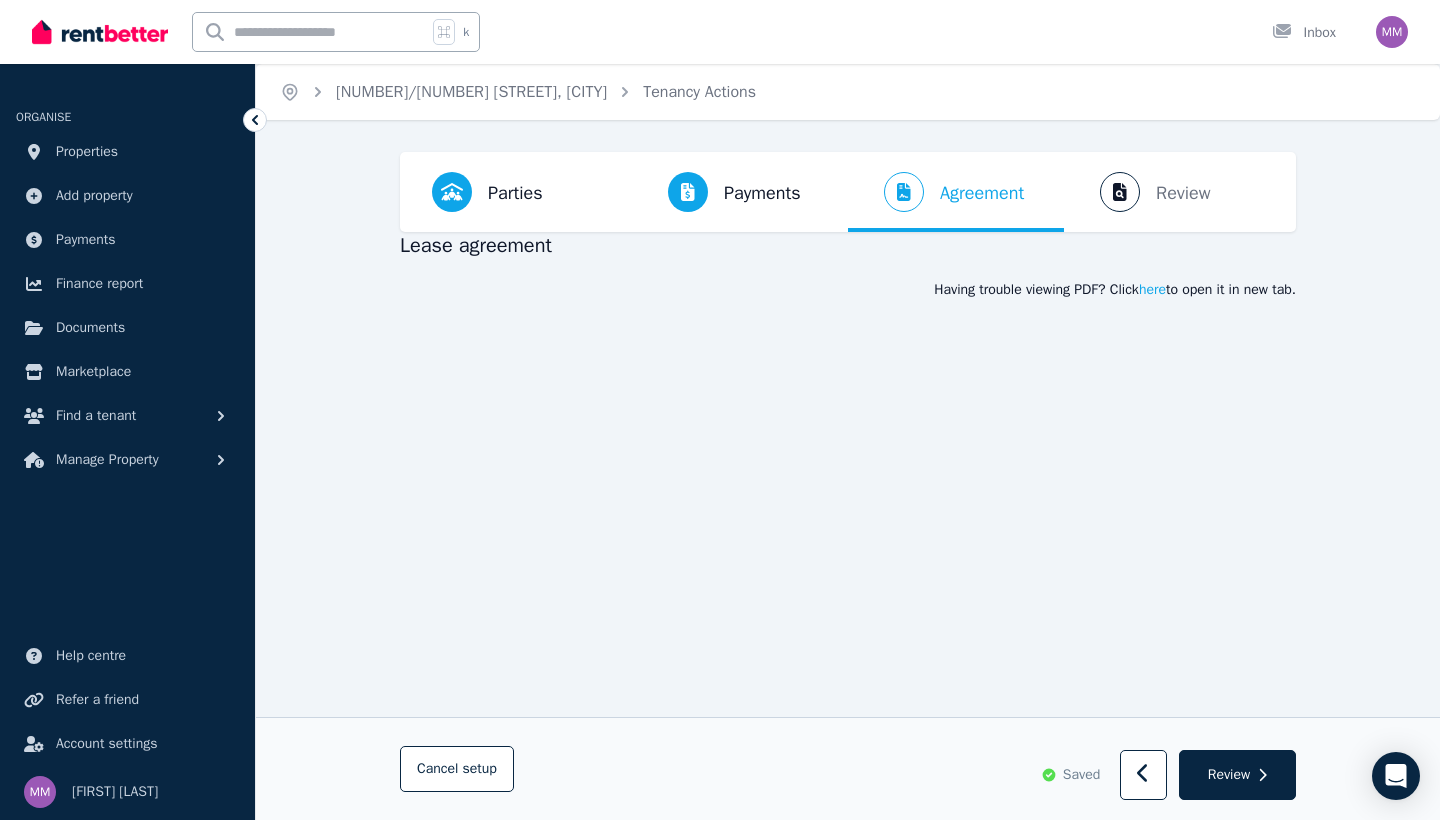 scroll, scrollTop: 0, scrollLeft: 0, axis: both 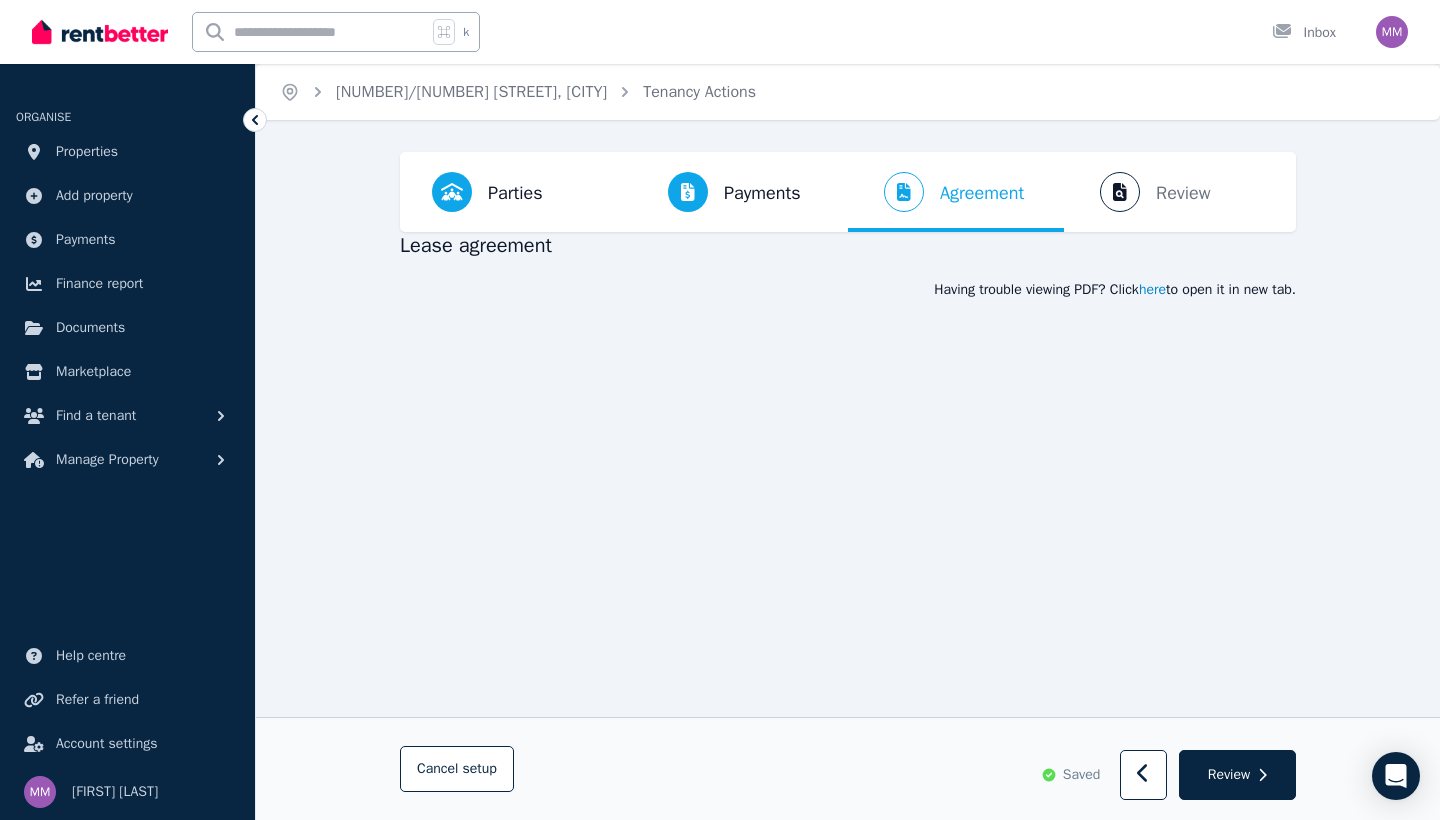 click on "here" at bounding box center [1152, 290] 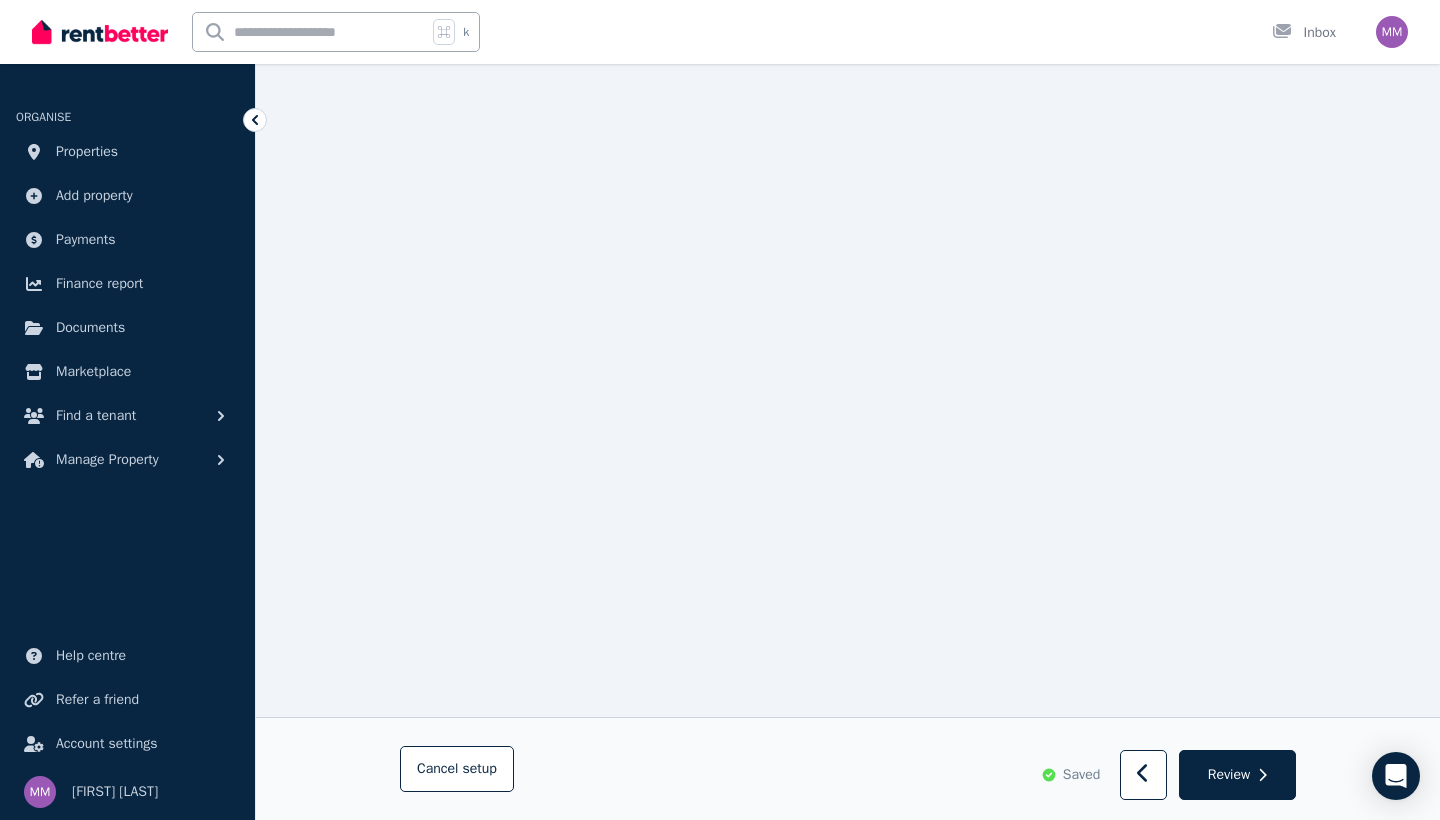 scroll, scrollTop: 1122, scrollLeft: 0, axis: vertical 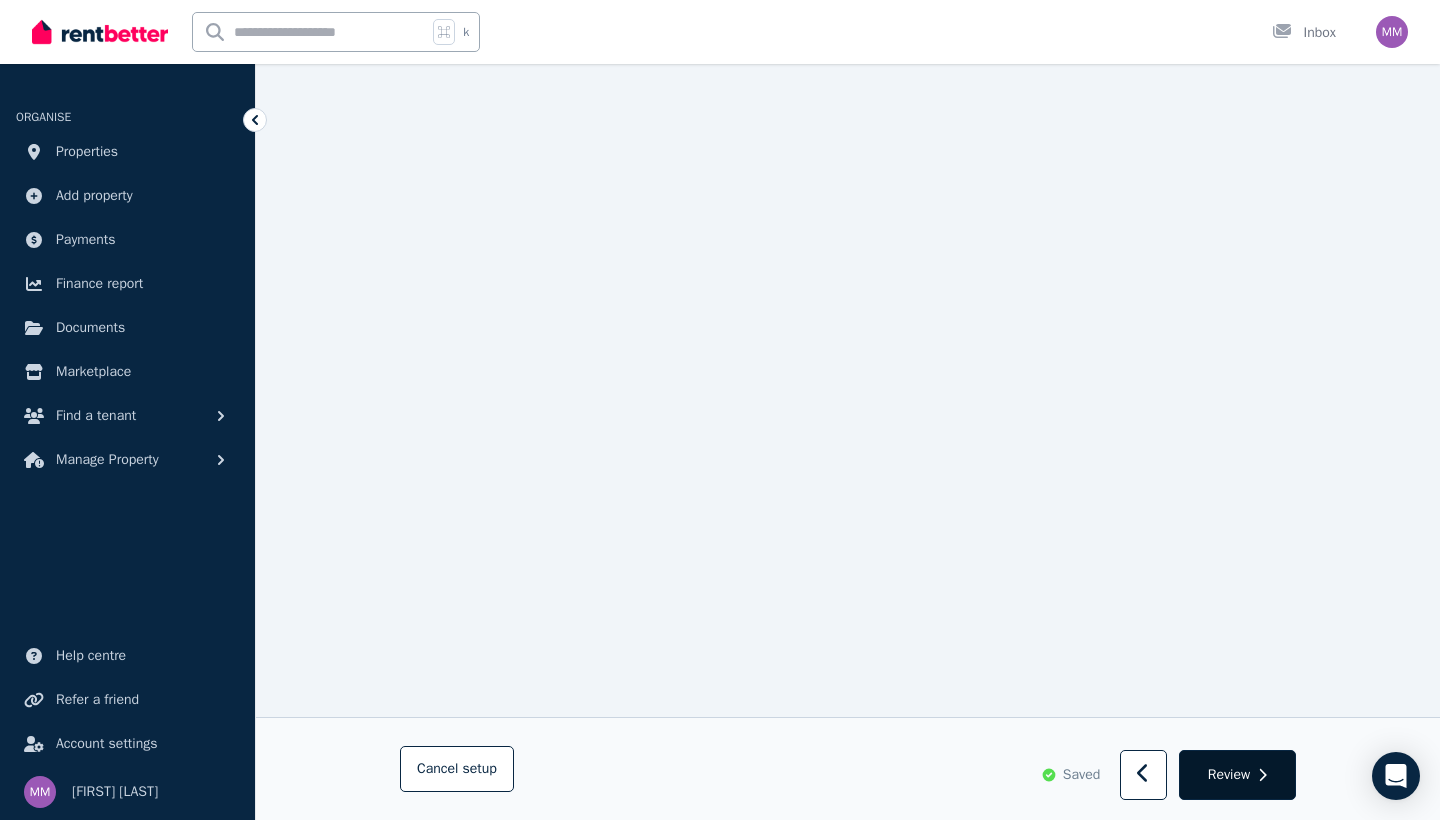 click on "Review" at bounding box center [1229, 775] 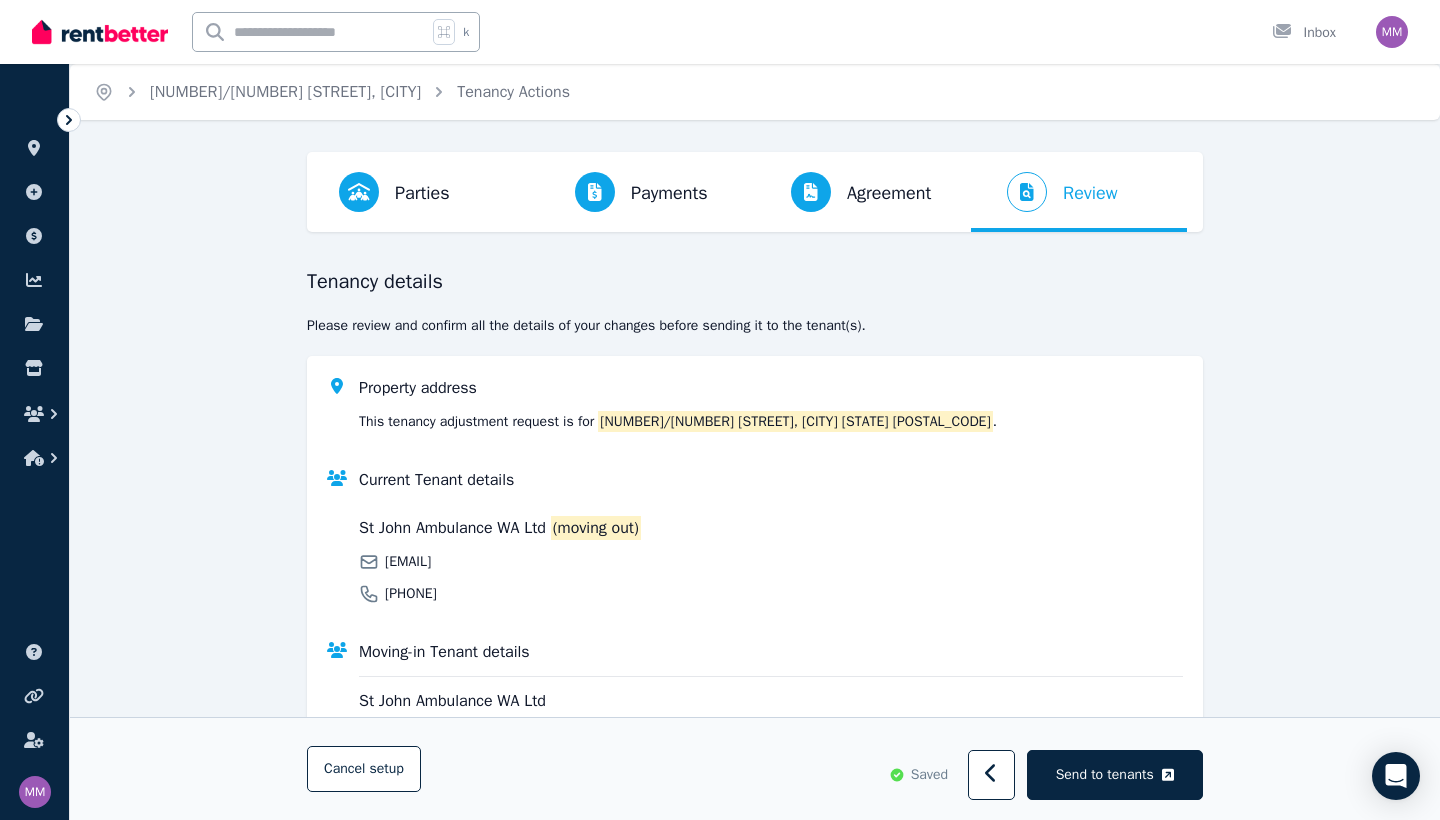 scroll, scrollTop: 0, scrollLeft: 0, axis: both 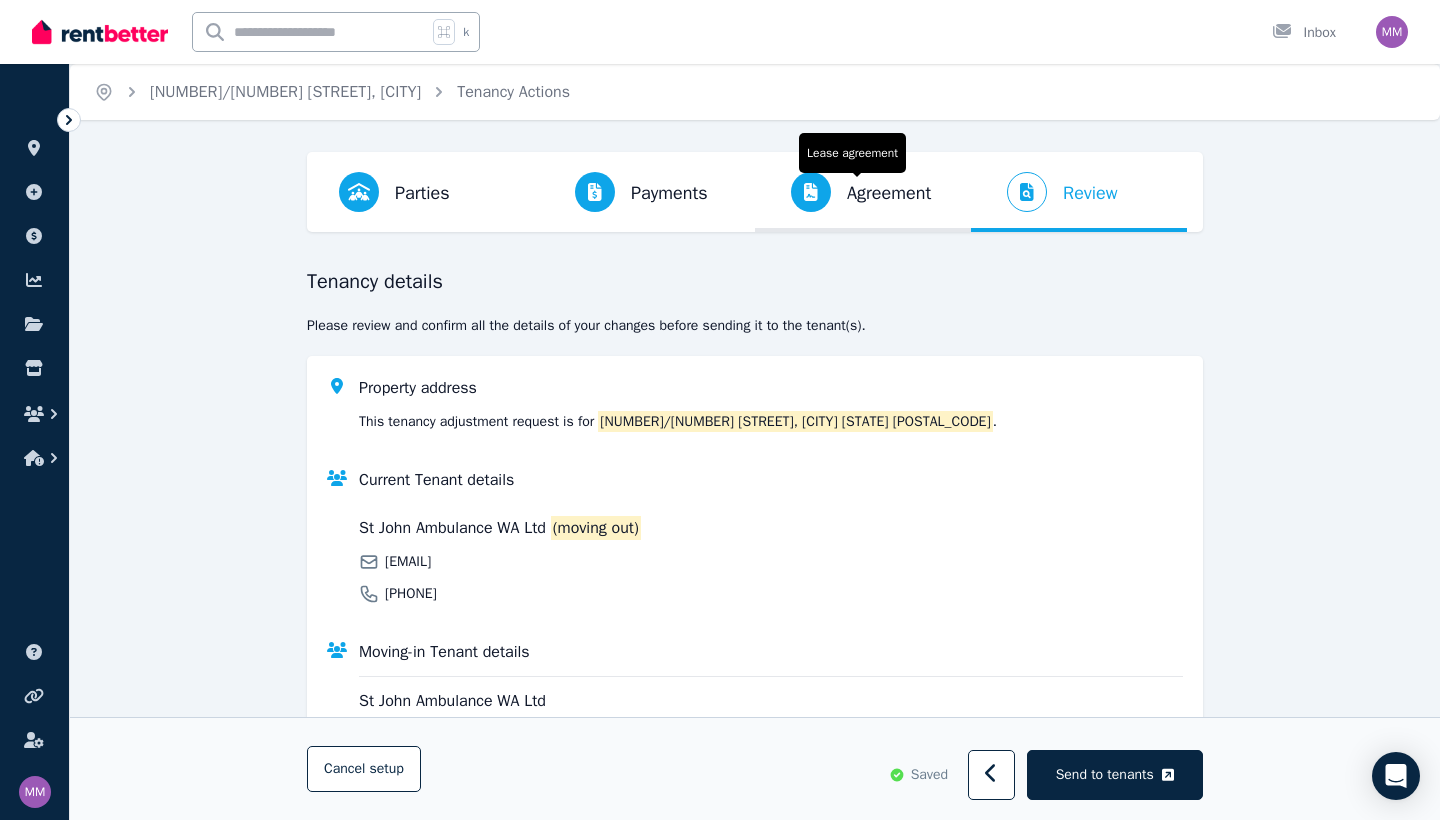 click on "Agreement" at bounding box center [889, 193] 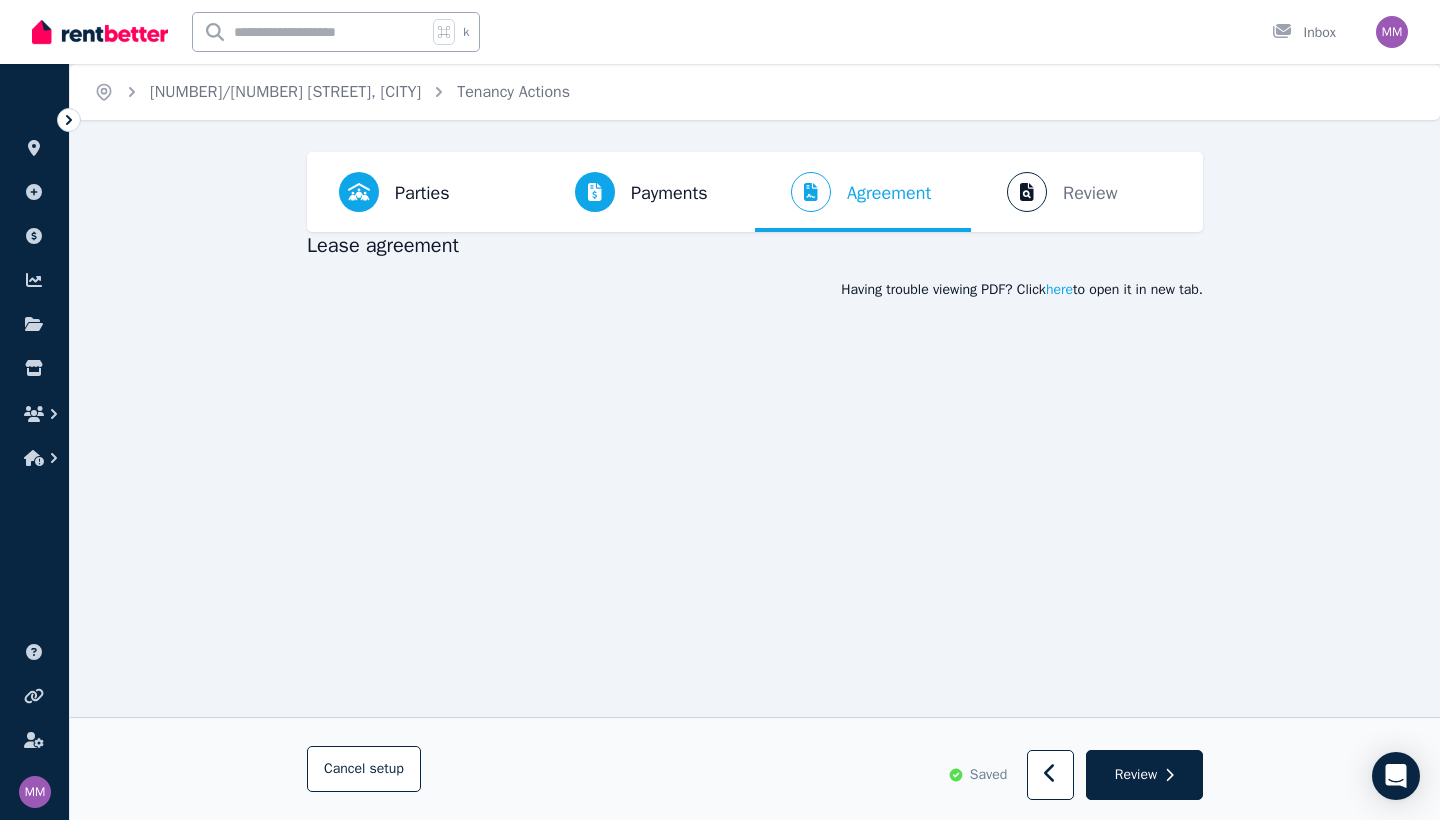 scroll, scrollTop: 0, scrollLeft: 0, axis: both 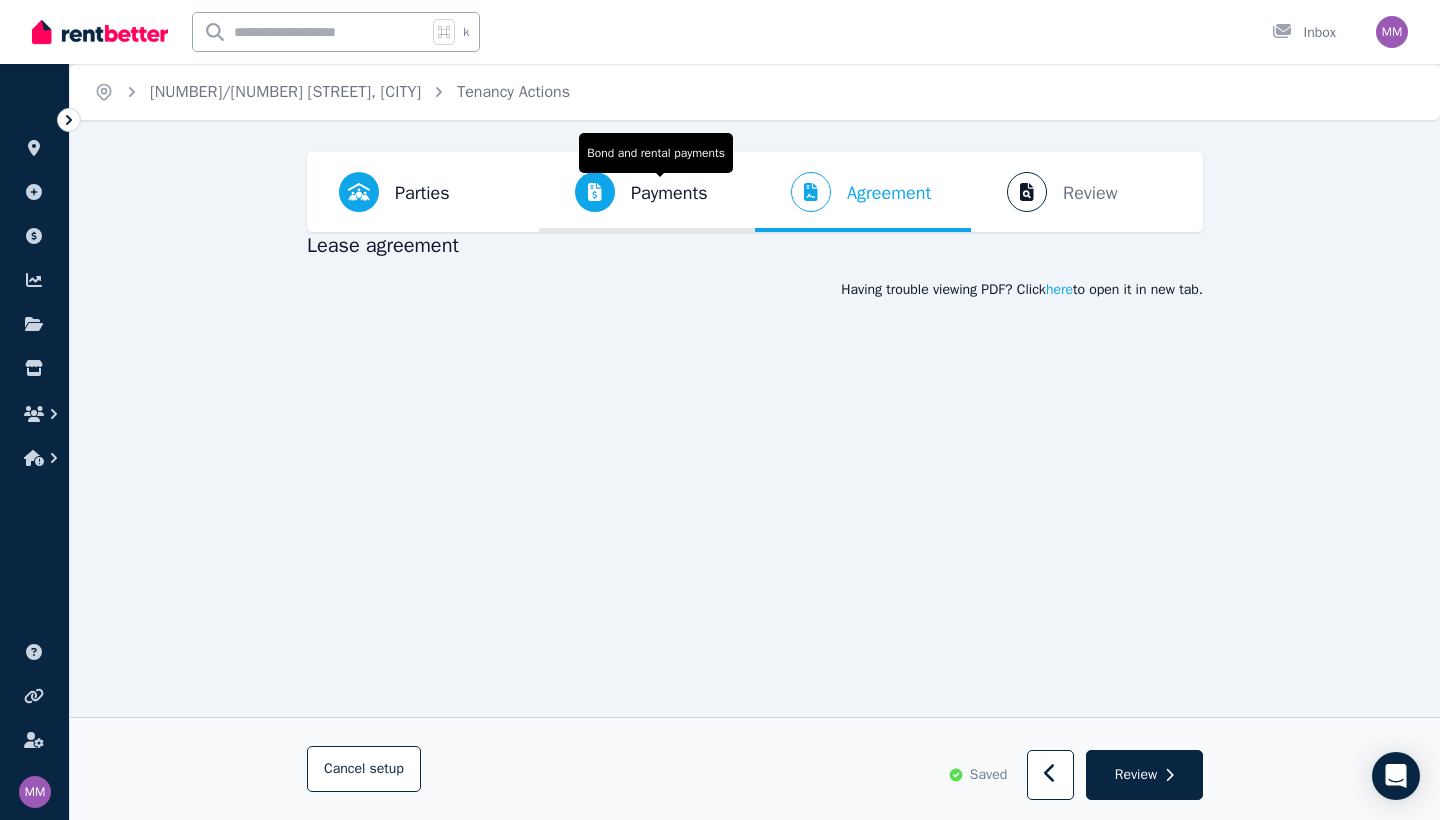 click on "Payments" at bounding box center [669, 193] 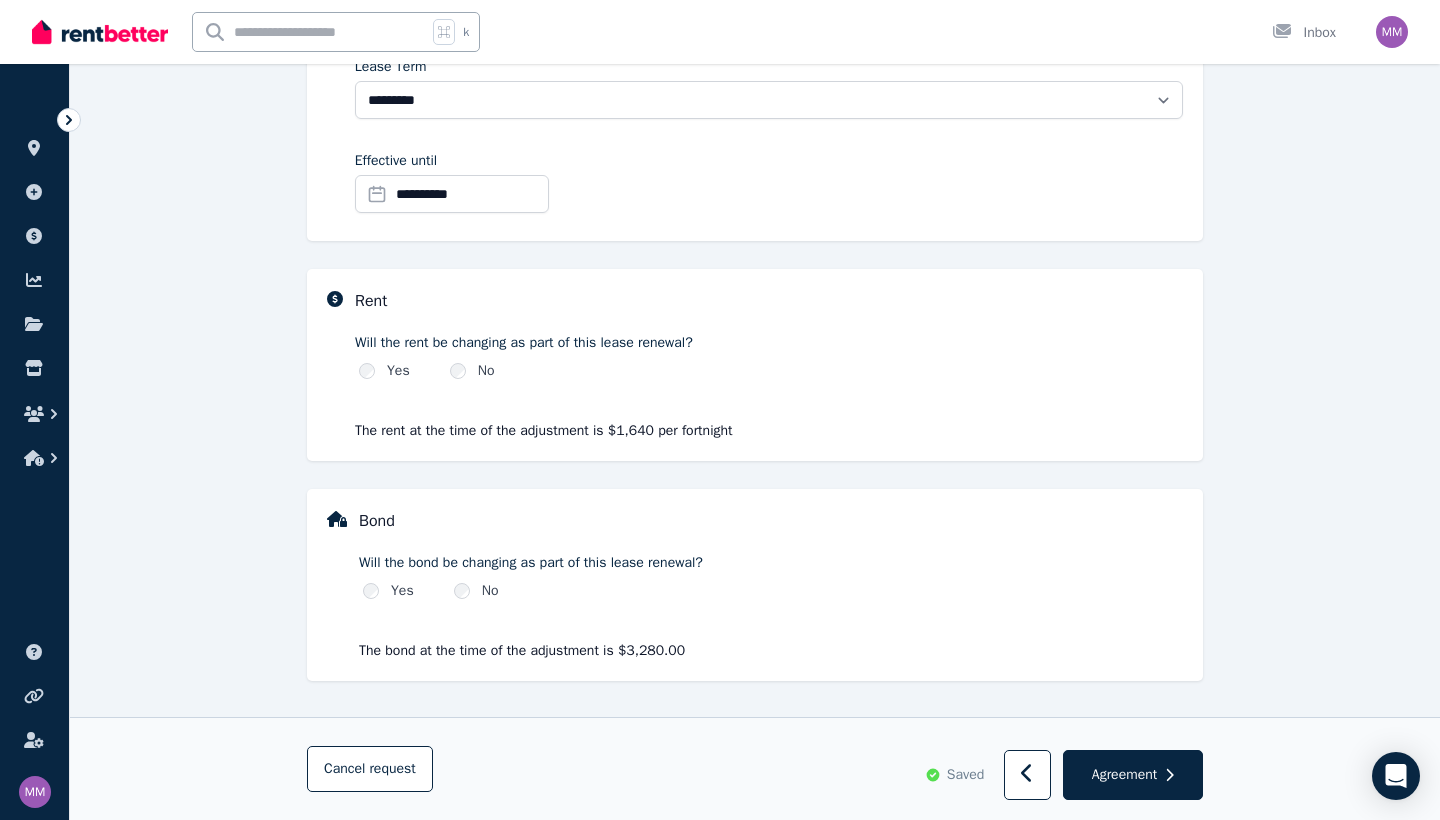 scroll, scrollTop: 508, scrollLeft: 0, axis: vertical 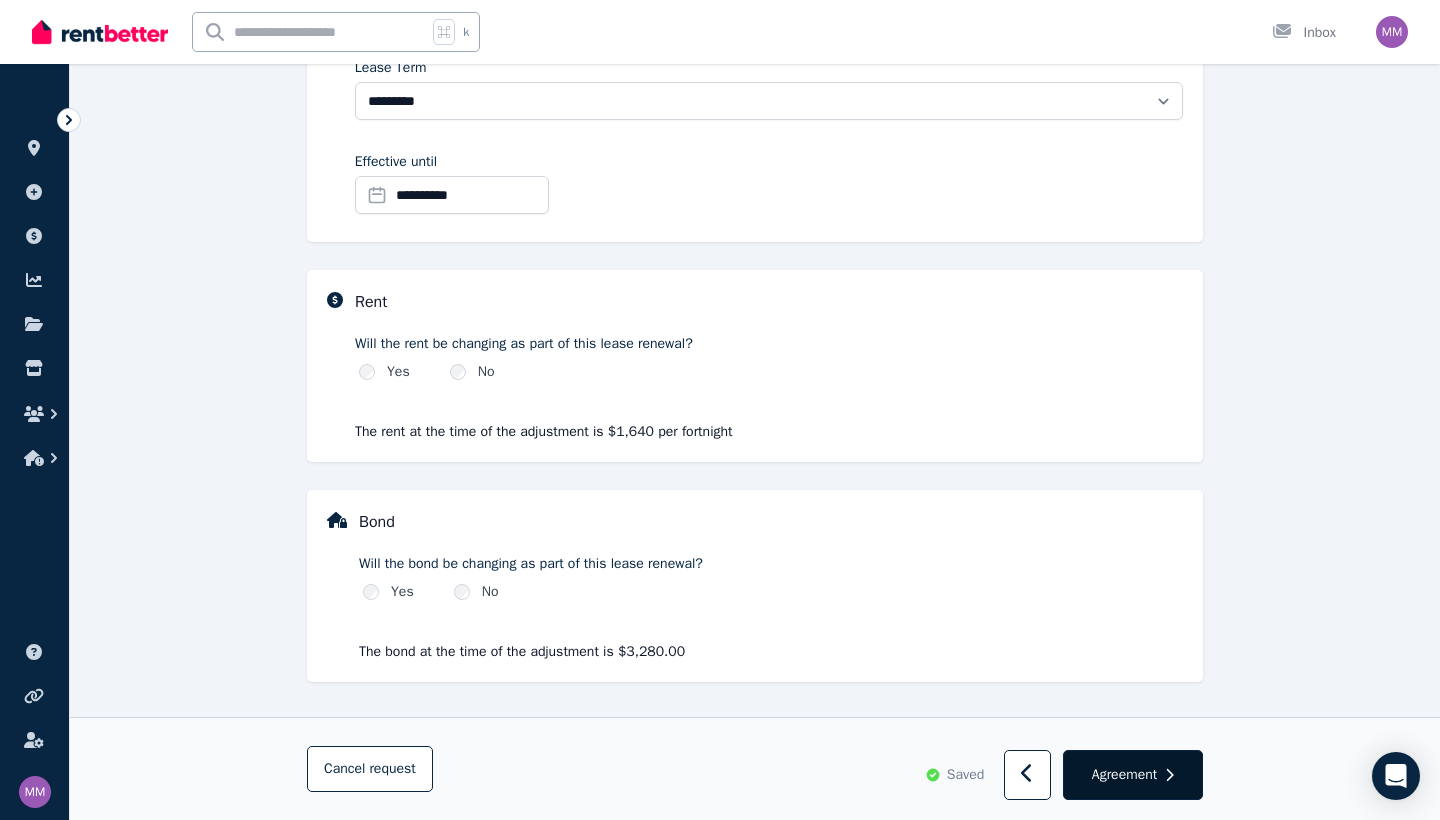 click on "Agreement" at bounding box center (1124, 775) 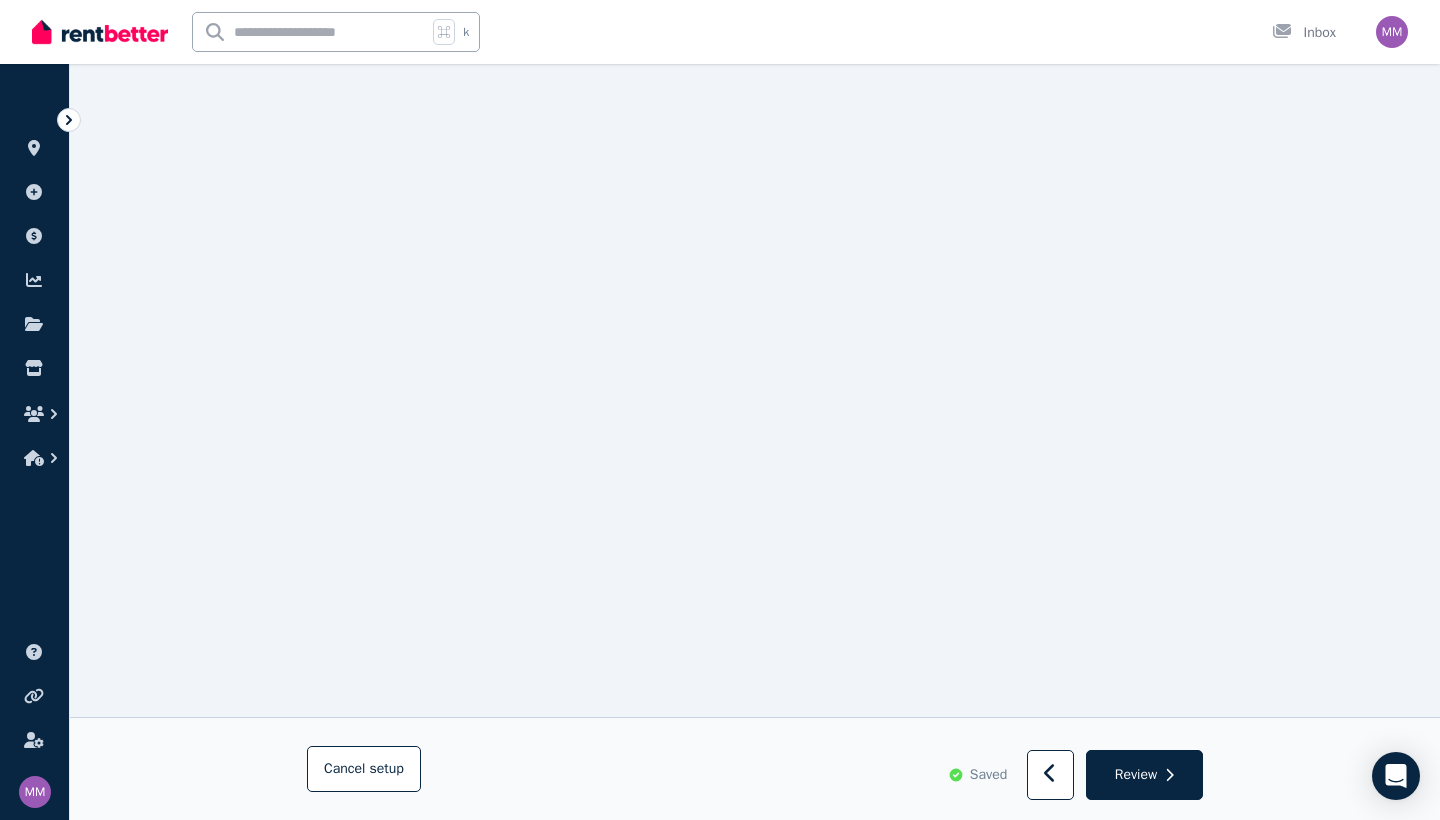 scroll, scrollTop: 1005, scrollLeft: 0, axis: vertical 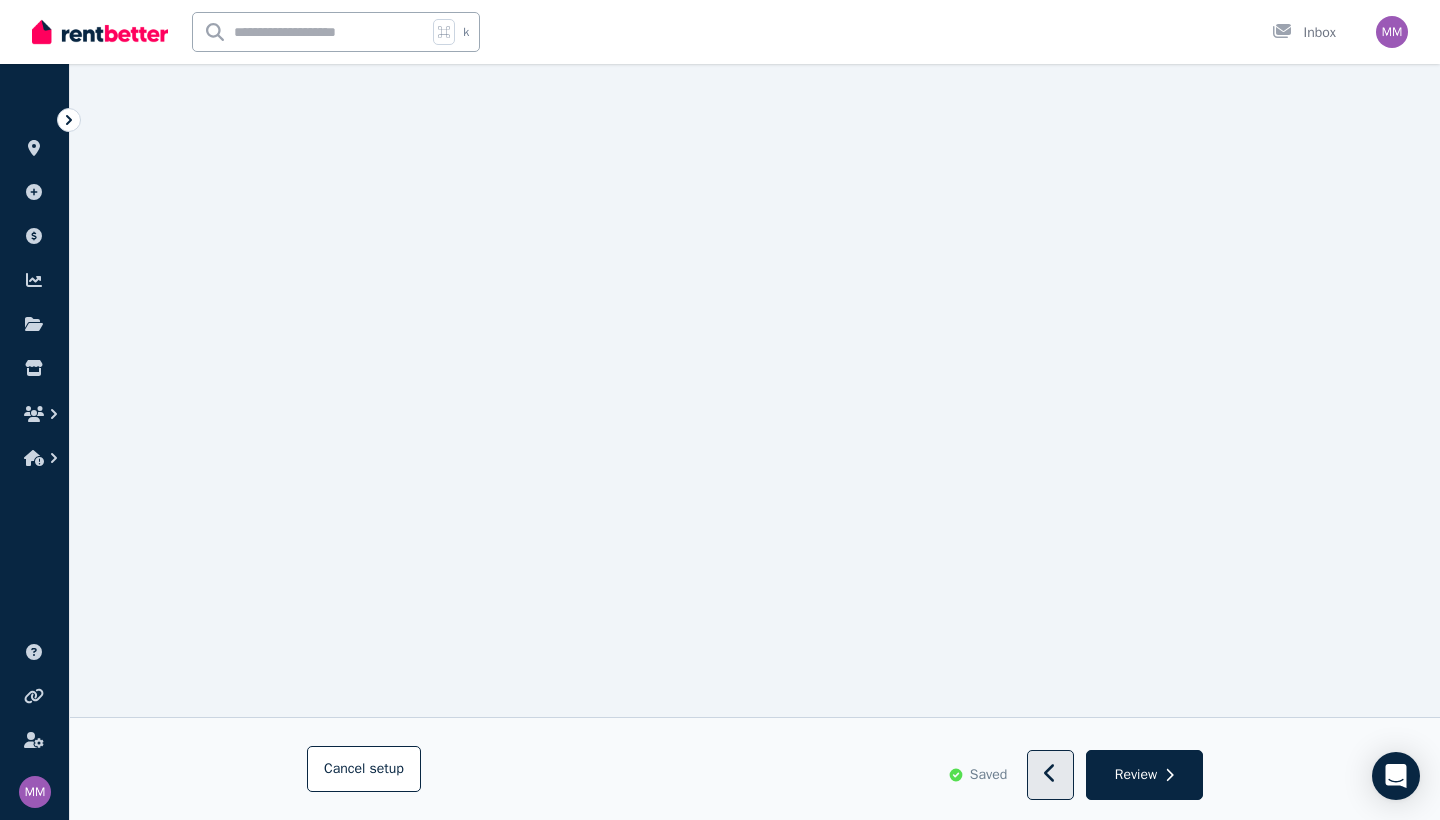 click 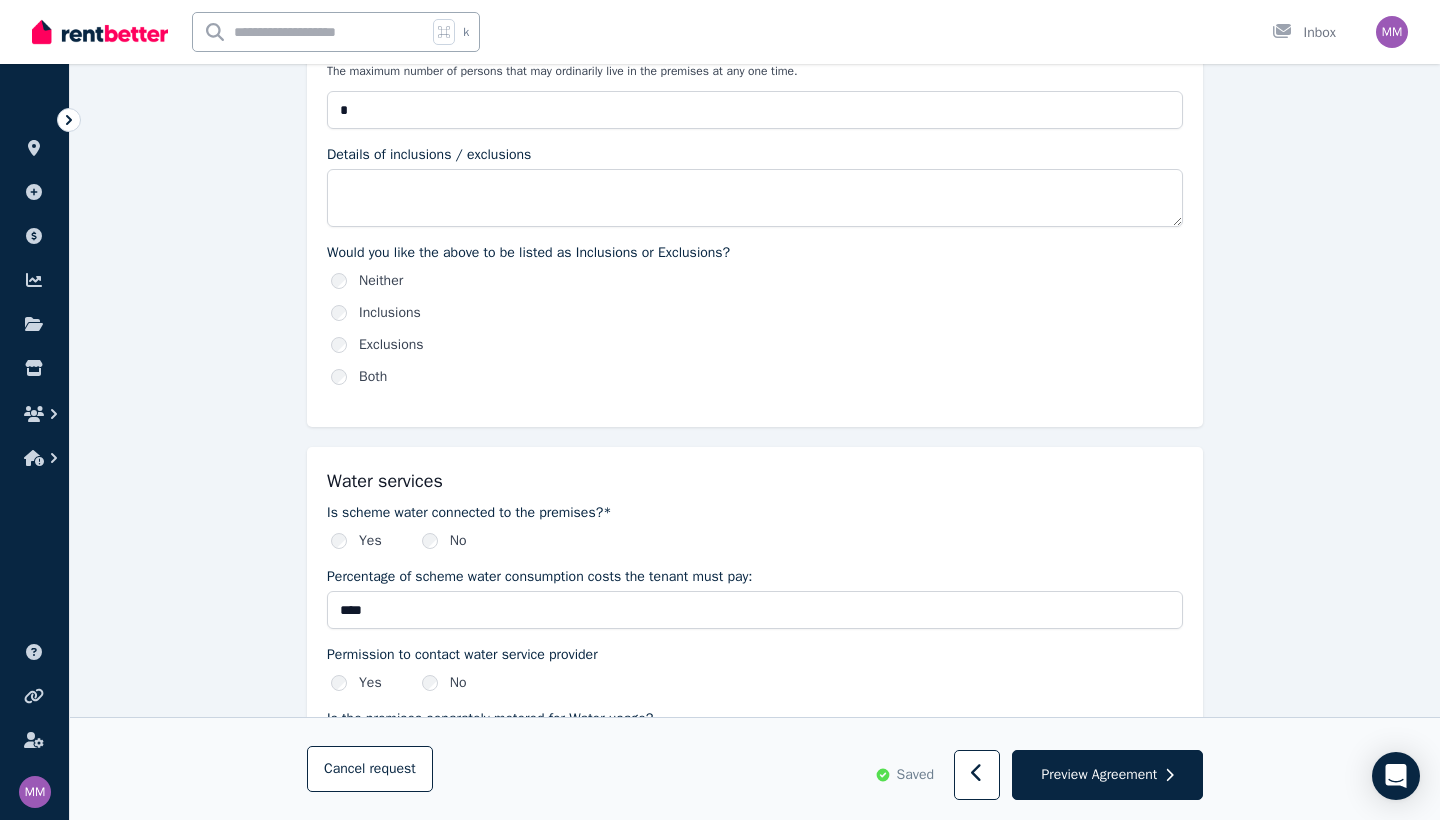 click on "Preview Agreement" at bounding box center (1099, 775) 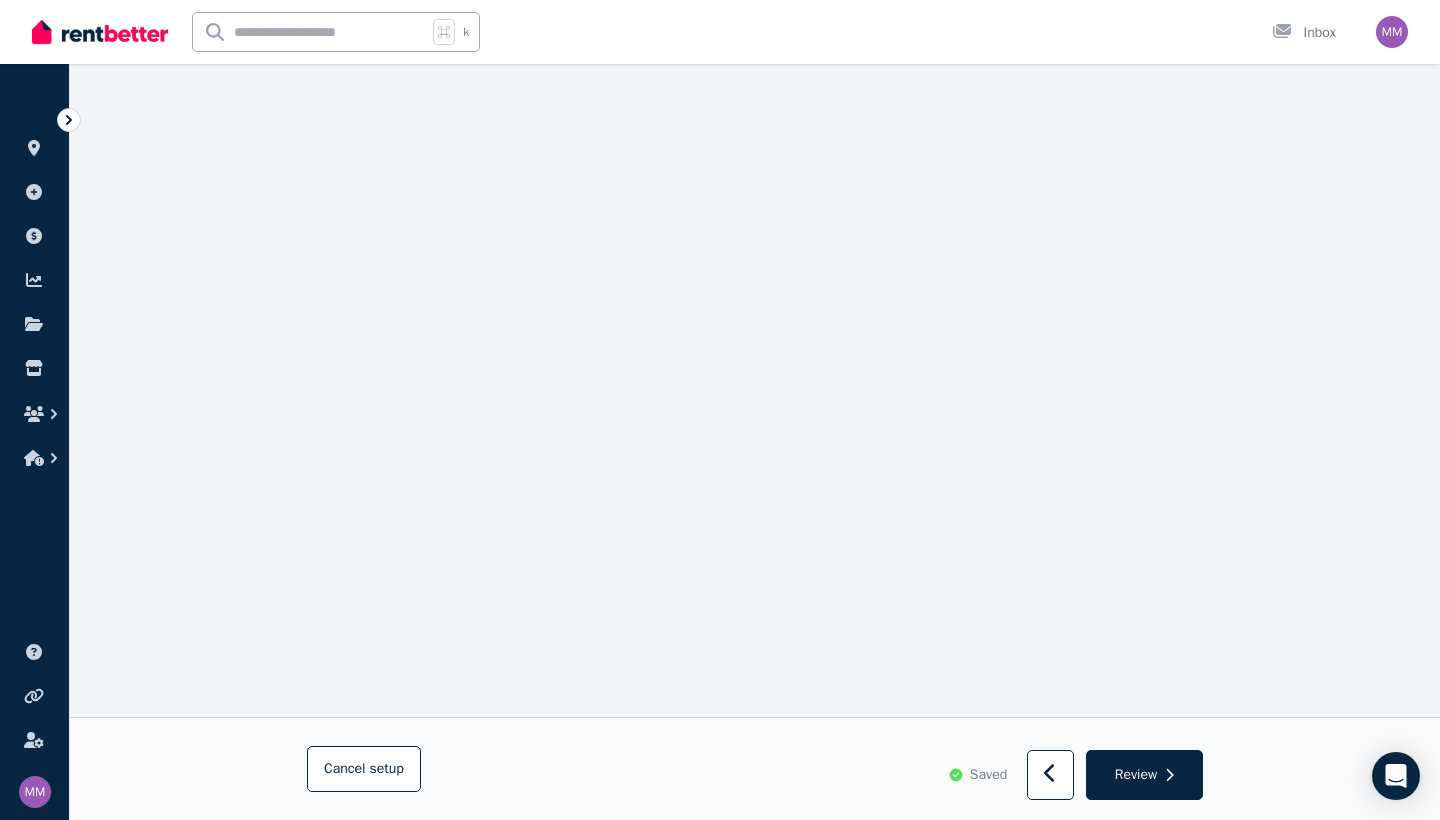 scroll, scrollTop: 312, scrollLeft: 0, axis: vertical 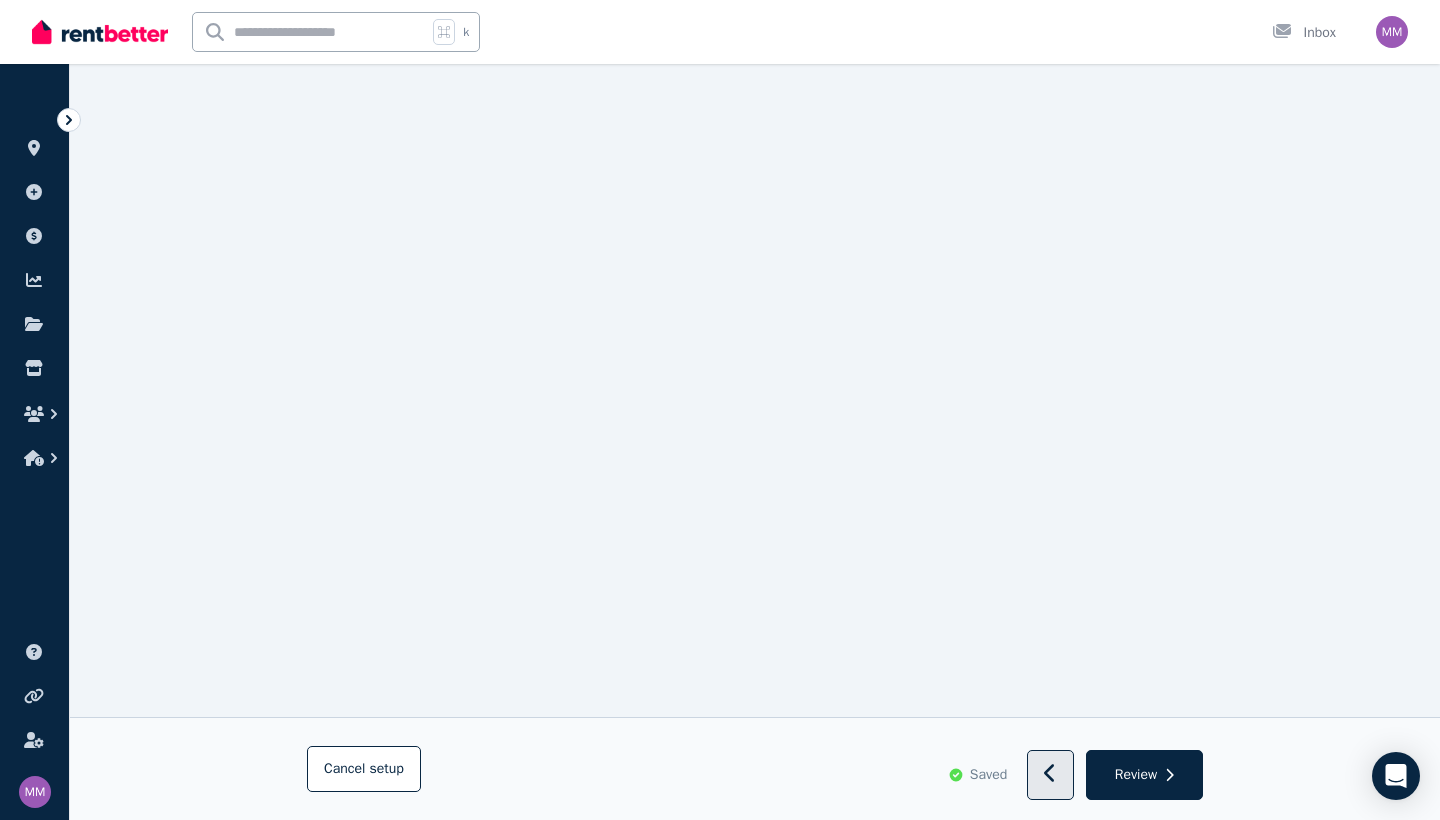 click 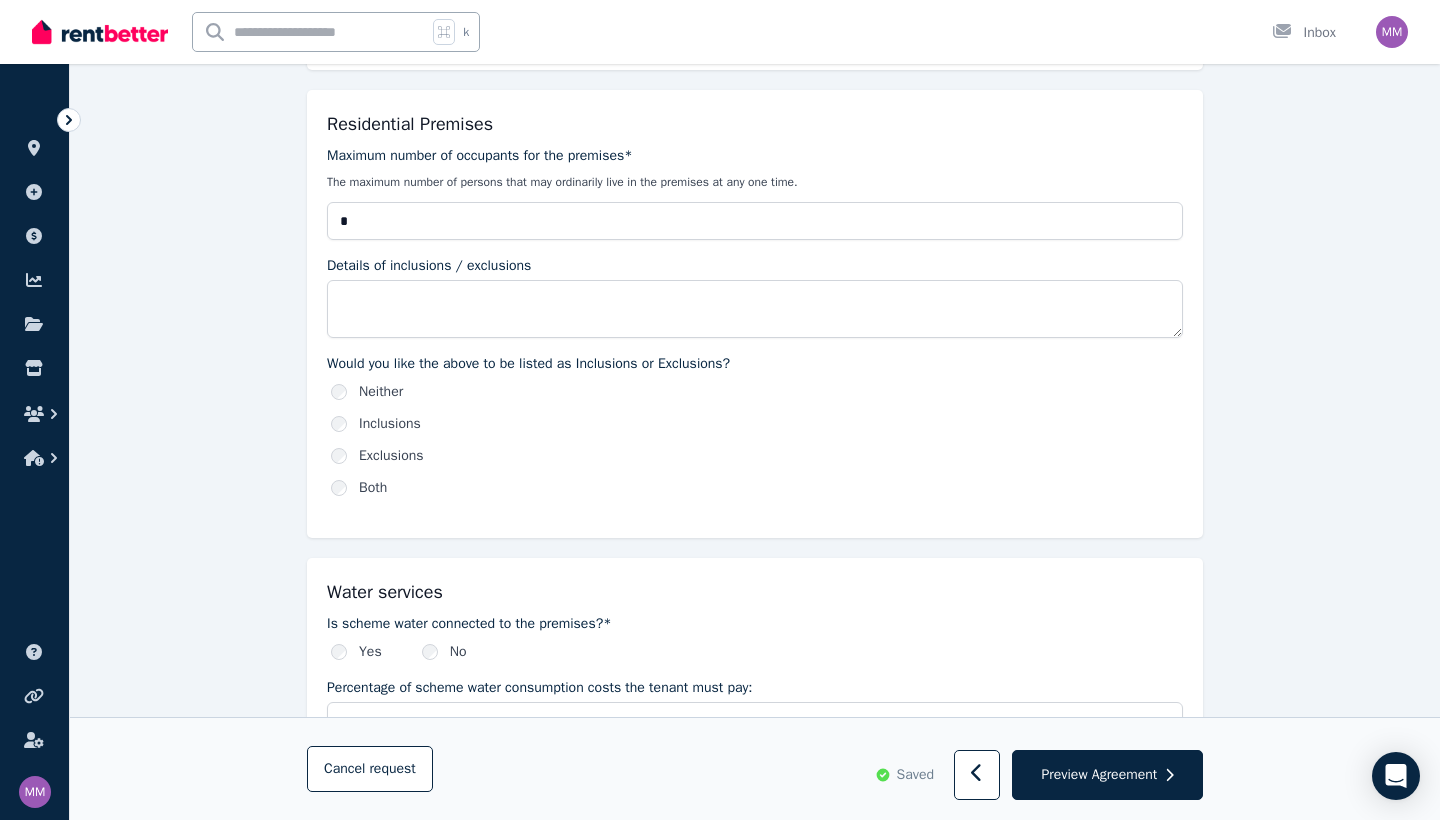 scroll, scrollTop: 927, scrollLeft: 0, axis: vertical 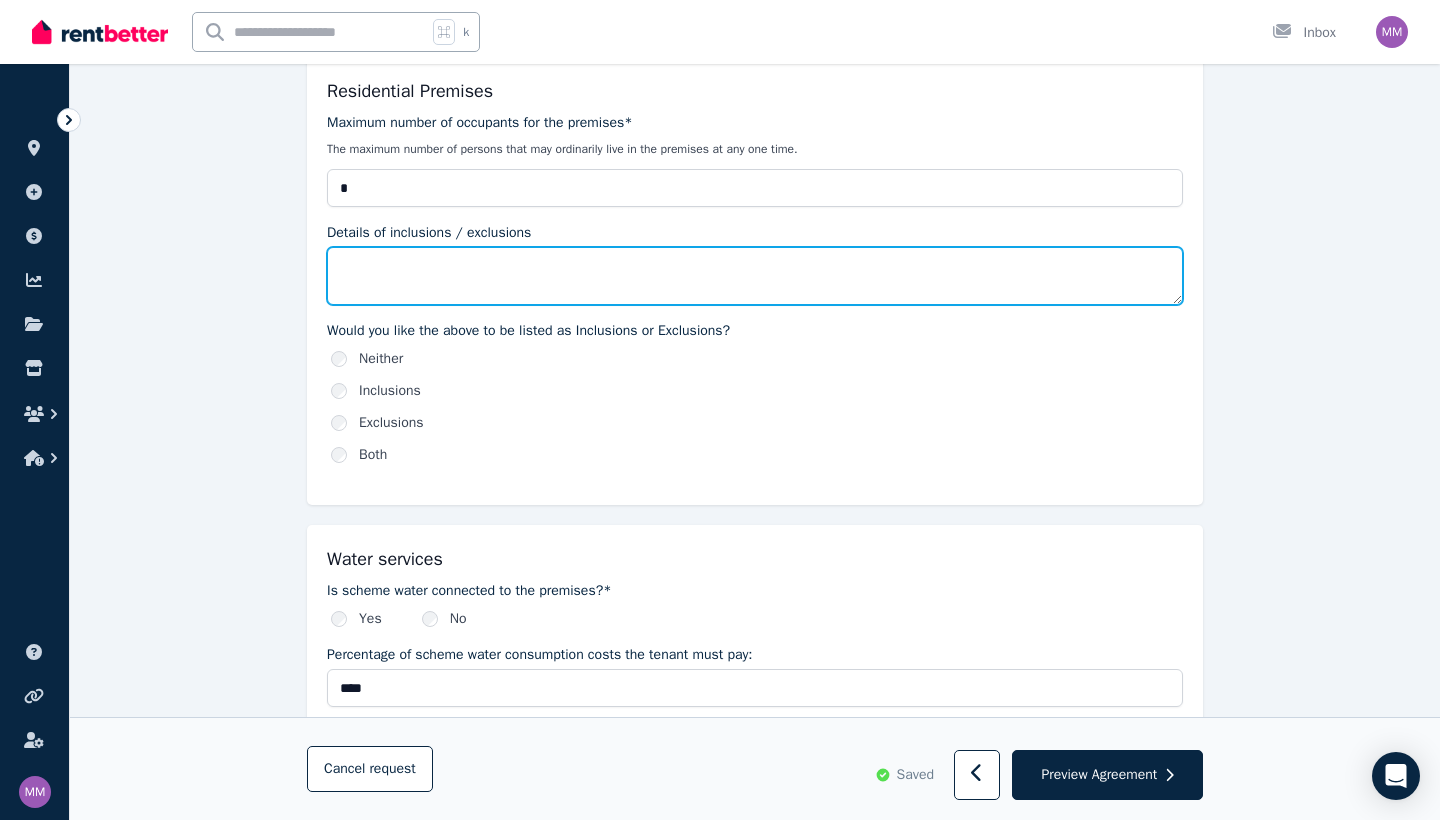 click on "Details of inclusions / exclusions" at bounding box center (755, 276) 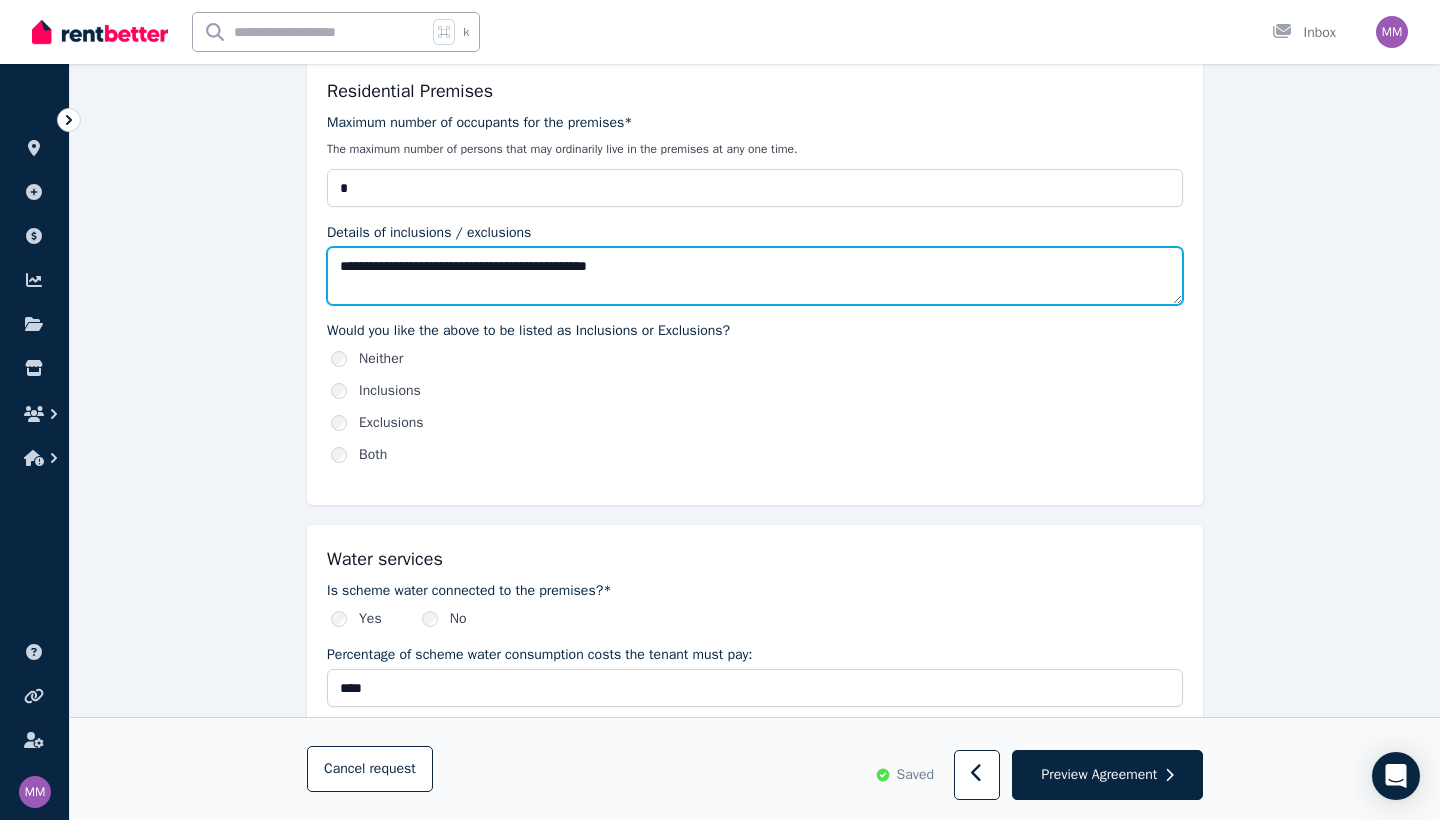 click on "**********" at bounding box center (755, 276) 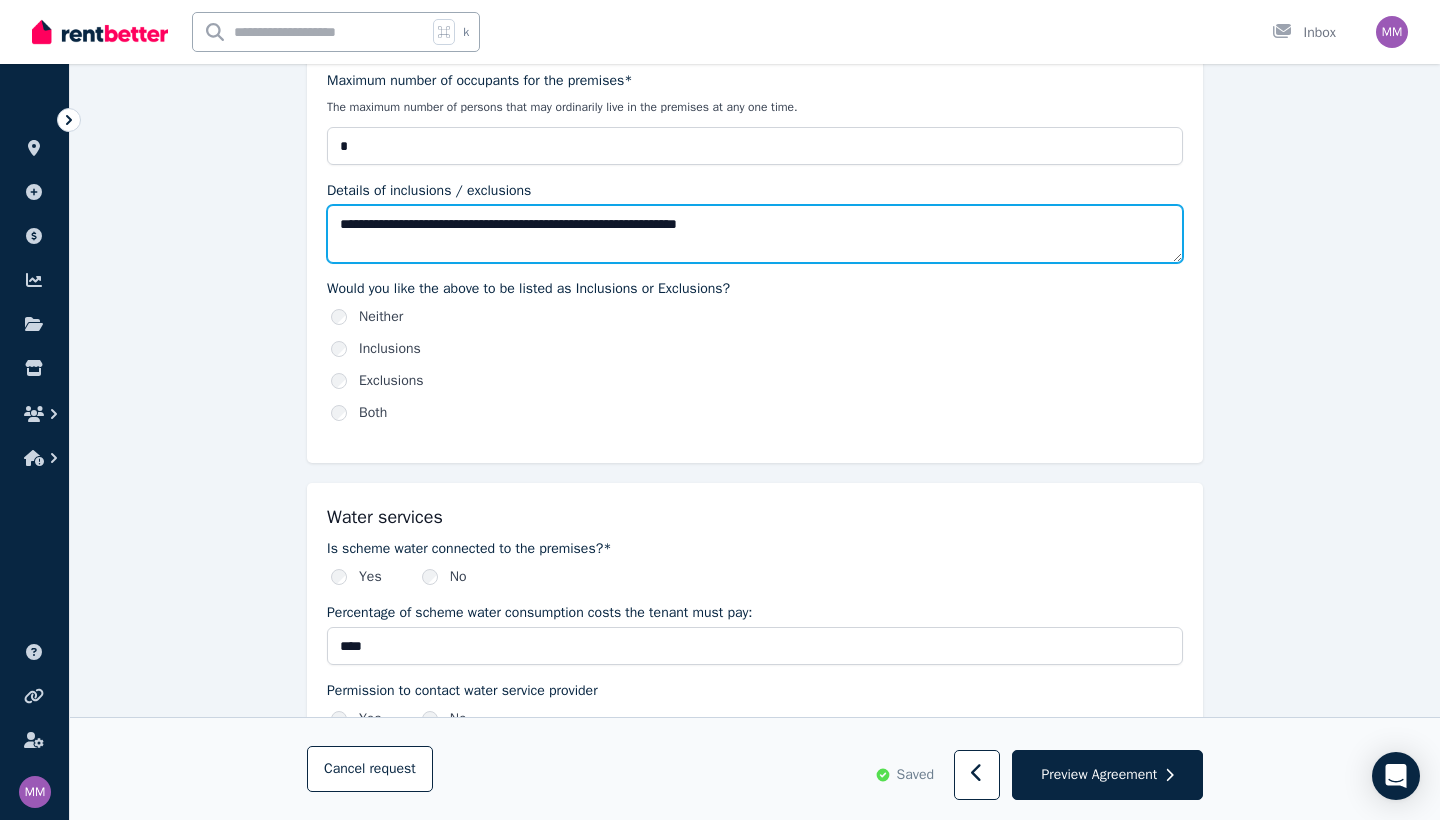 scroll, scrollTop: 971, scrollLeft: 0, axis: vertical 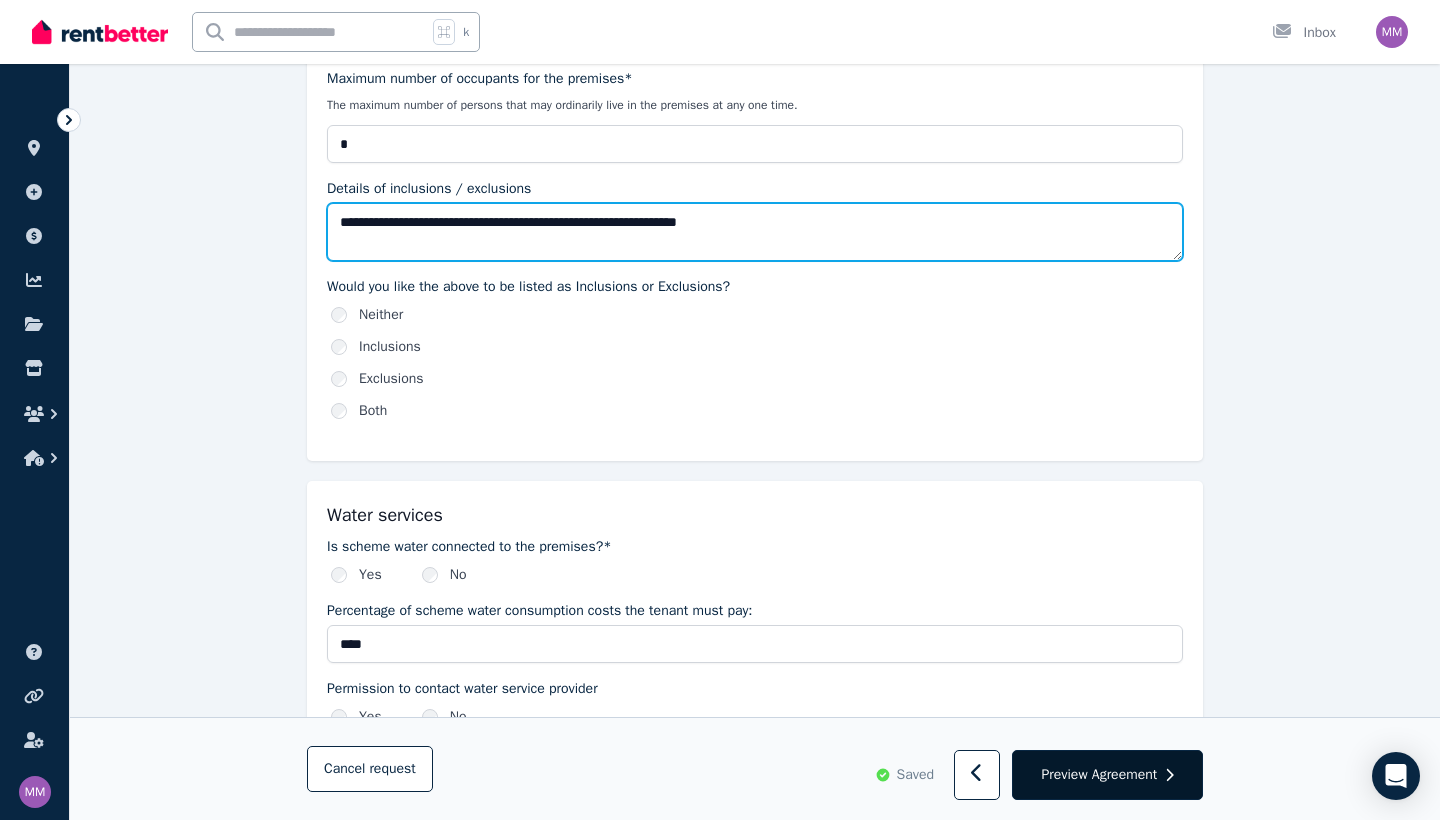 type on "**********" 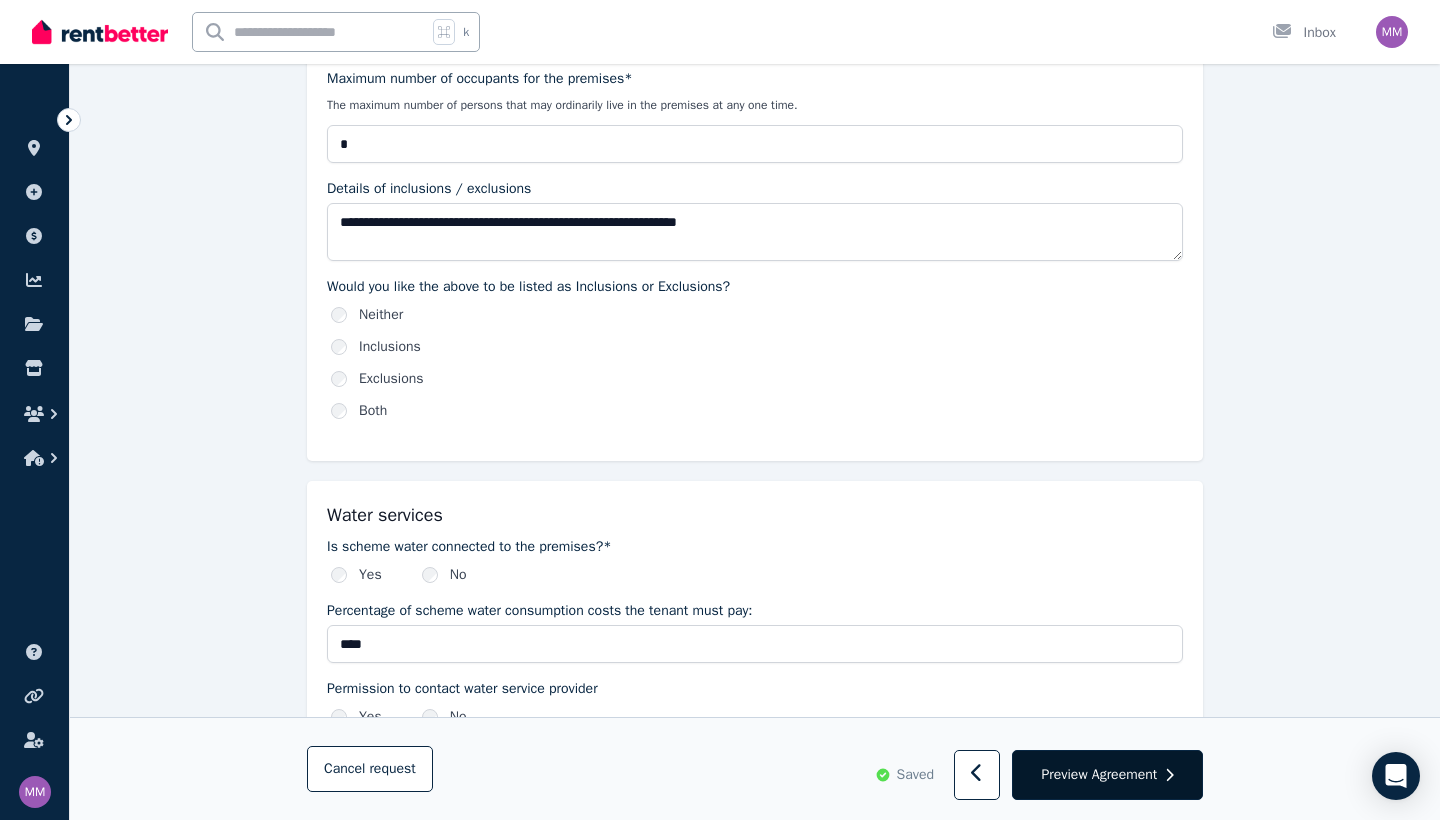 click on "Preview Agreement" at bounding box center [1099, 775] 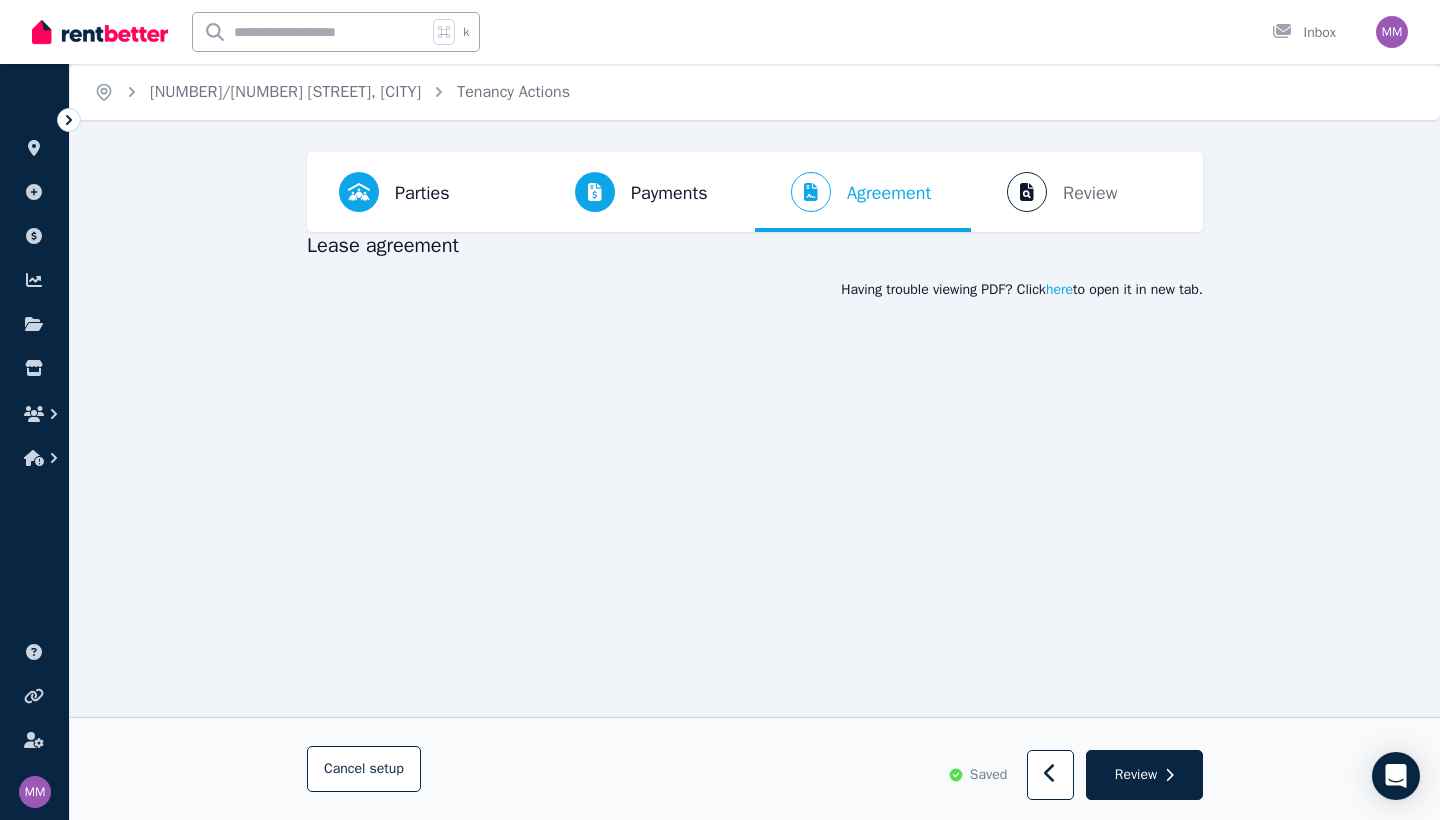 scroll, scrollTop: 0, scrollLeft: 0, axis: both 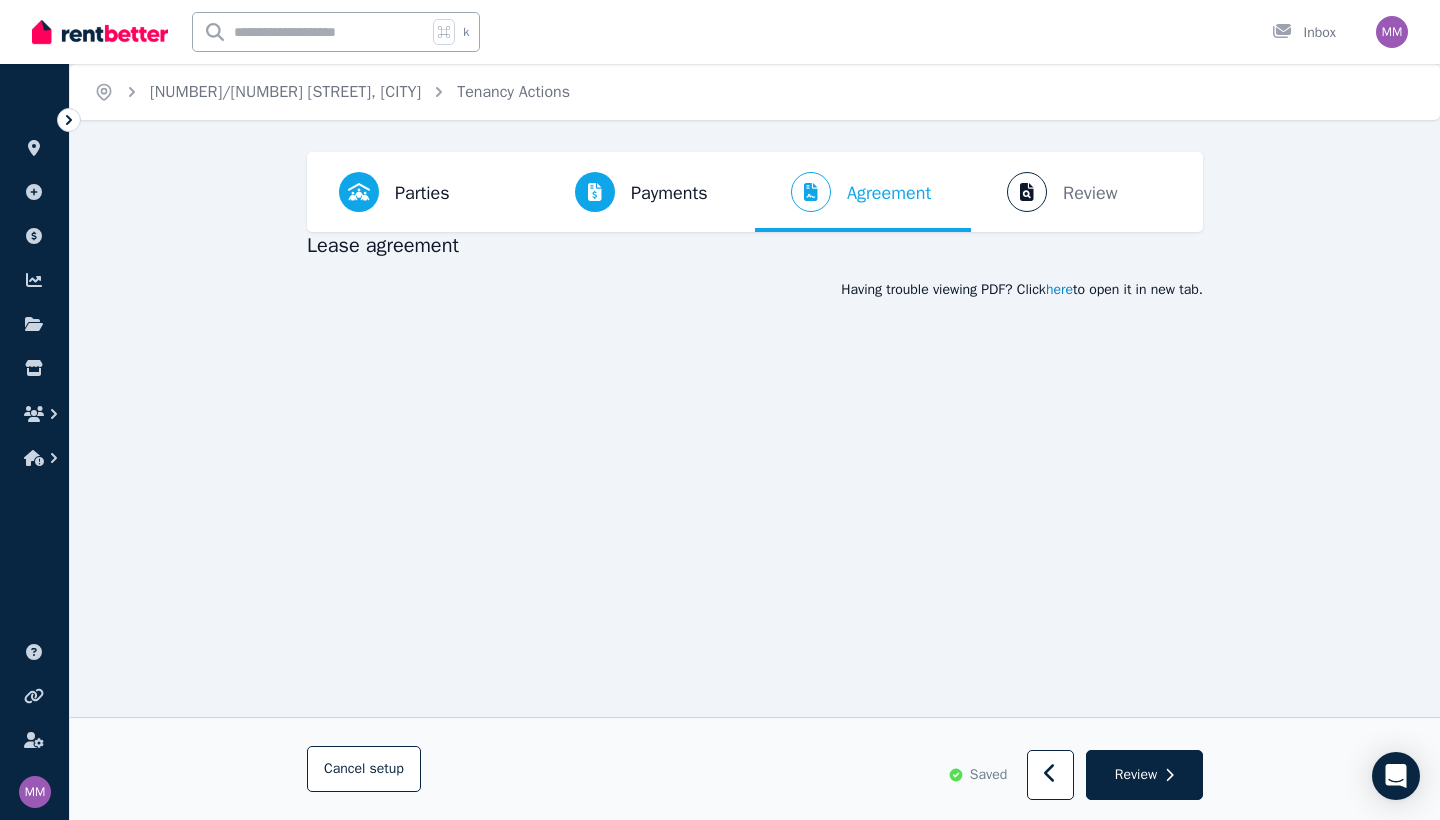 click on "here" at bounding box center [1059, 290] 